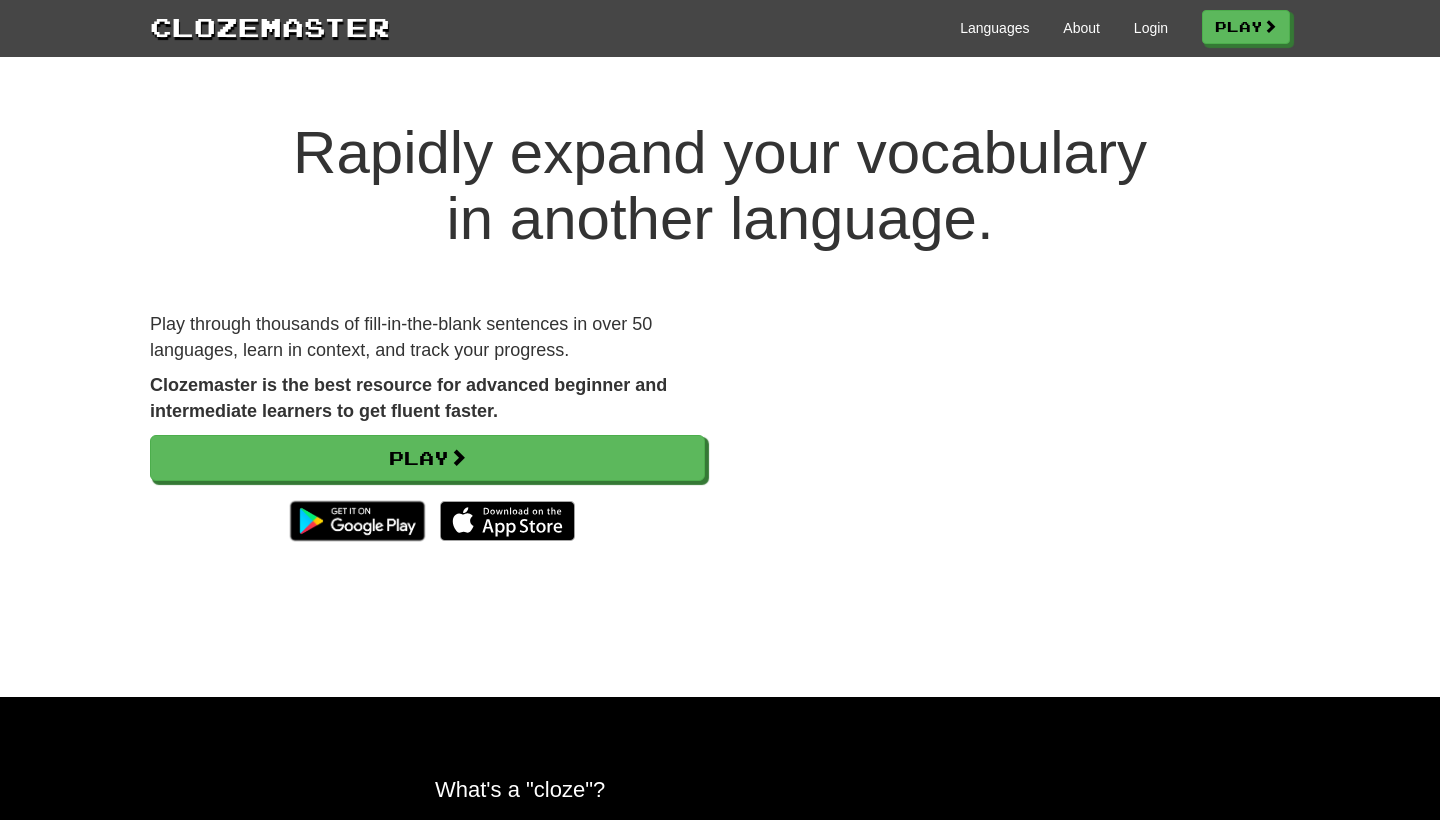 scroll, scrollTop: 0, scrollLeft: 0, axis: both 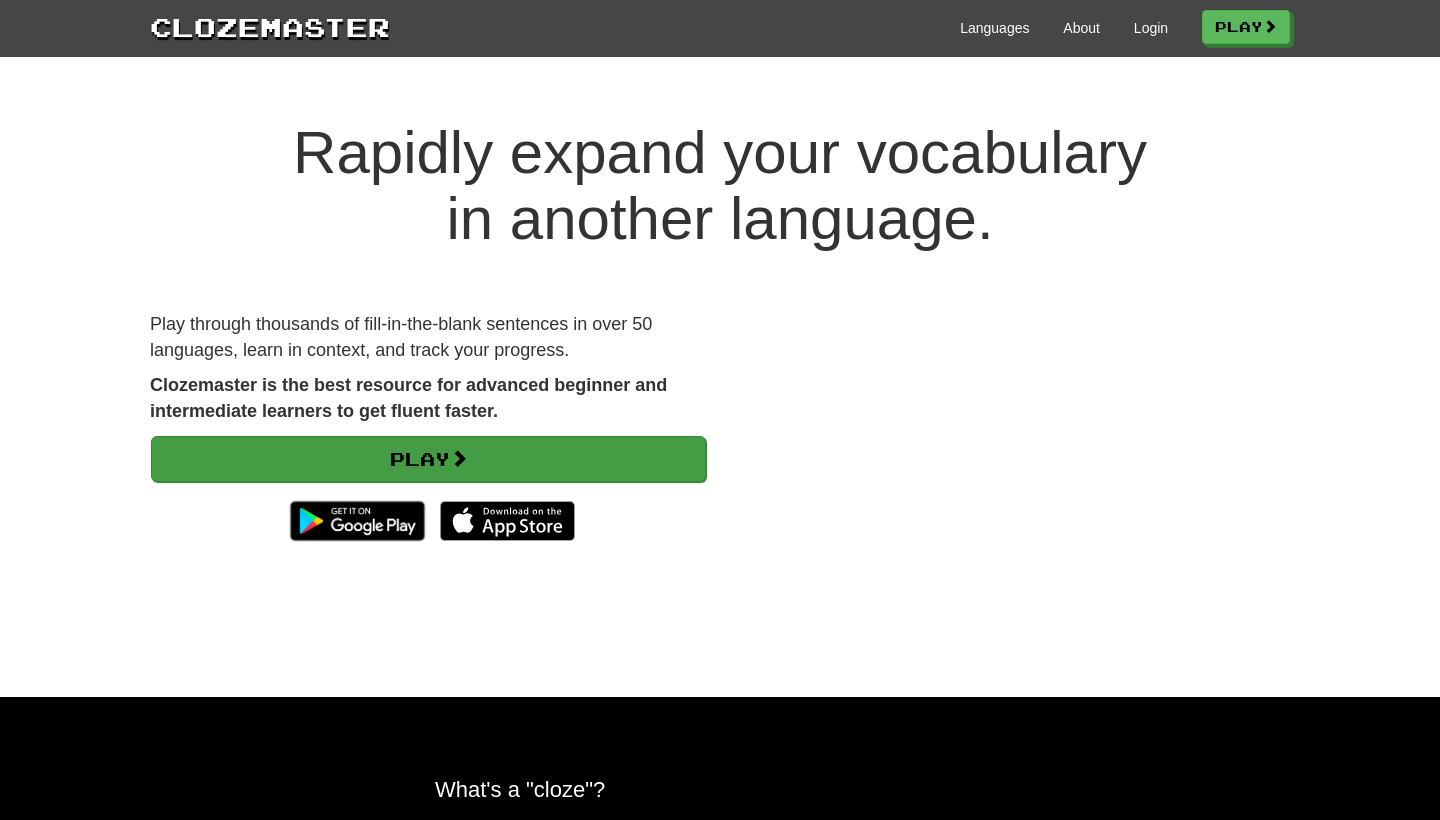 click on "Play" at bounding box center [428, 459] 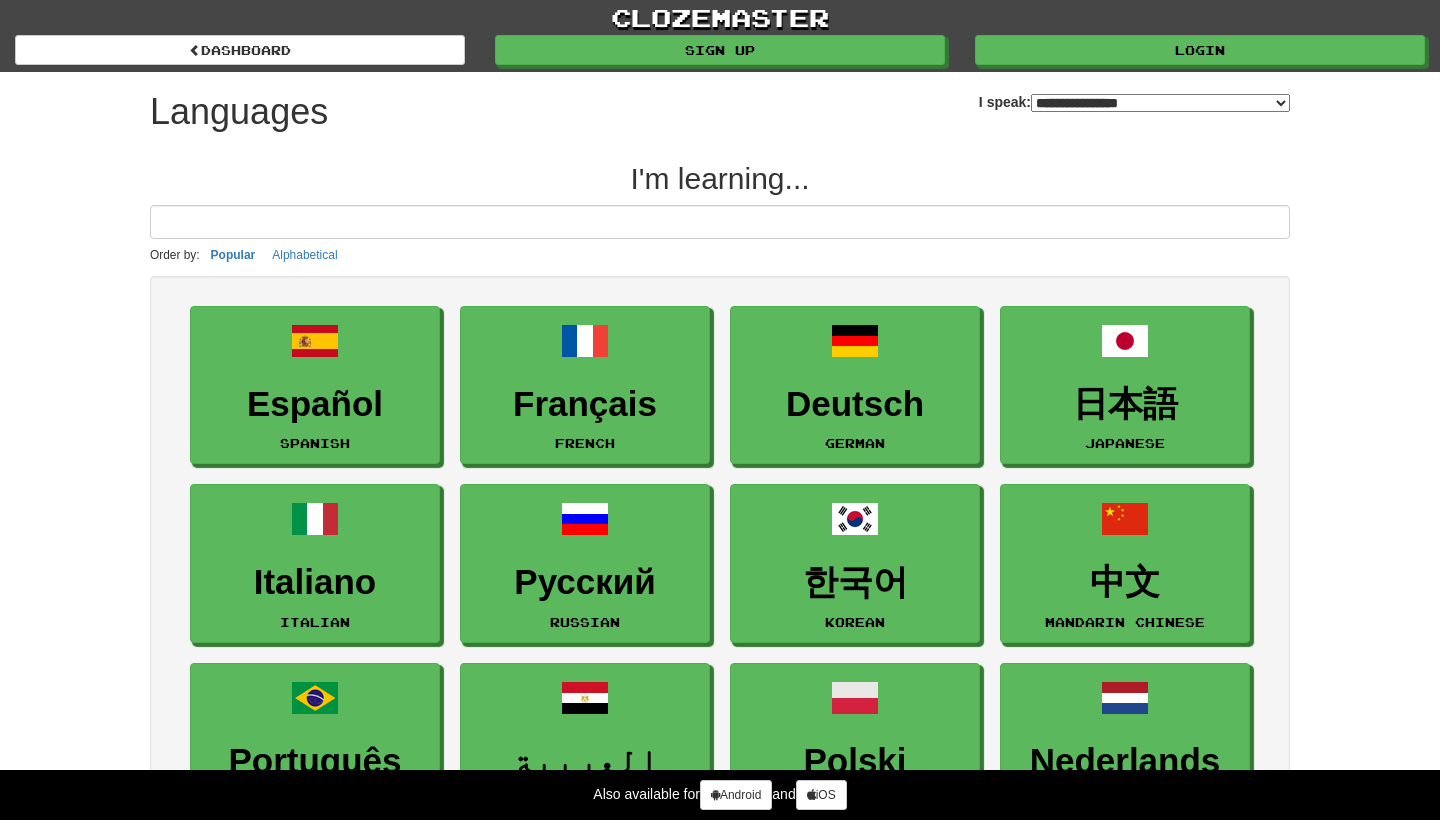 select on "*******" 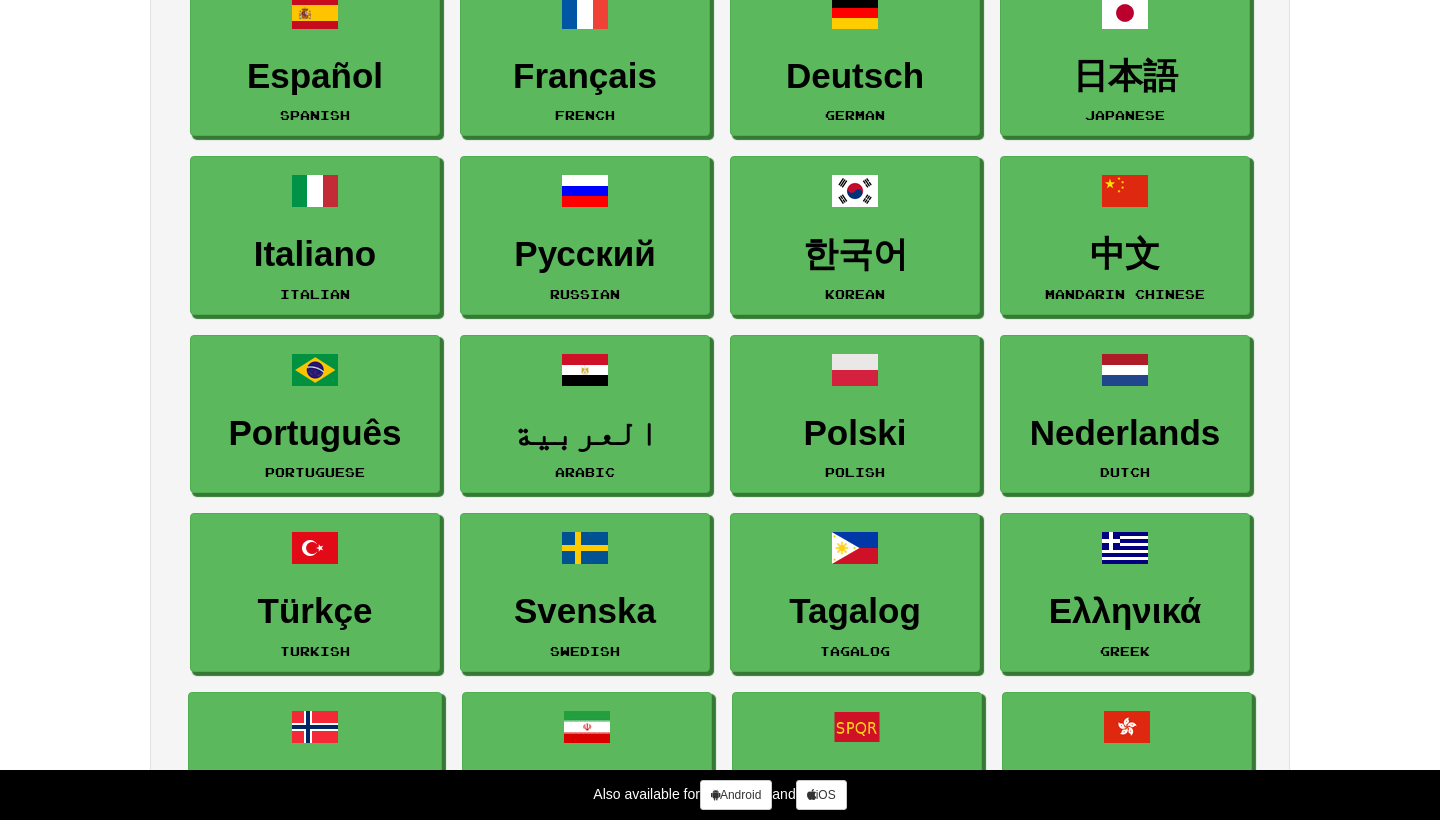 scroll, scrollTop: 463, scrollLeft: 0, axis: vertical 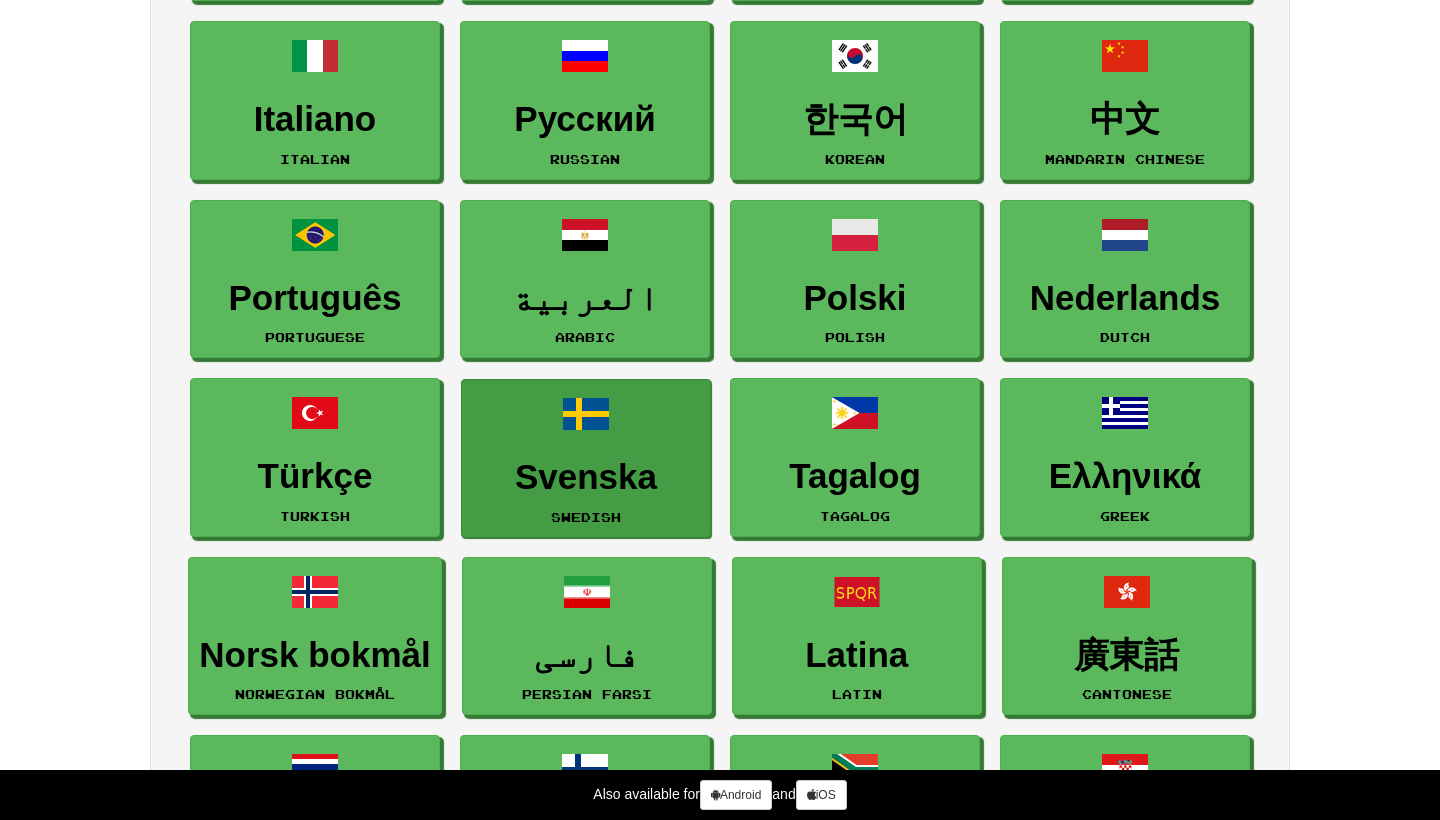 click at bounding box center [586, 414] 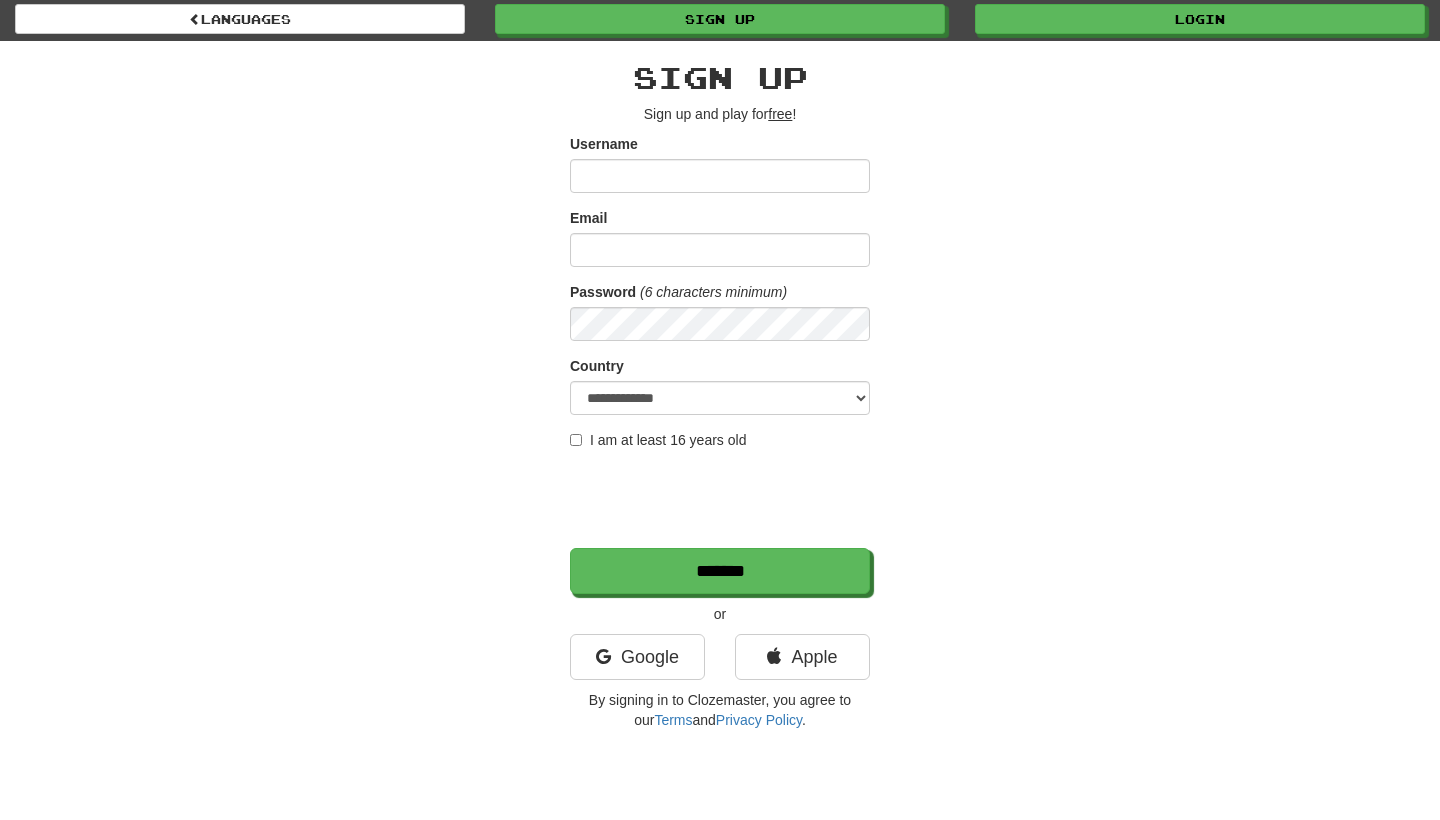 scroll, scrollTop: 44, scrollLeft: 0, axis: vertical 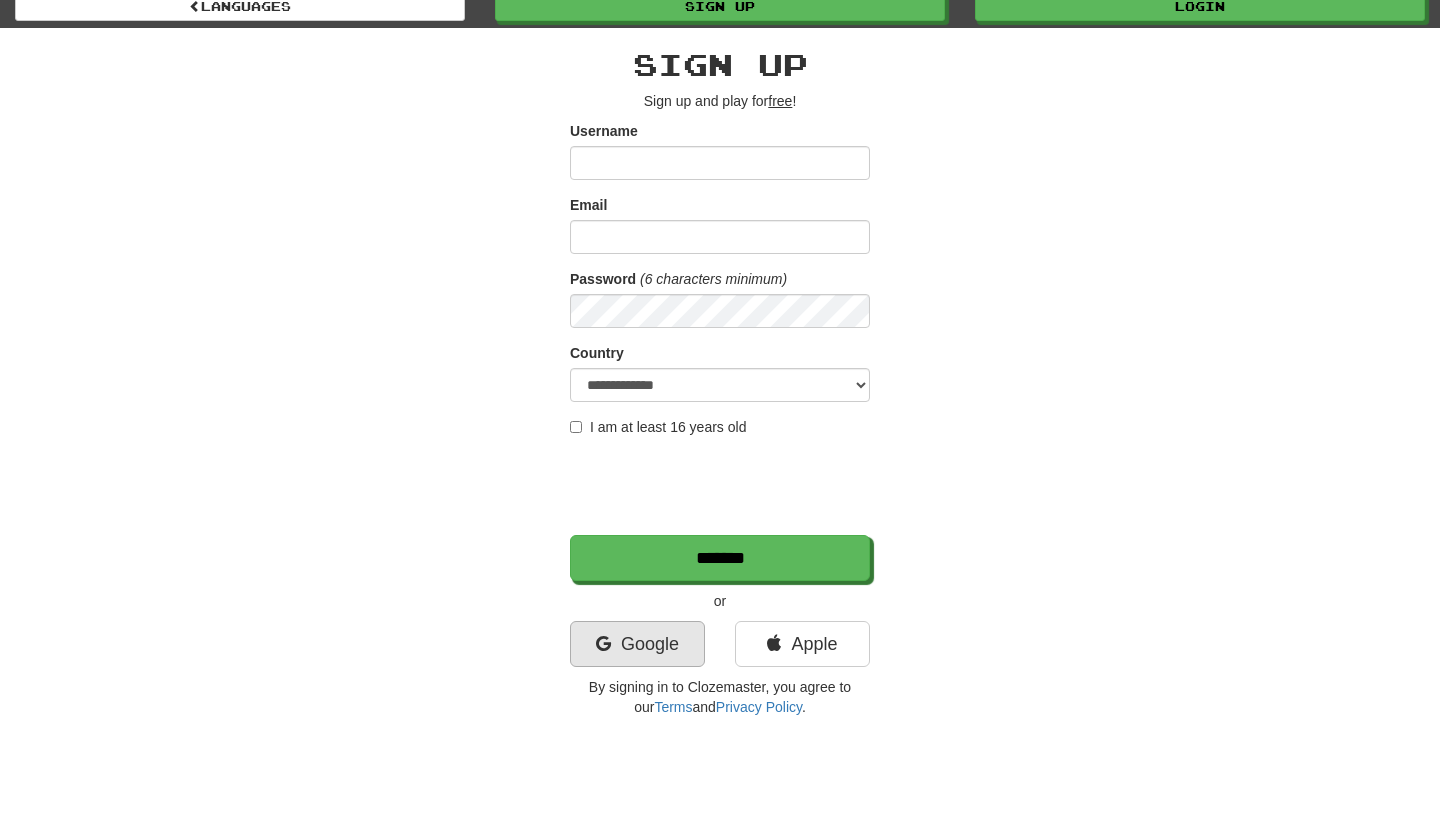 click on "Google" at bounding box center (637, 644) 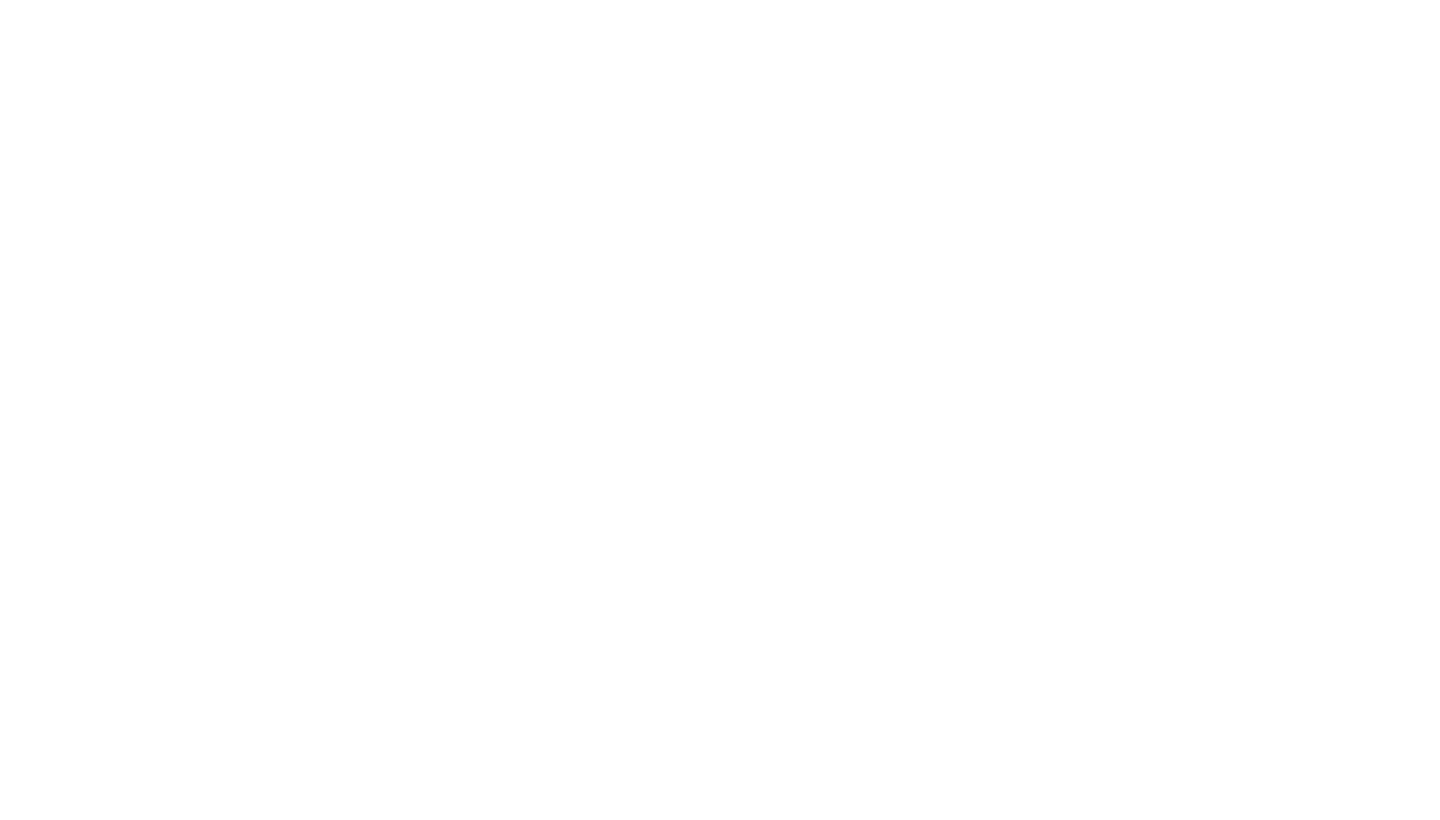 scroll, scrollTop: 0, scrollLeft: 0, axis: both 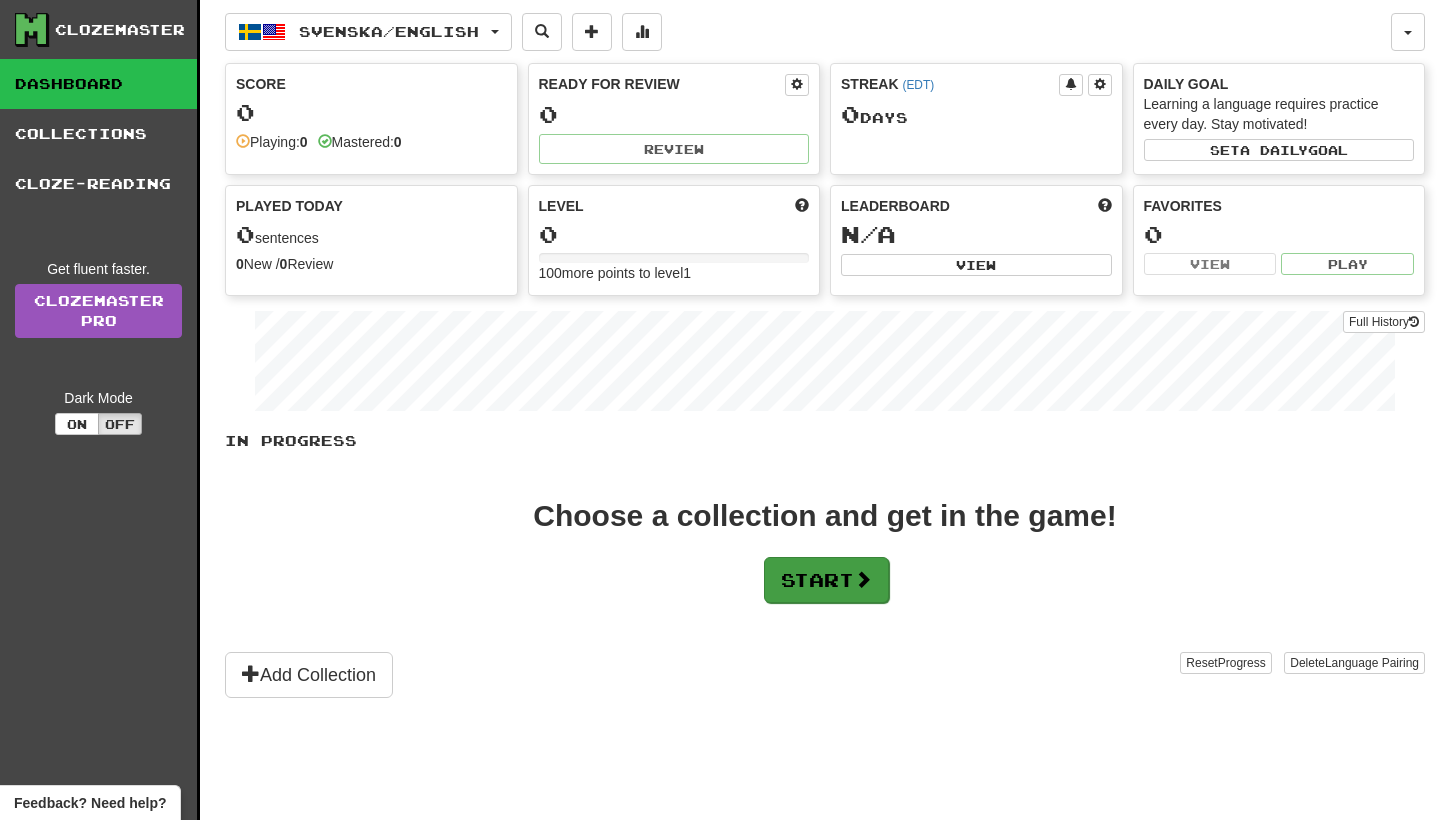 click on "Start" at bounding box center (826, 580) 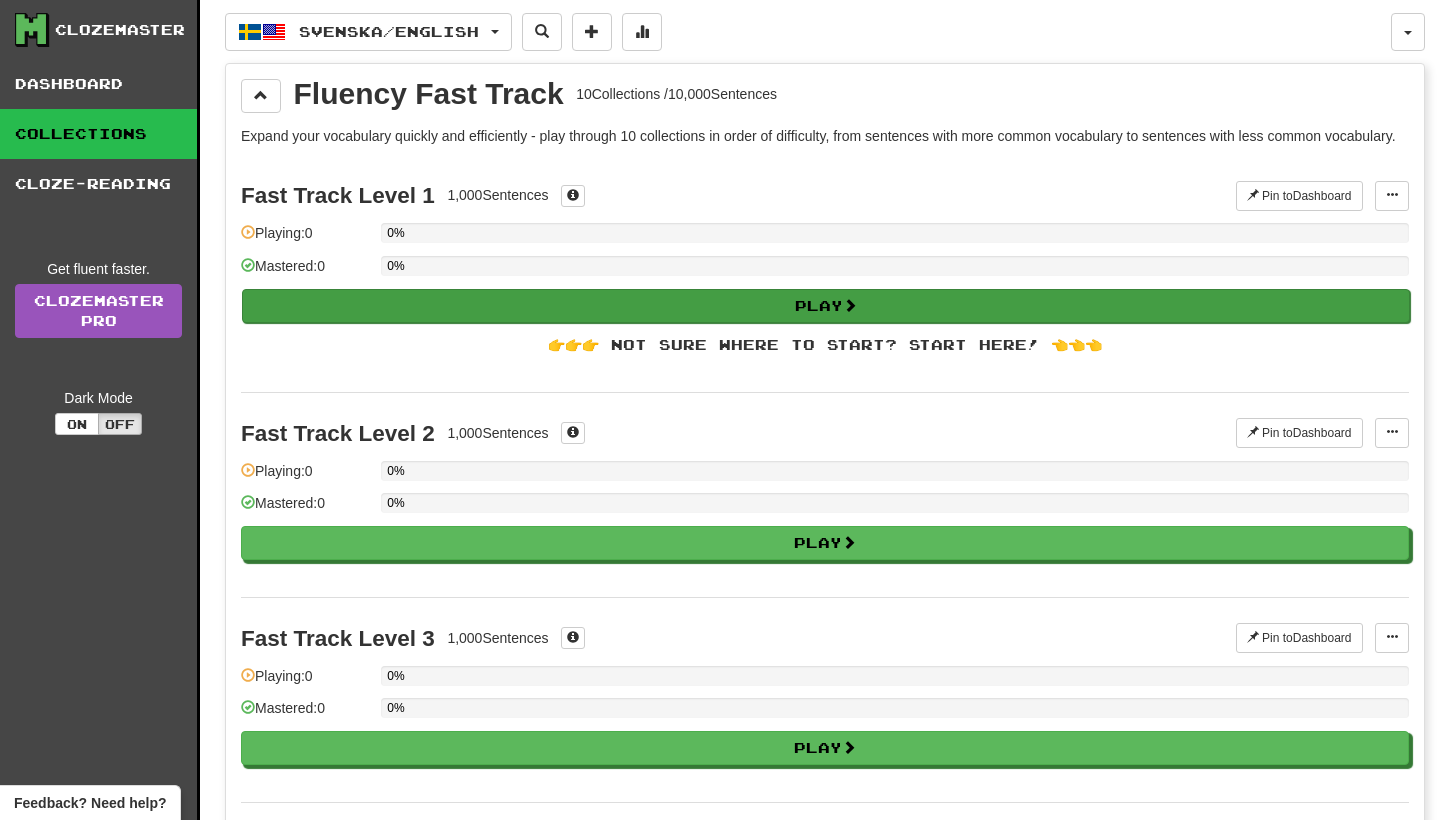 click on "Play" at bounding box center (826, 306) 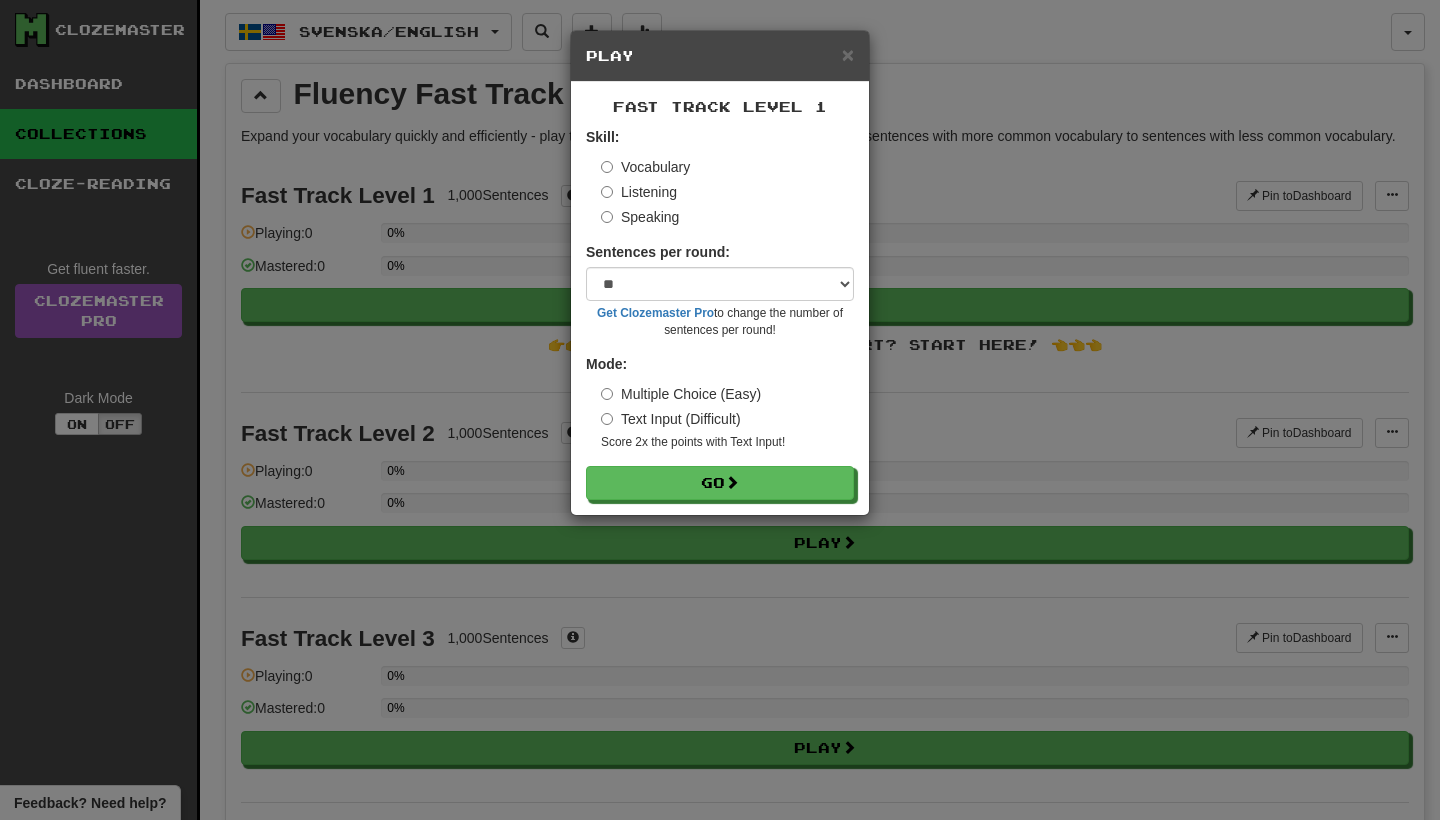 click on "Listening" at bounding box center [639, 192] 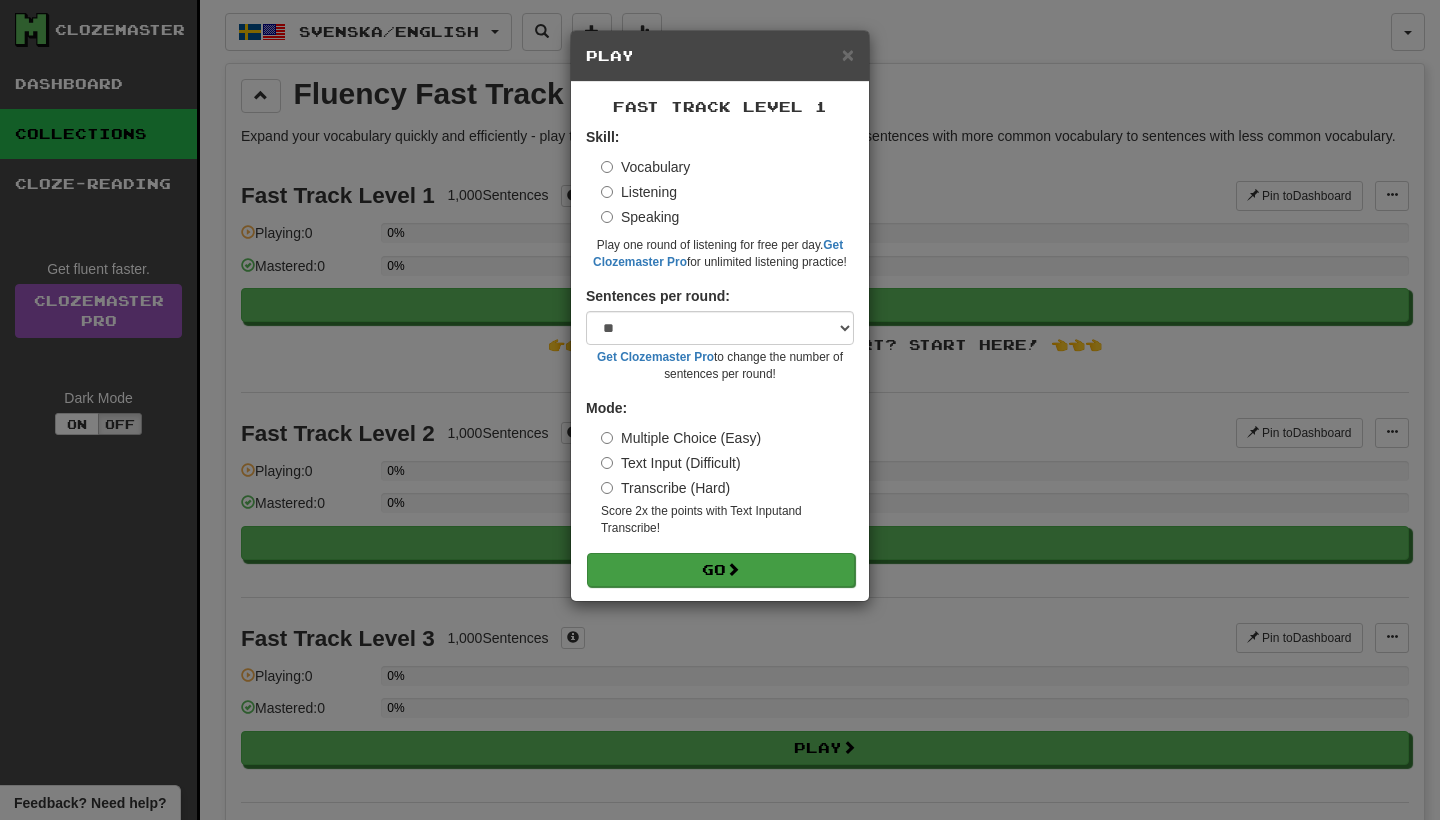 click on "Go" at bounding box center [721, 570] 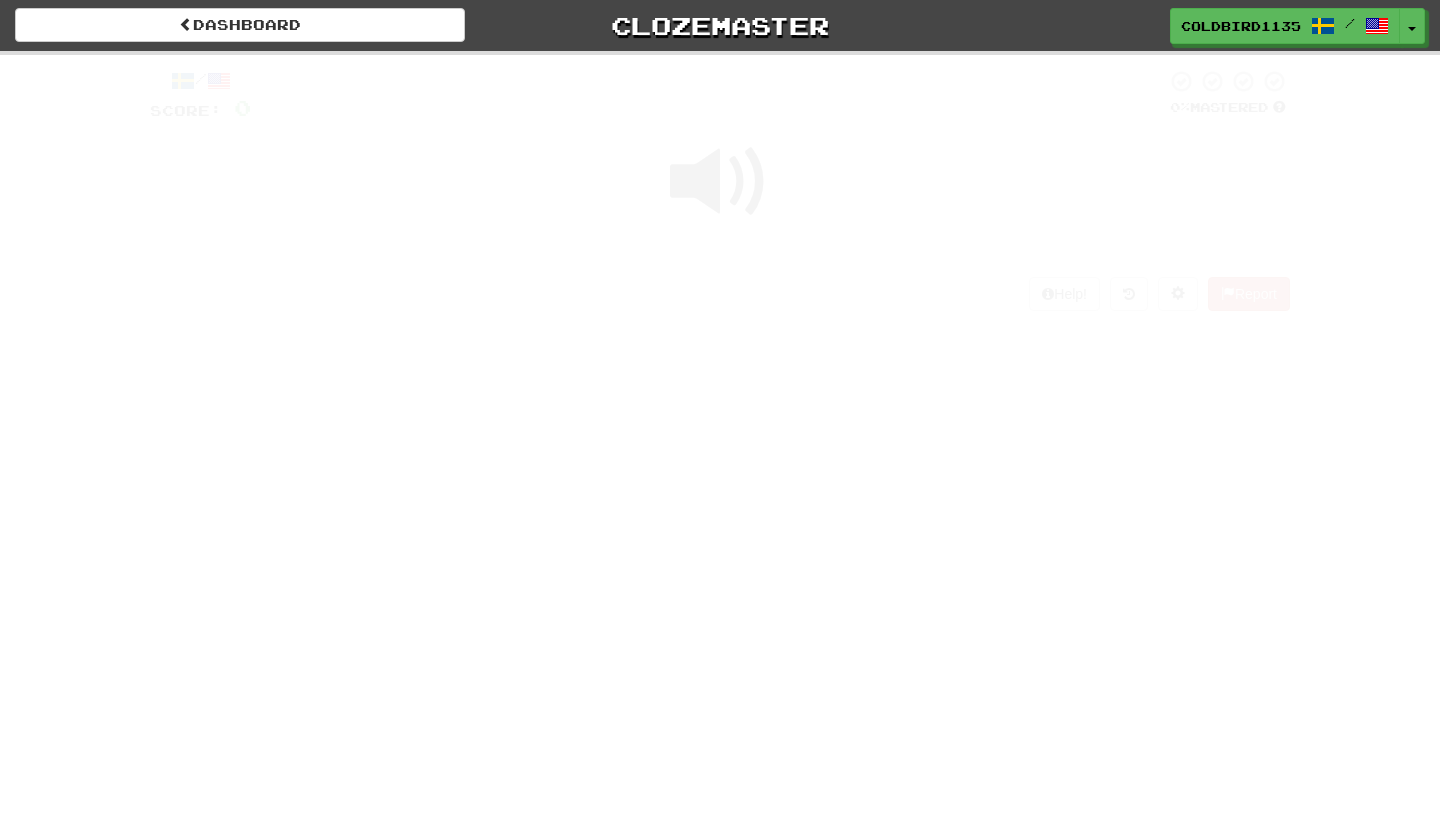 scroll, scrollTop: 0, scrollLeft: 0, axis: both 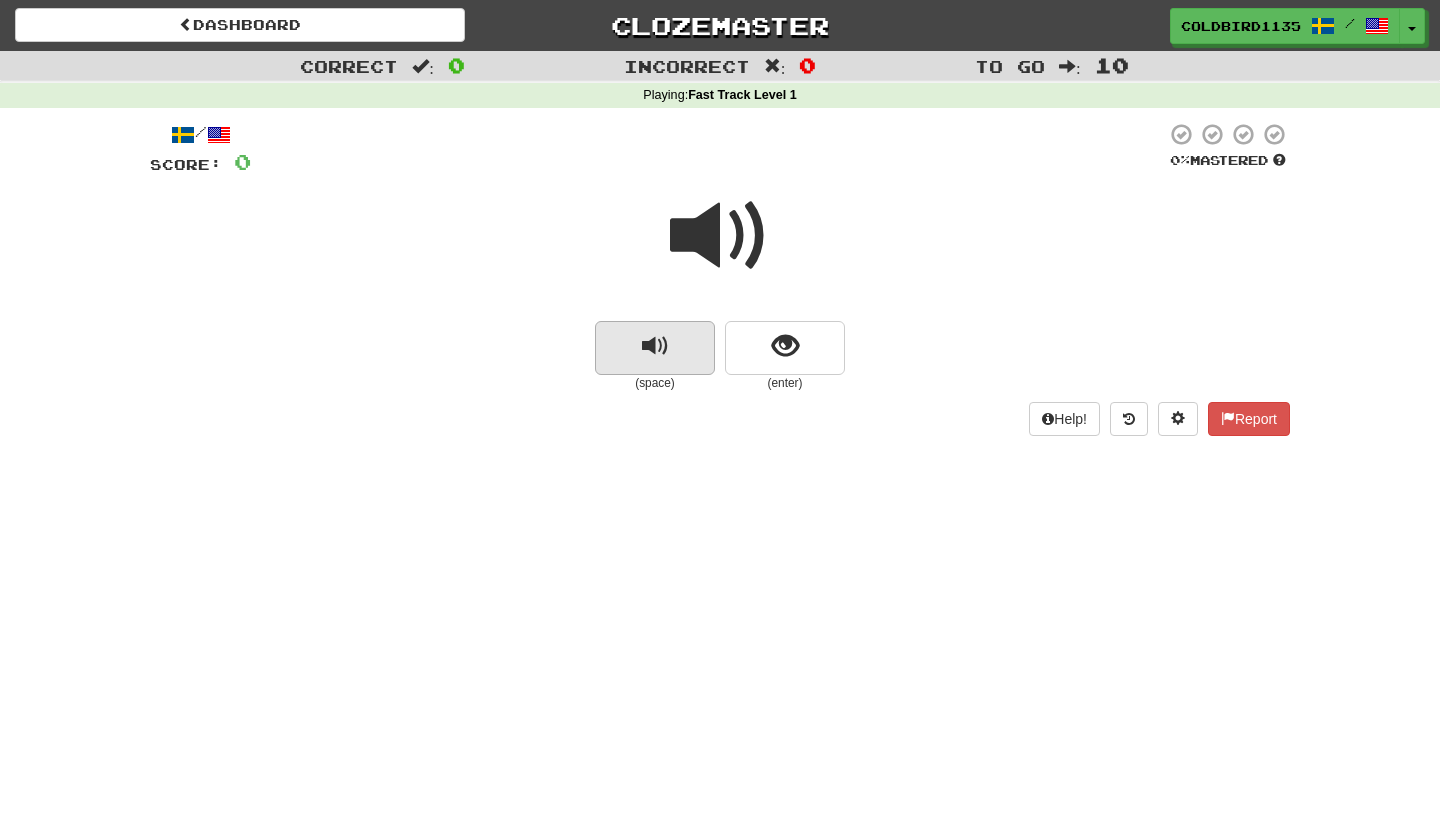 click at bounding box center [655, 346] 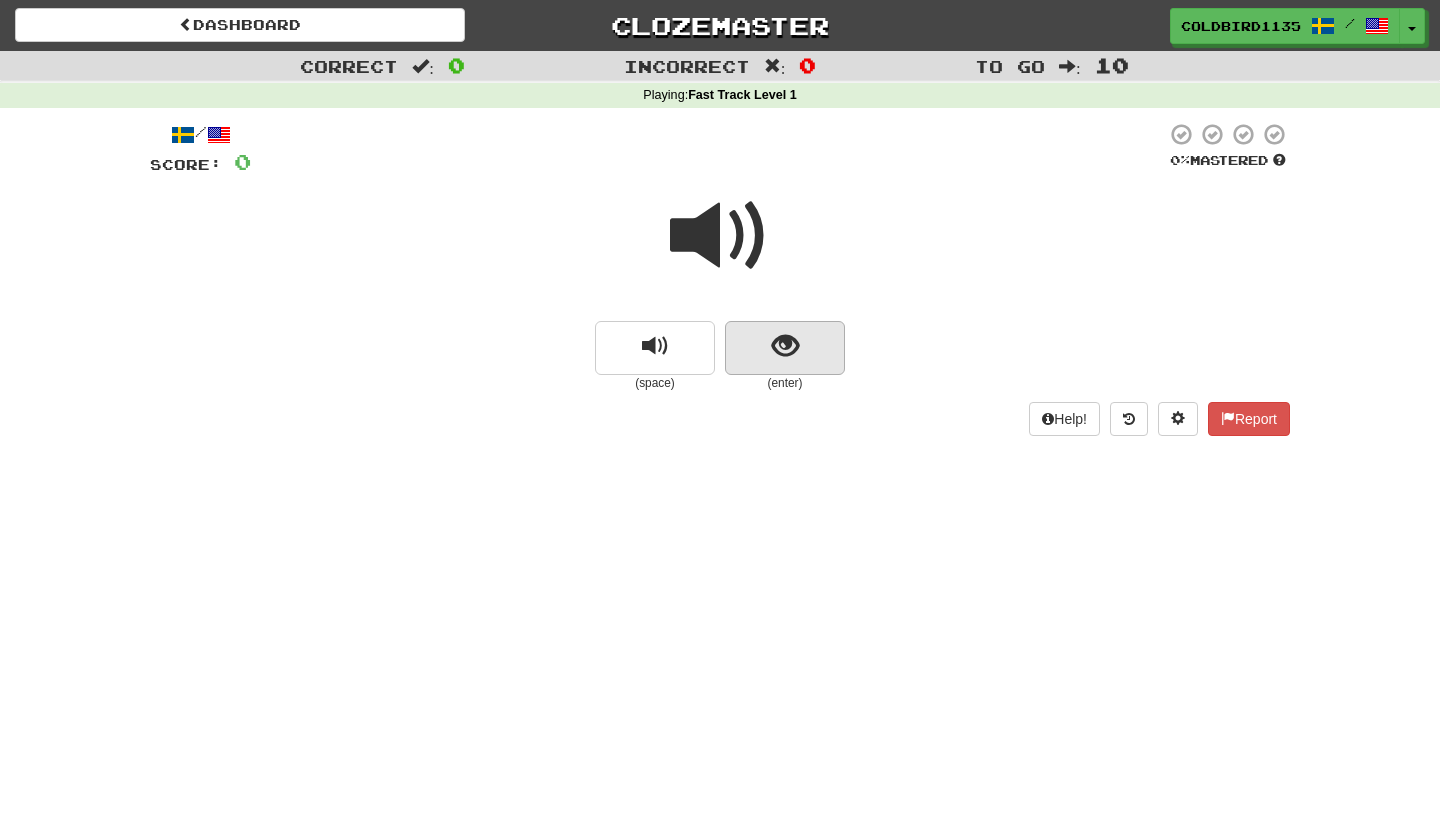 click at bounding box center [785, 348] 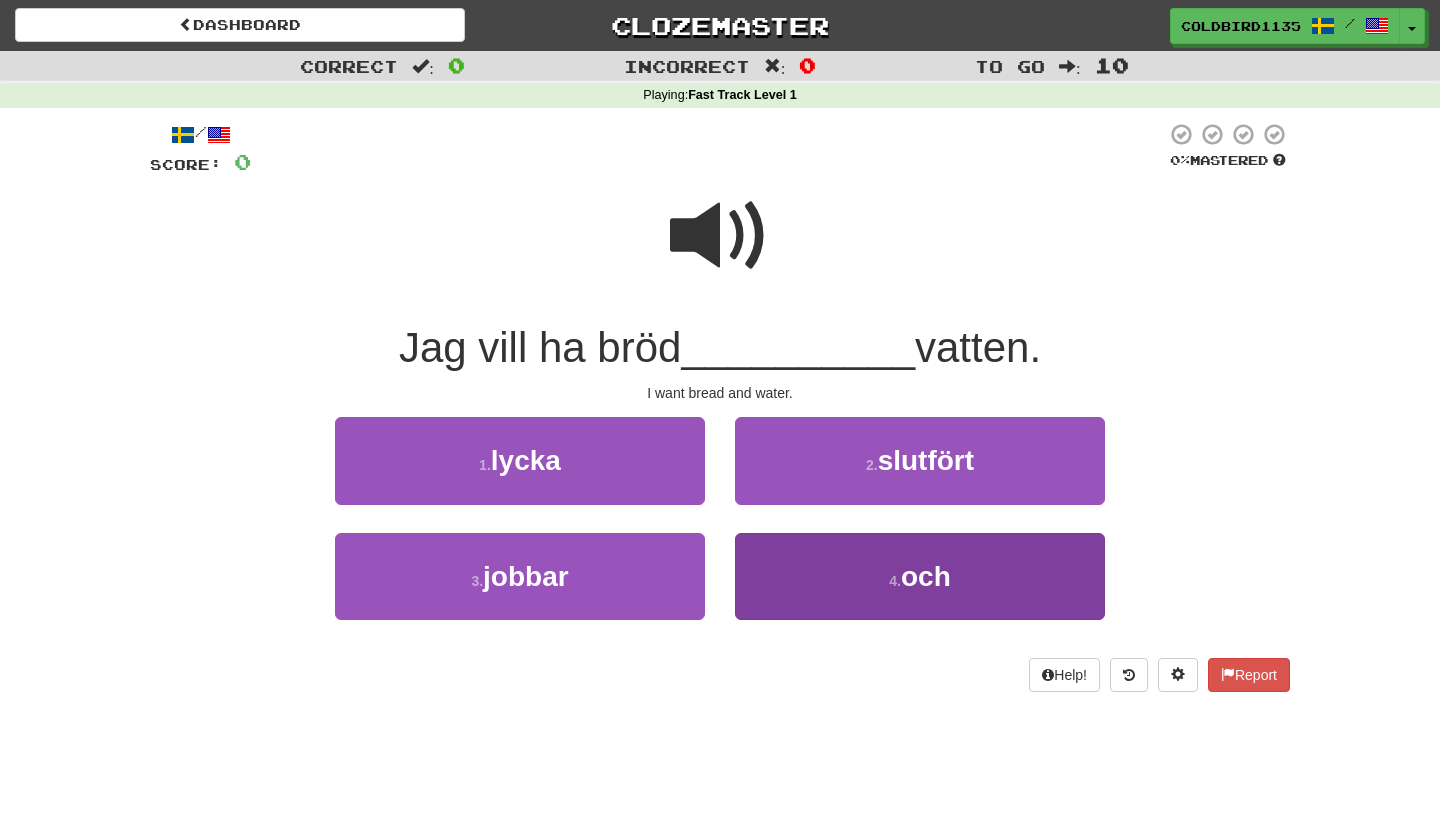 click on "4 ." at bounding box center (895, 581) 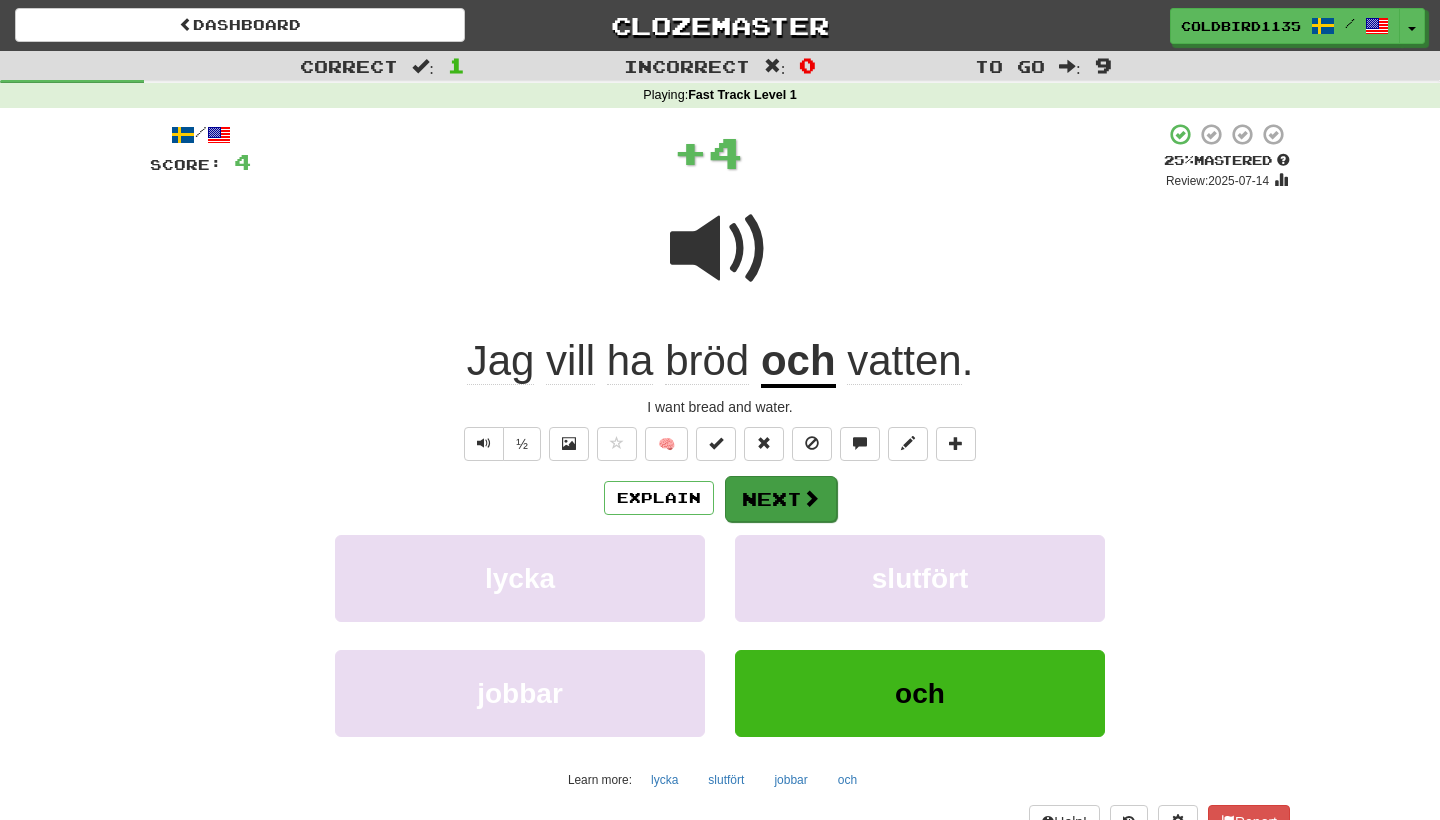 click on "Next" at bounding box center (781, 499) 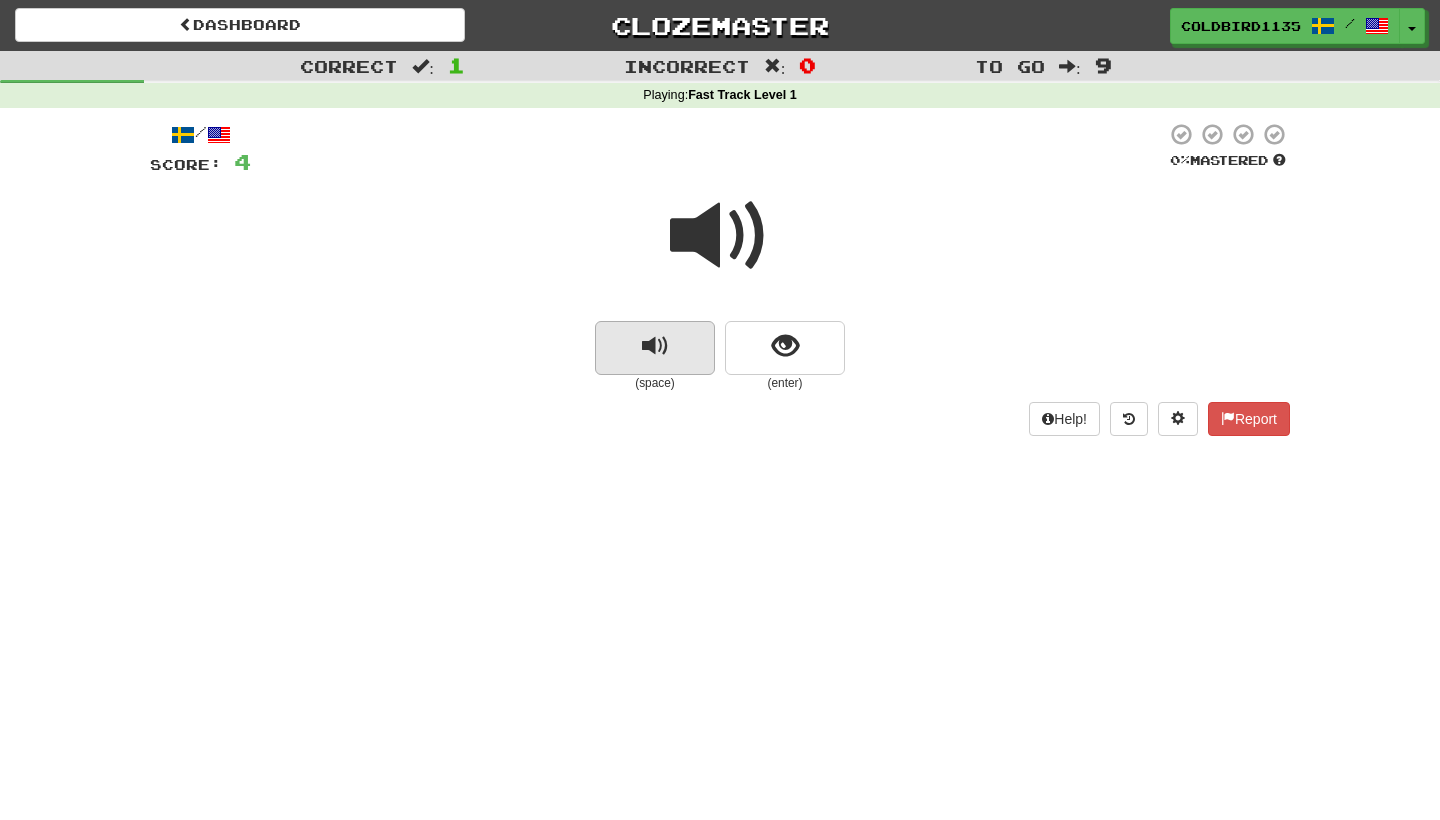 click at bounding box center [655, 346] 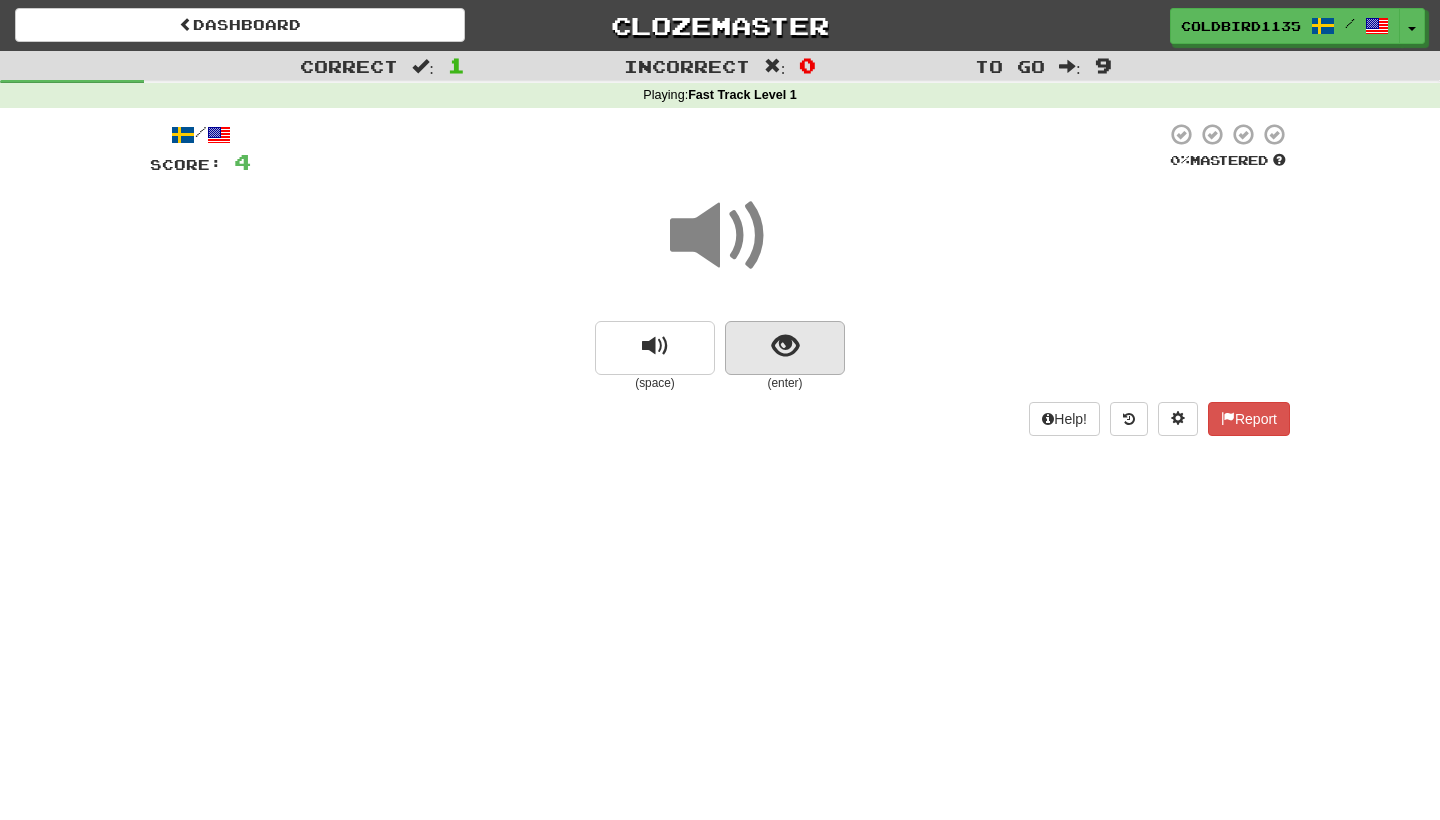 click at bounding box center (785, 348) 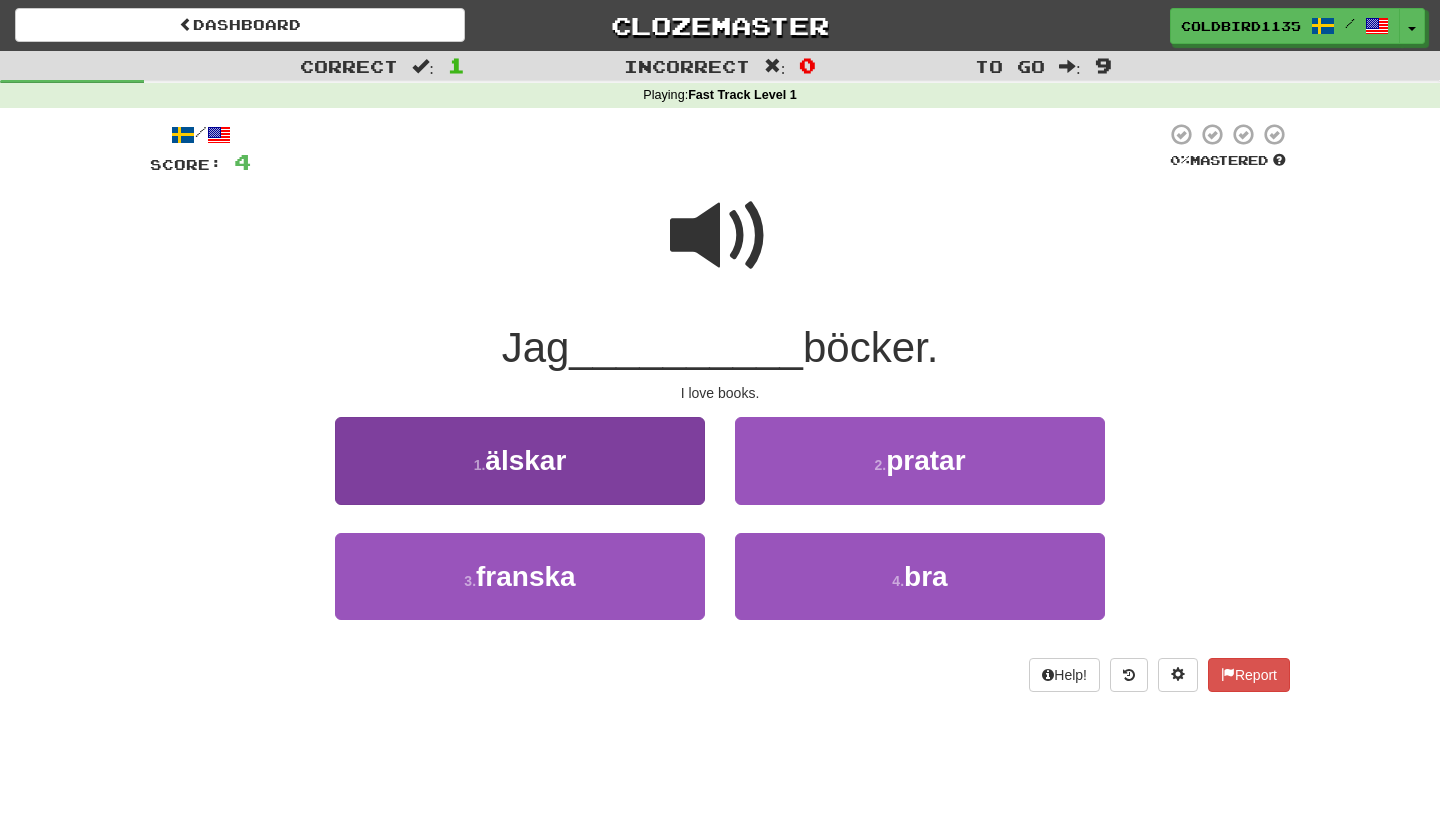 click on "1 .  älskar" at bounding box center (520, 460) 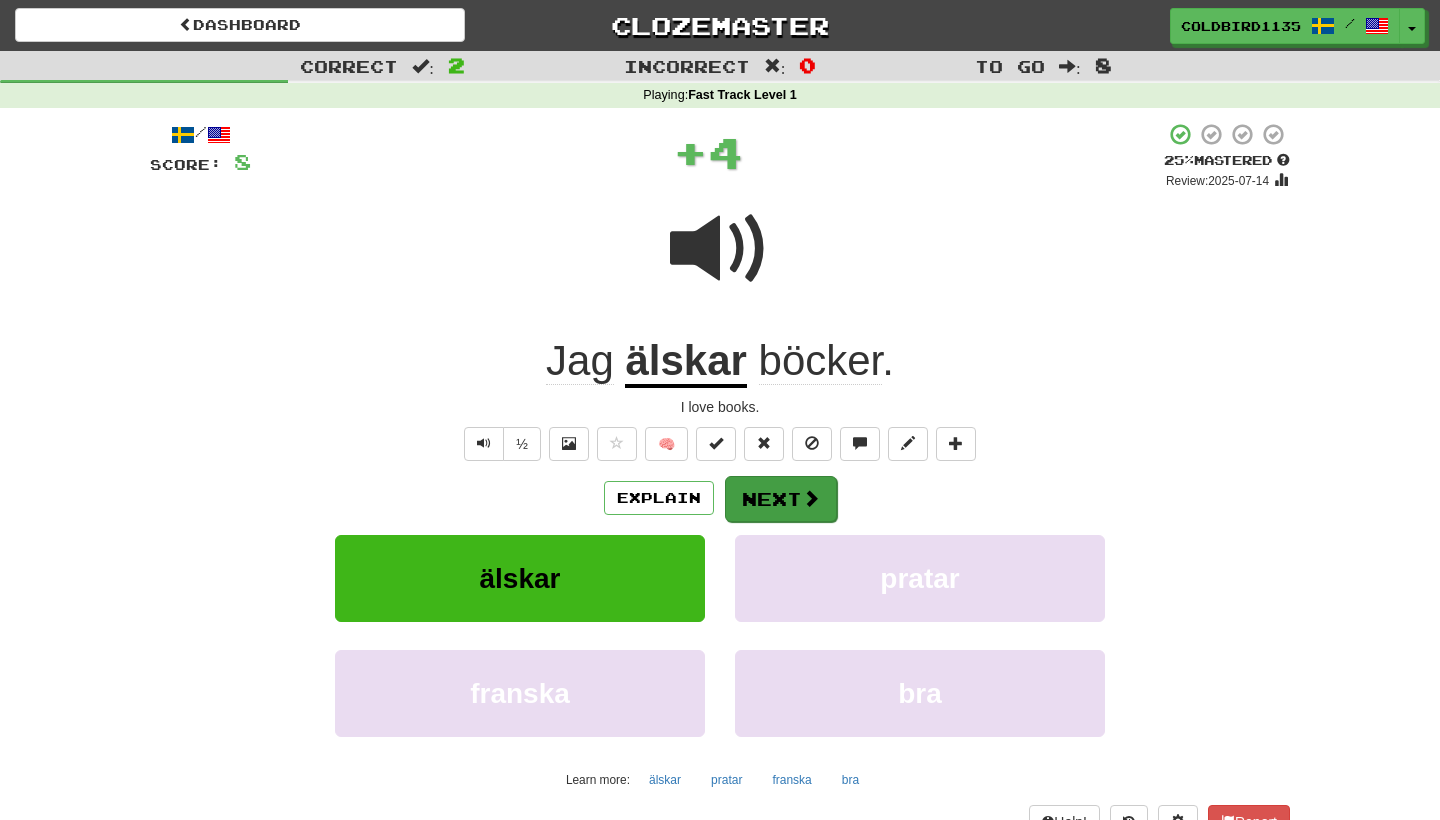 click on "Next" at bounding box center (781, 499) 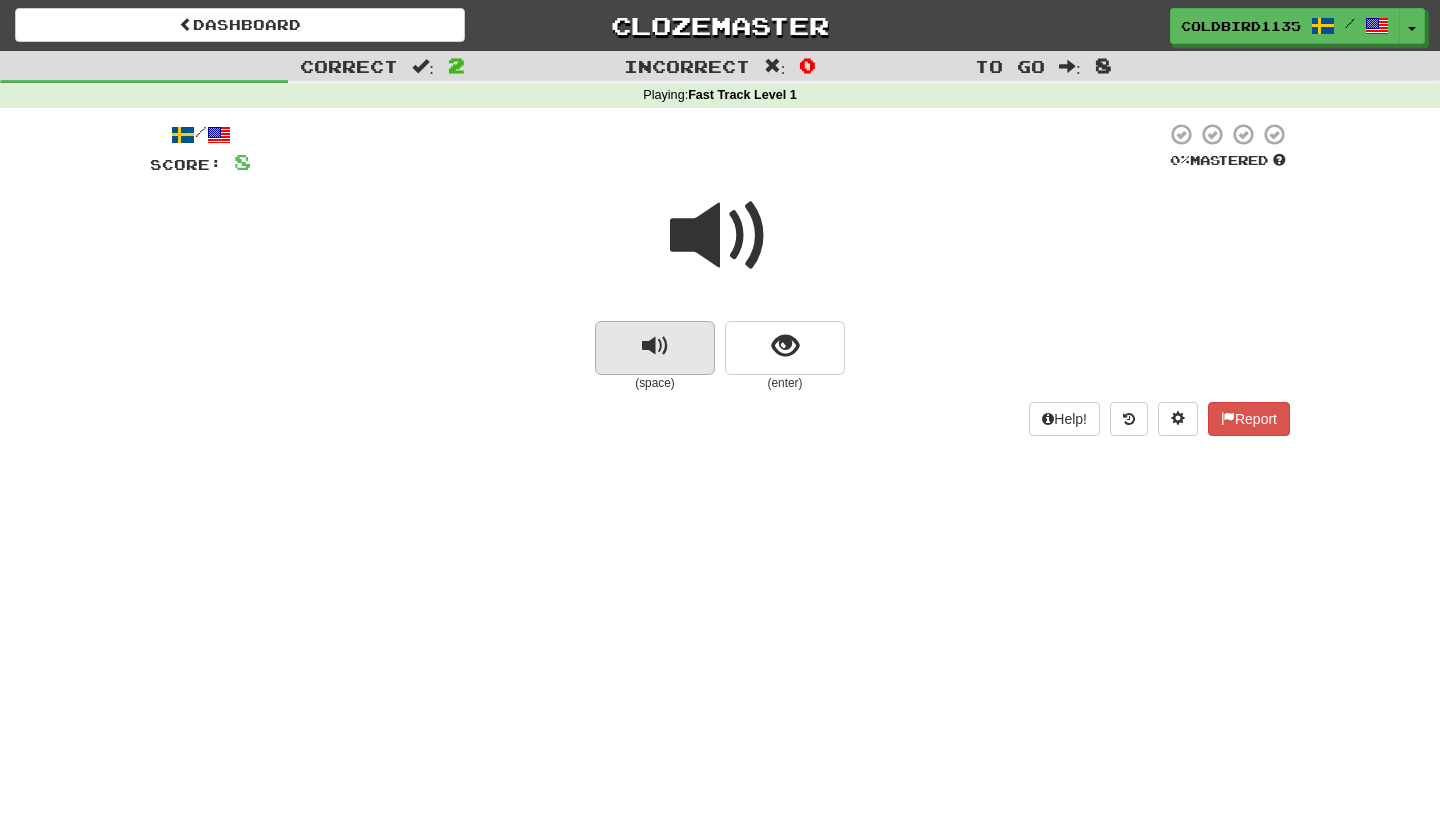 click at bounding box center (655, 348) 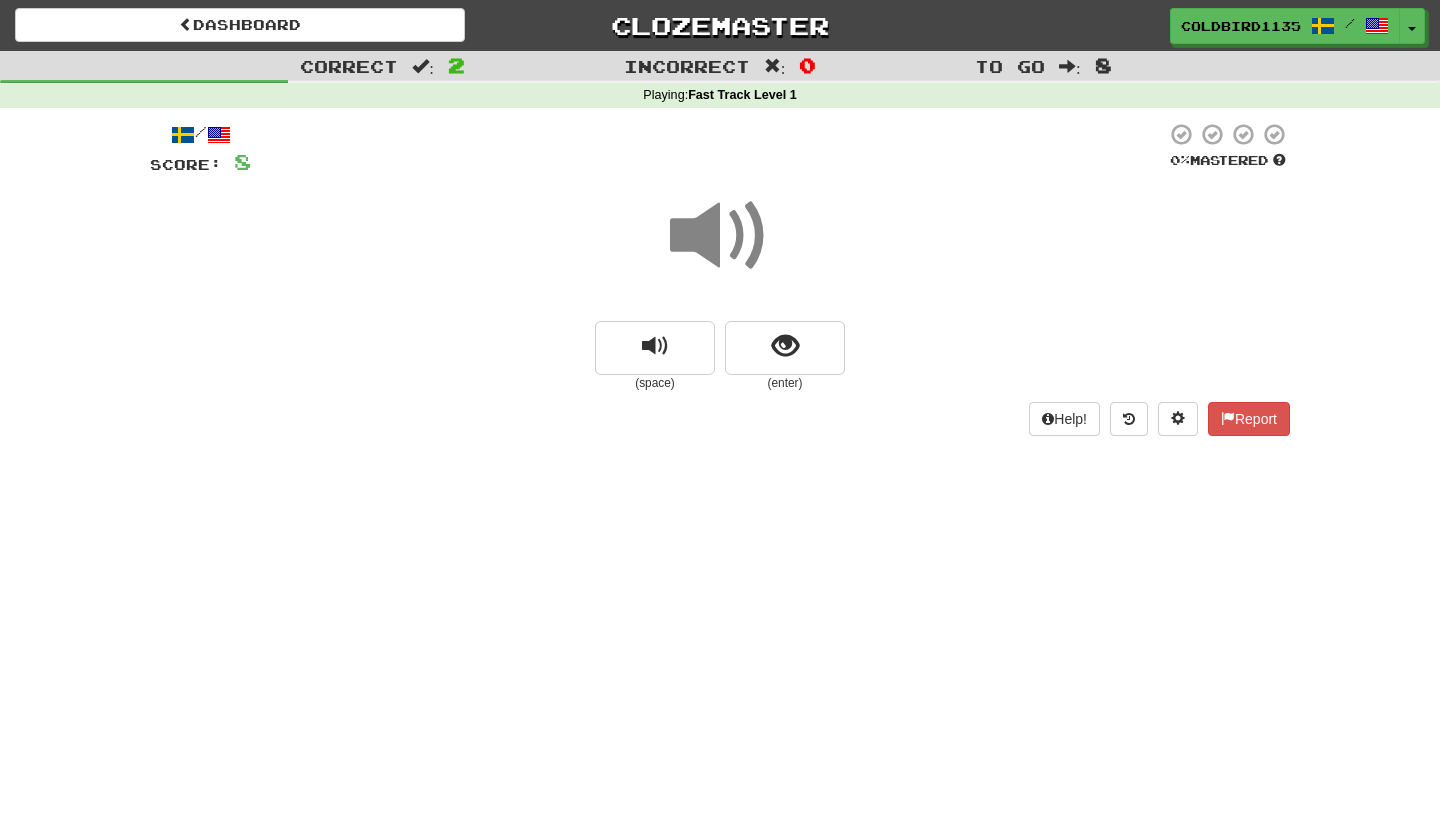 click at bounding box center [720, 236] 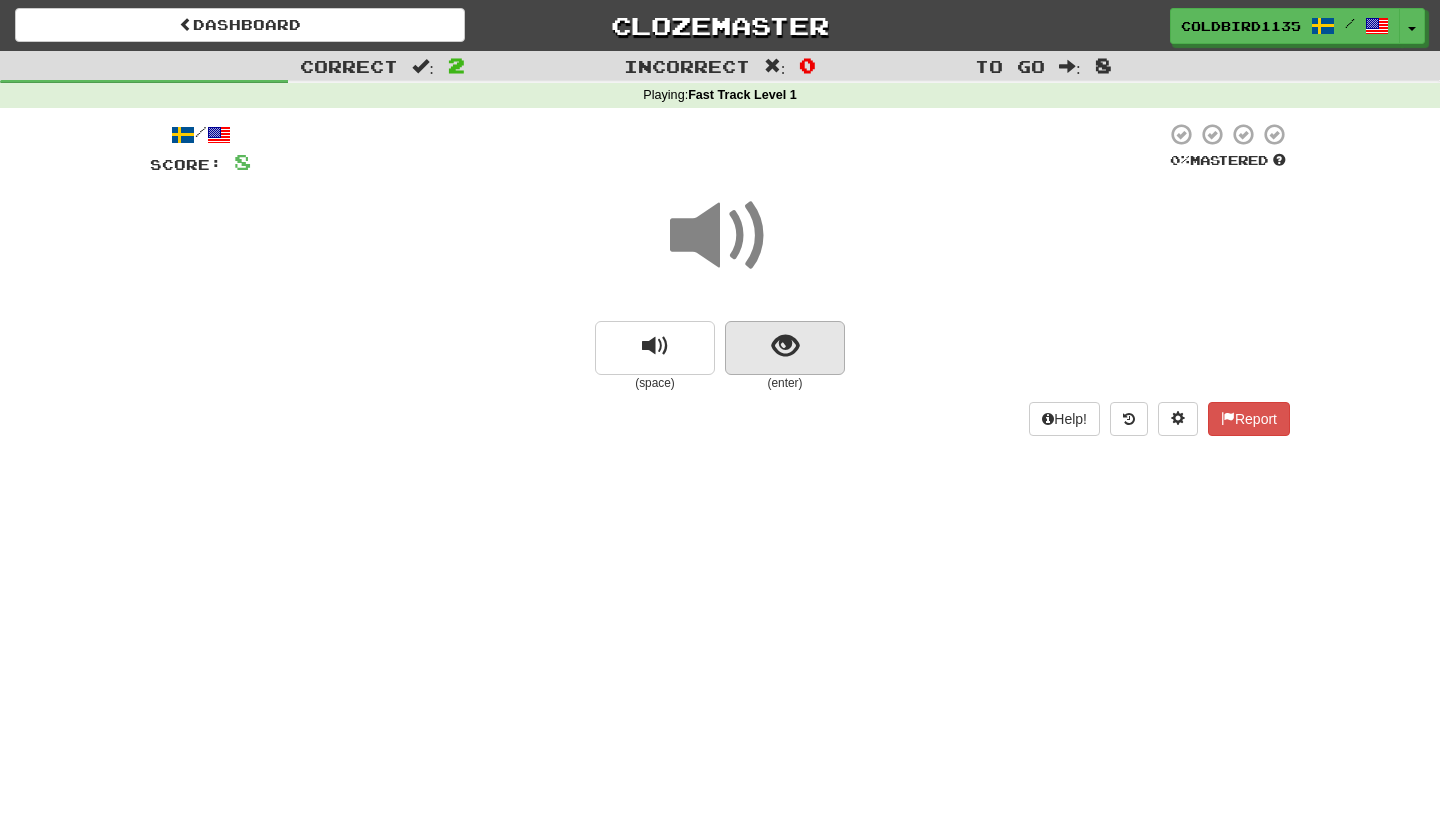 click at bounding box center (785, 346) 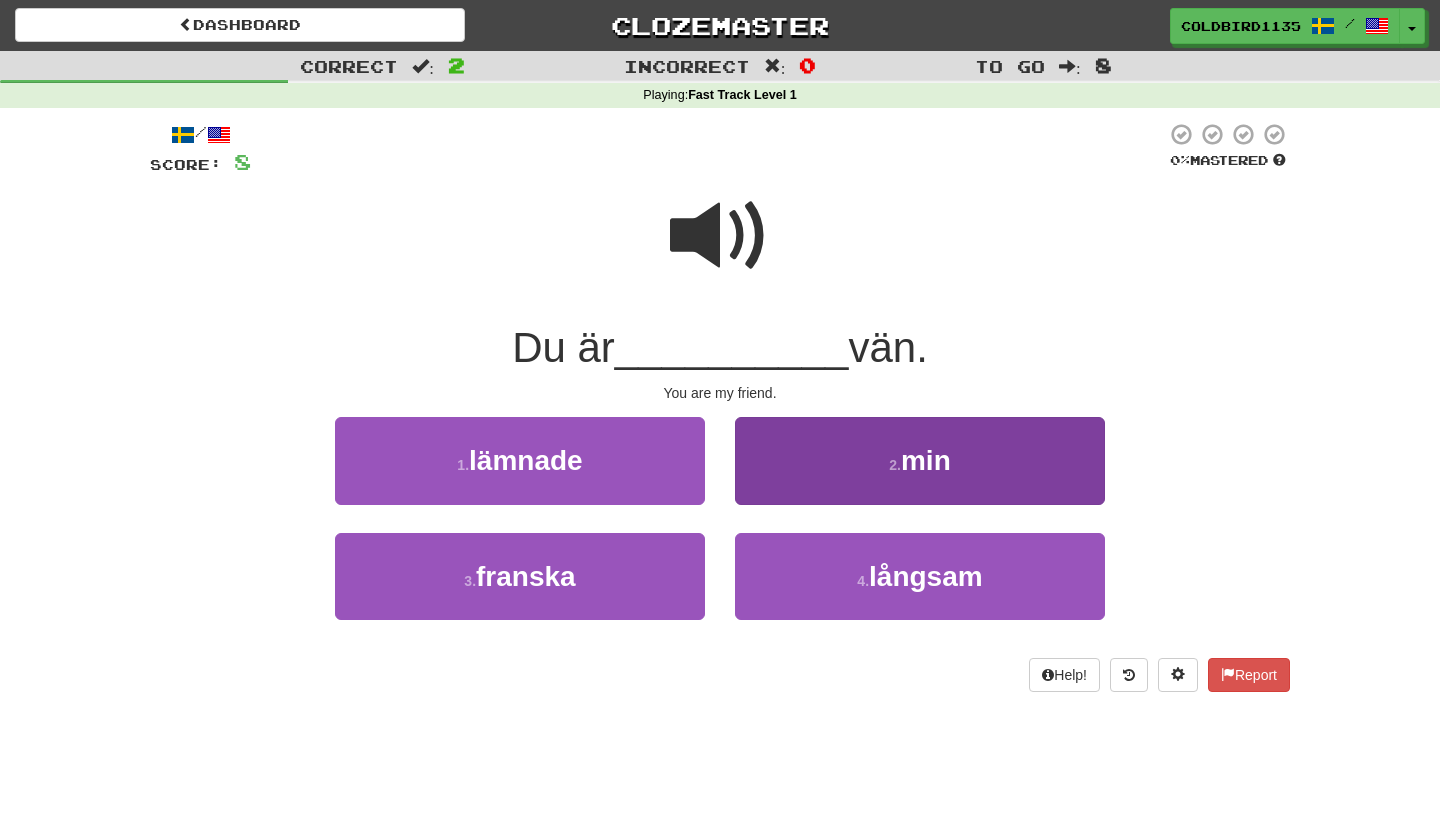 click on "2 .  min" at bounding box center [920, 460] 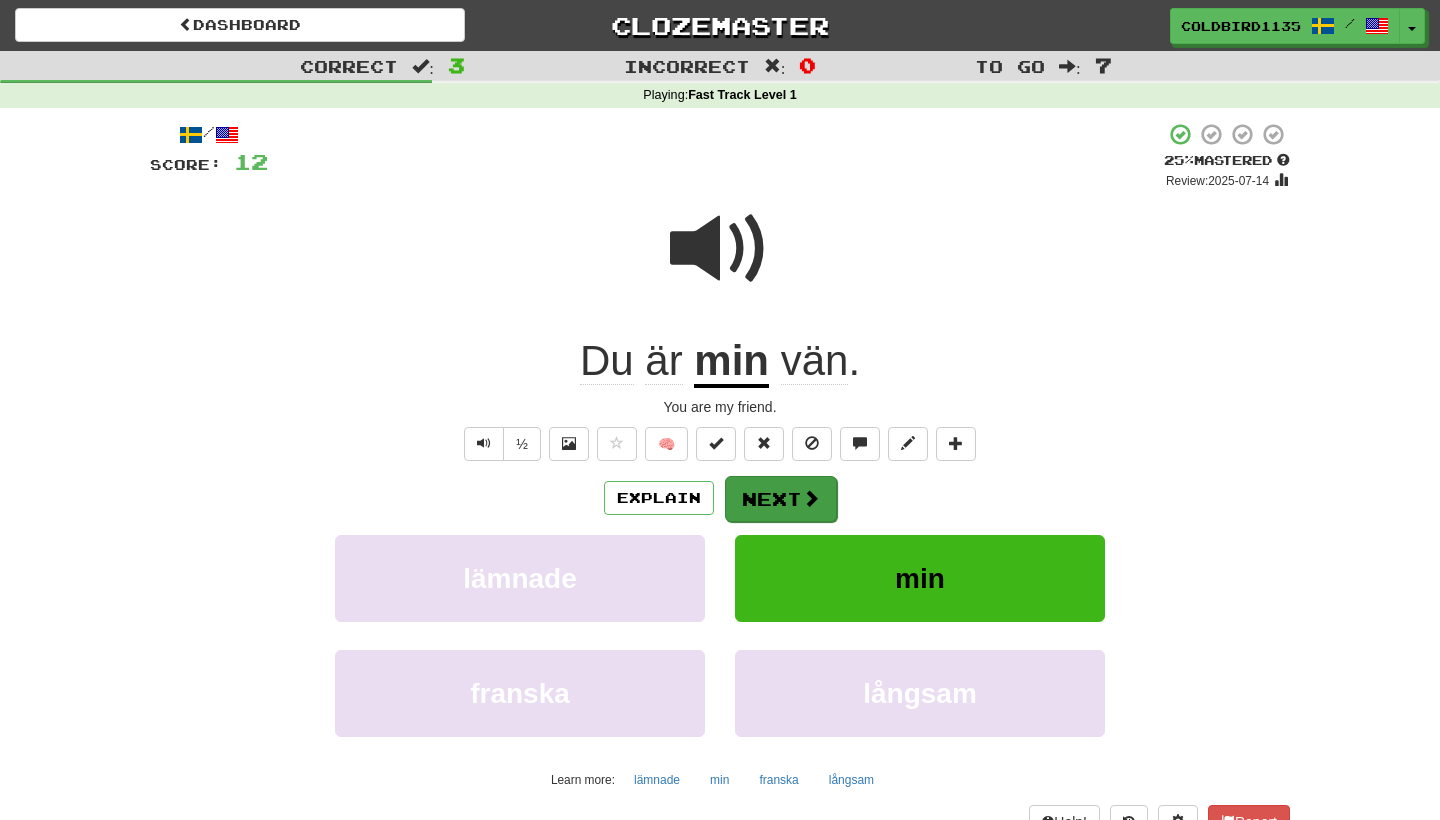 click on "Next" at bounding box center [781, 499] 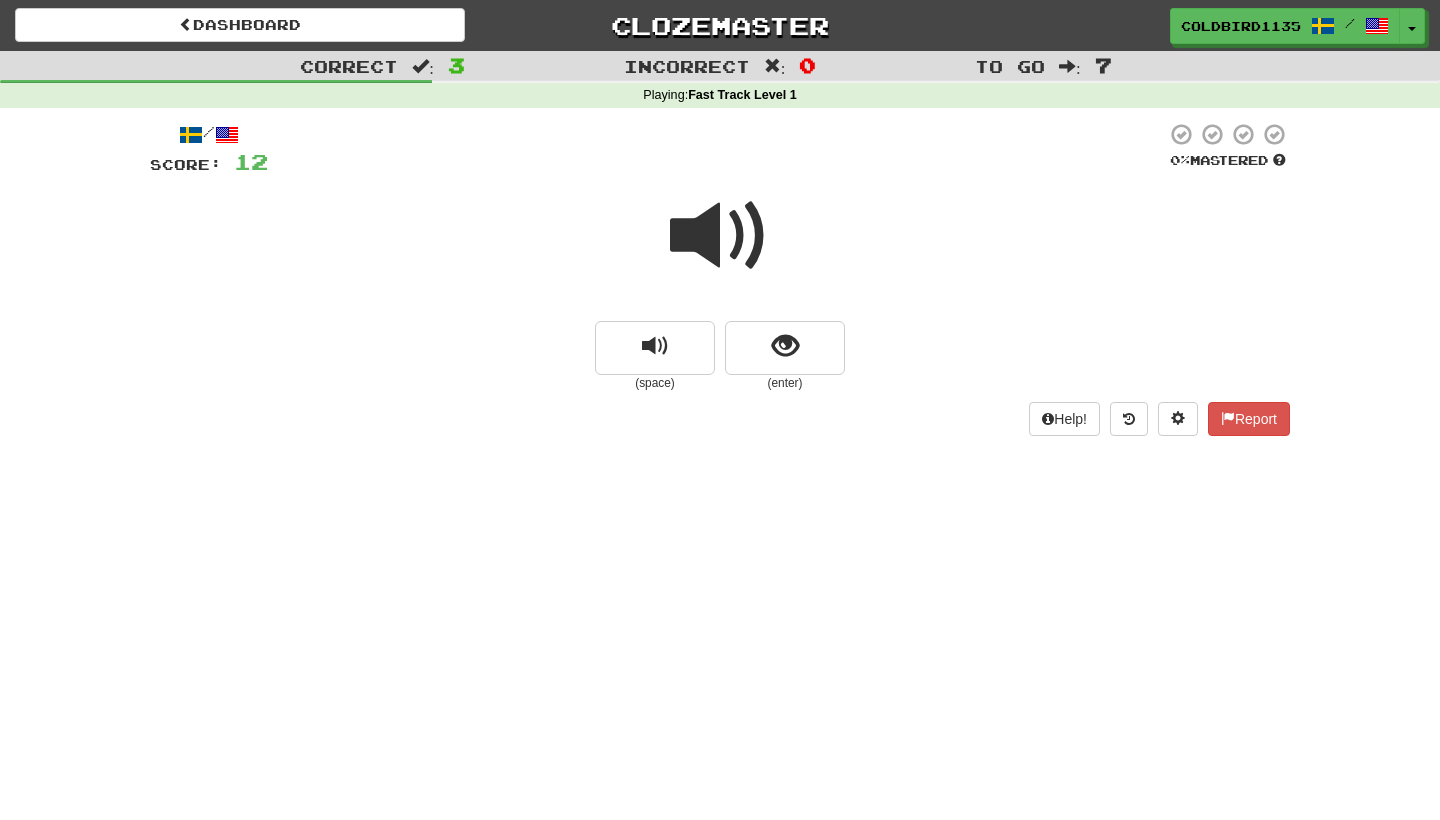 click on "(space)" at bounding box center [655, 383] 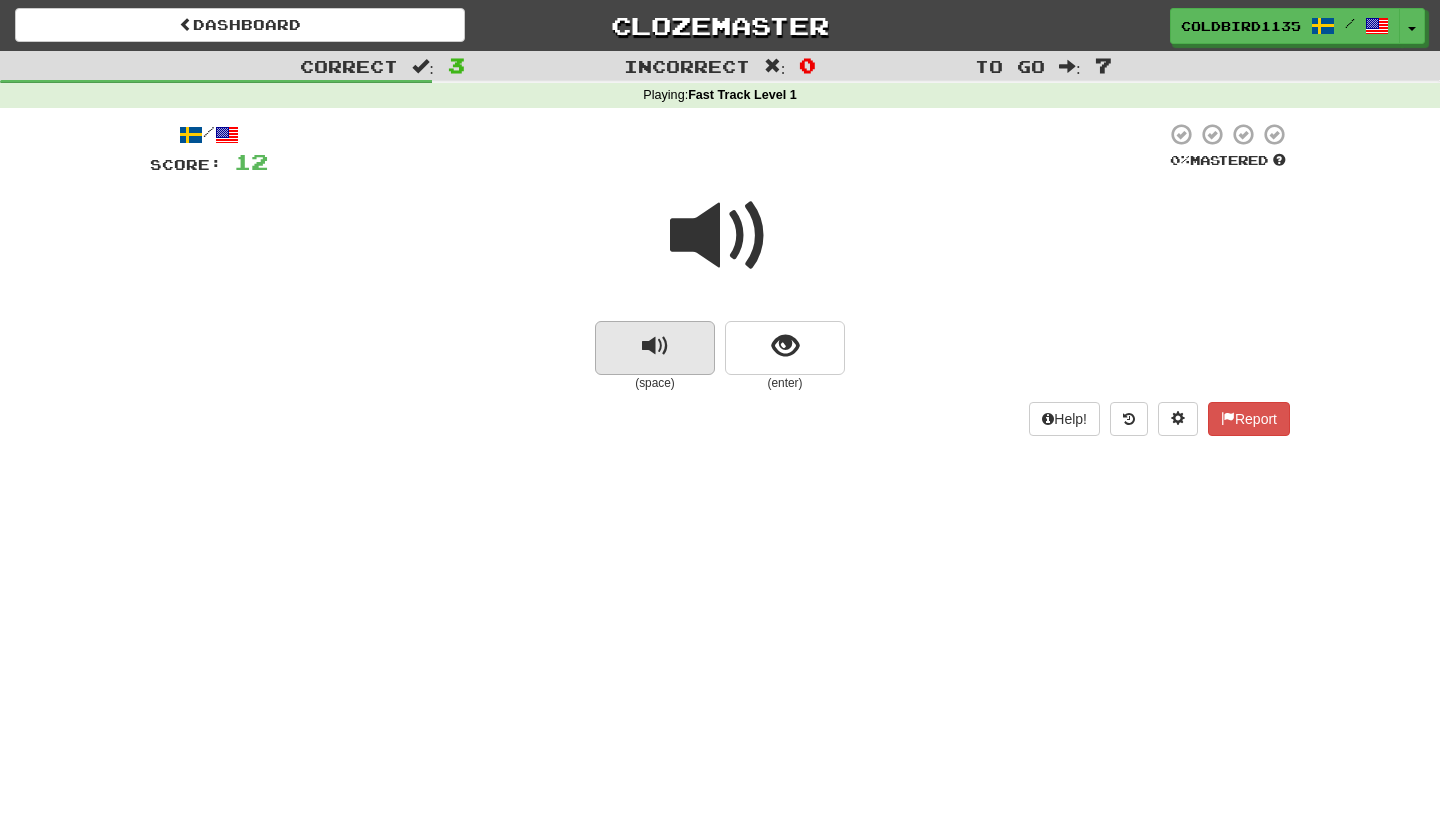 click at bounding box center (655, 346) 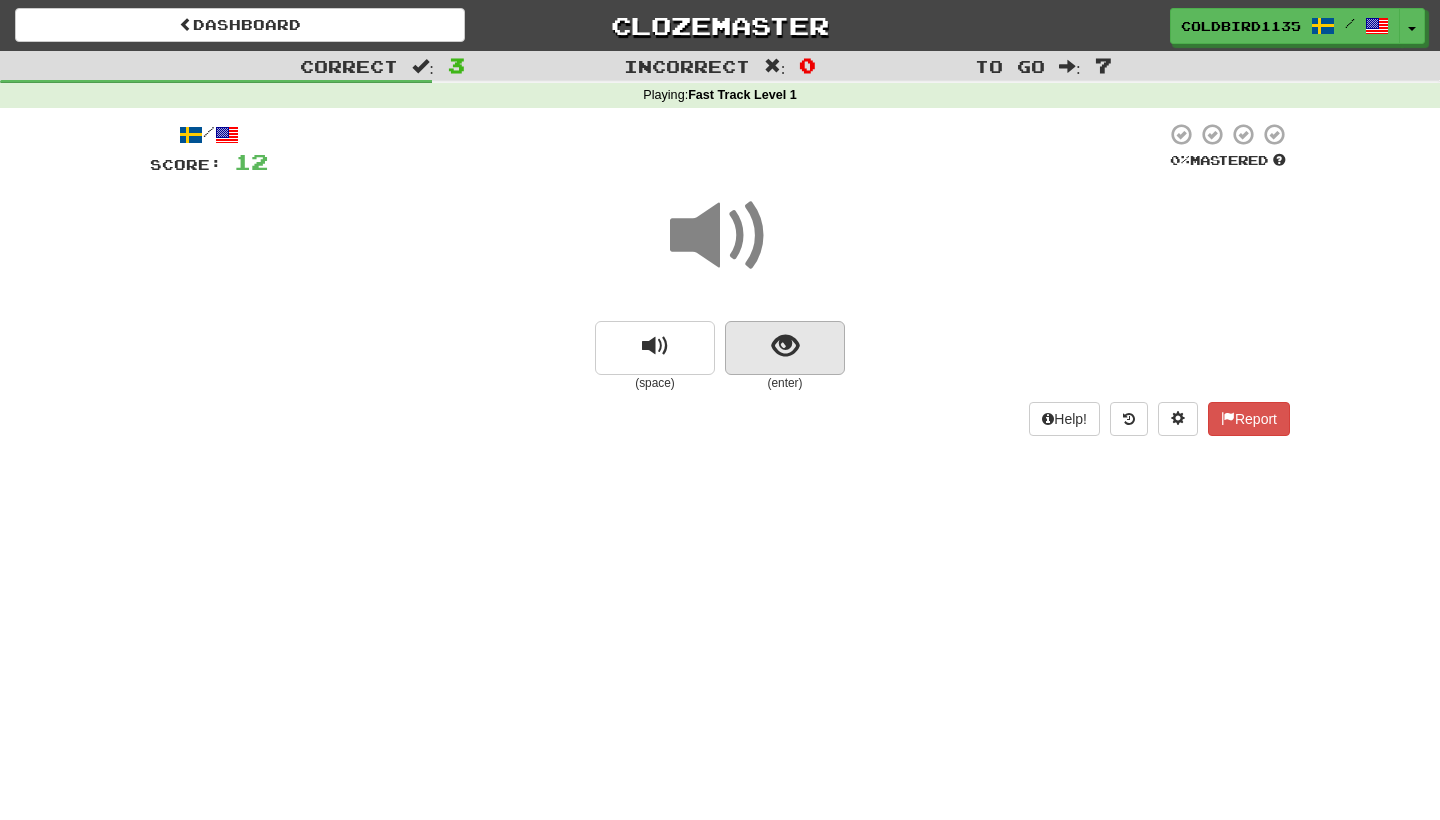 click at bounding box center [785, 348] 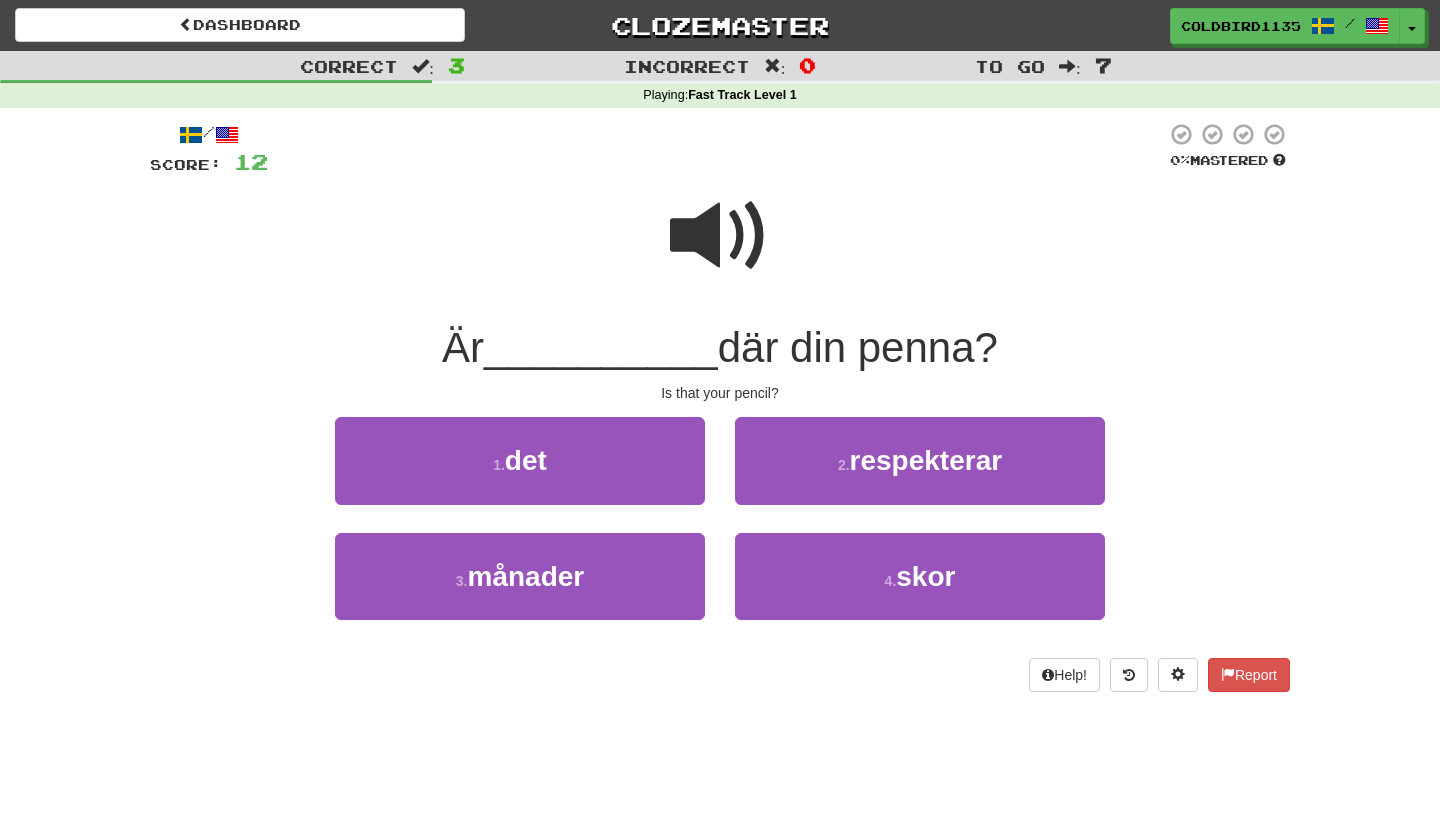 click at bounding box center (720, 236) 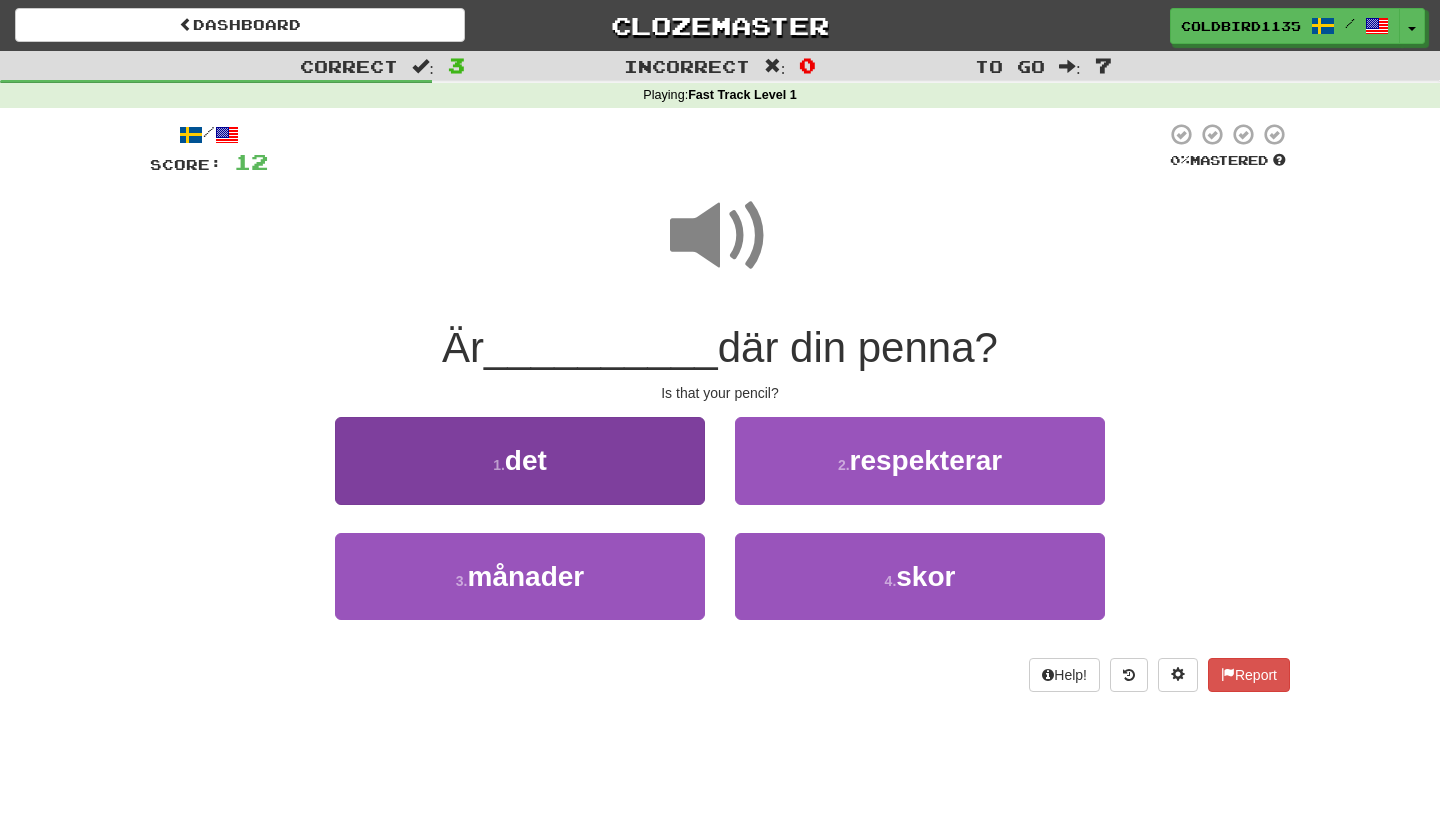 click on "det" at bounding box center [526, 460] 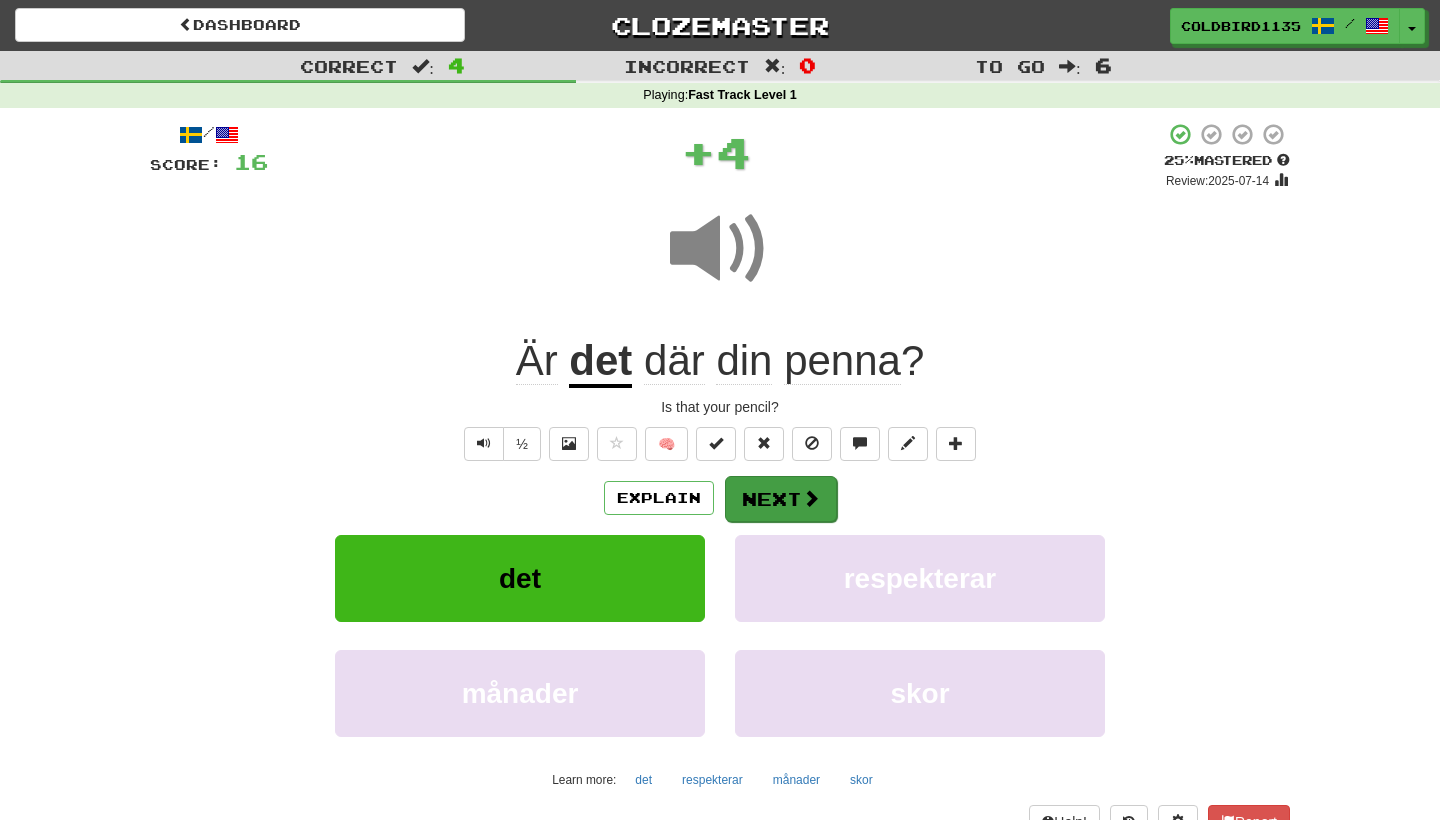click on "Next" at bounding box center (781, 499) 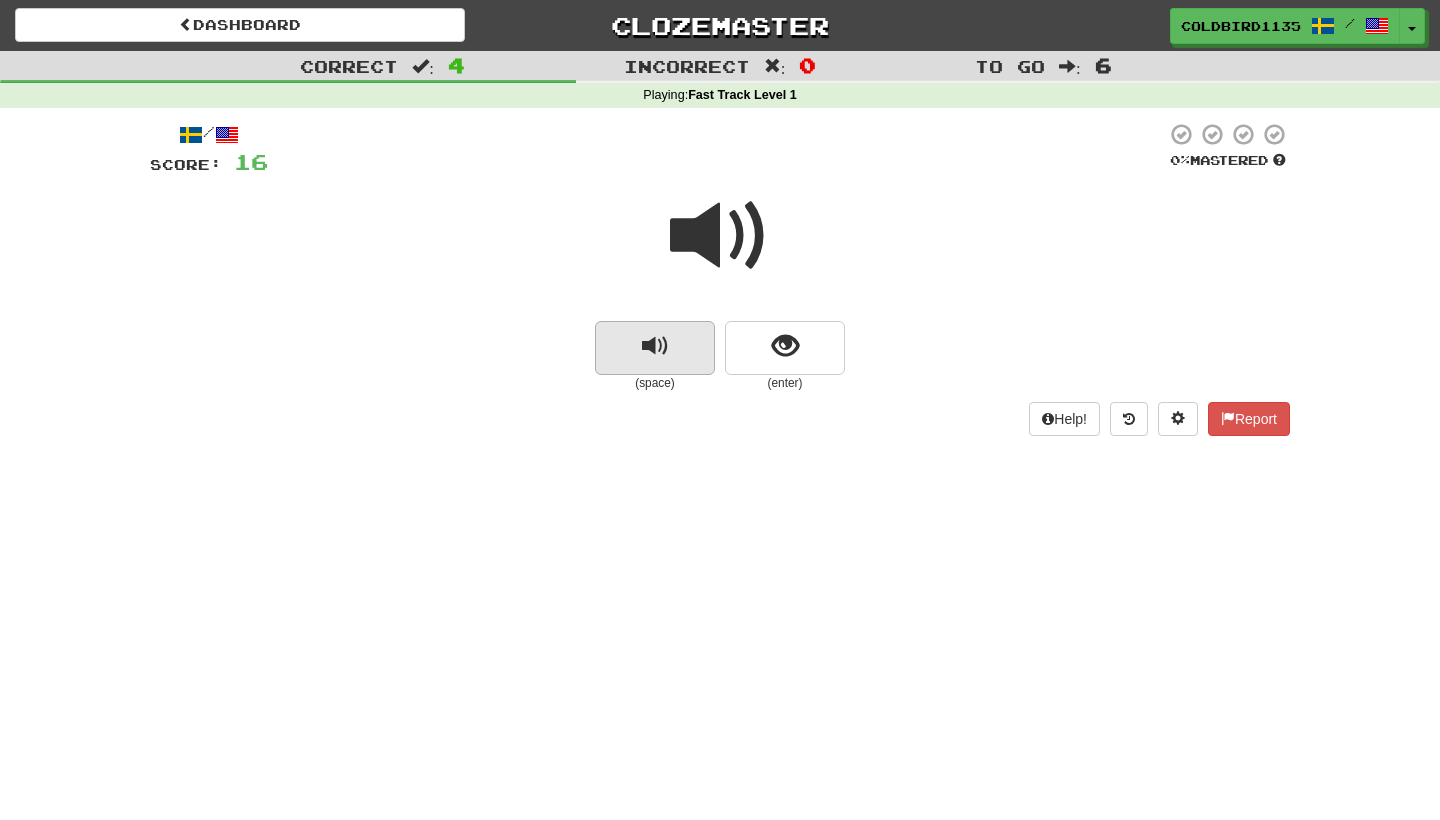 click at bounding box center (655, 348) 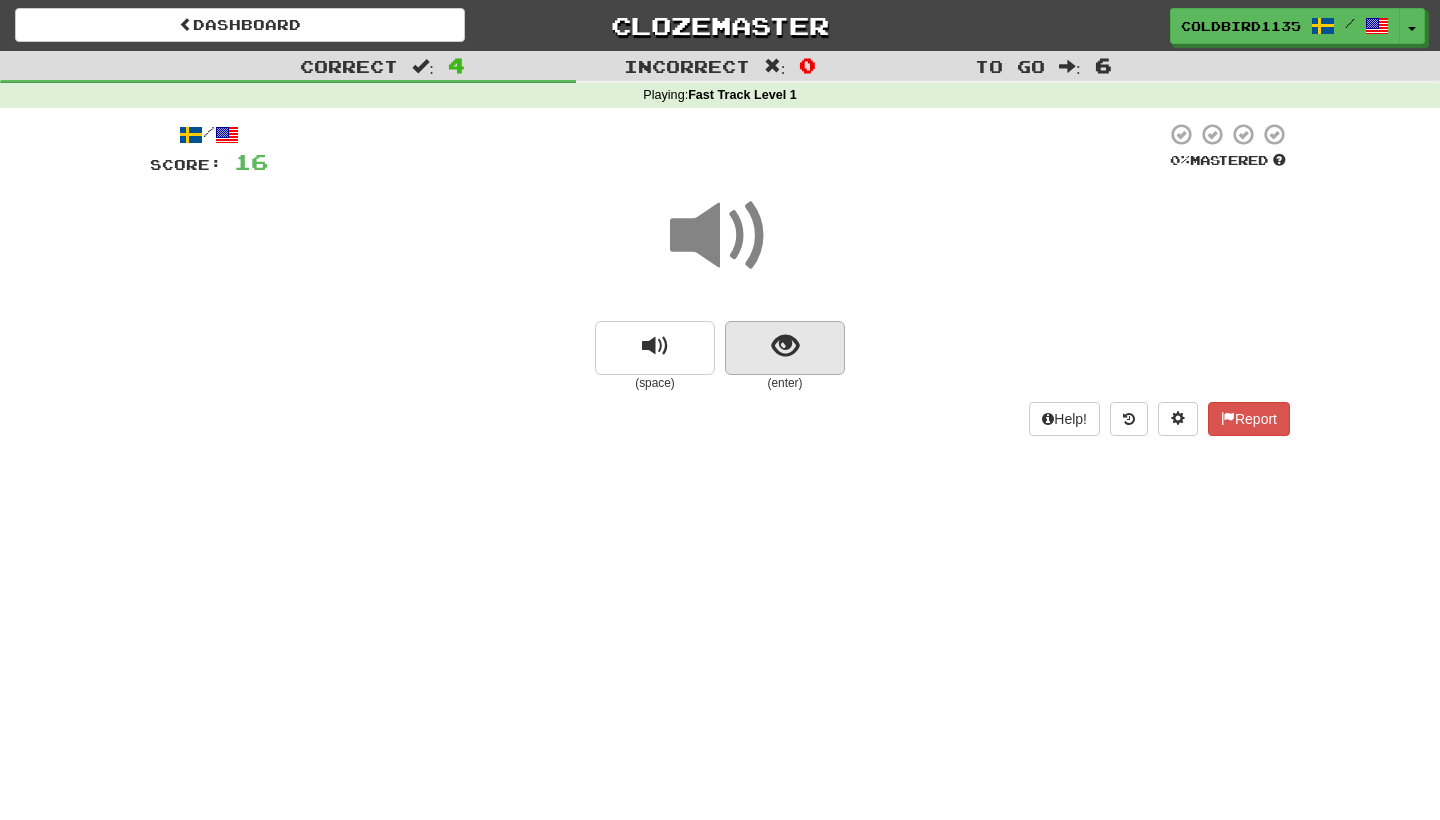 click at bounding box center (785, 348) 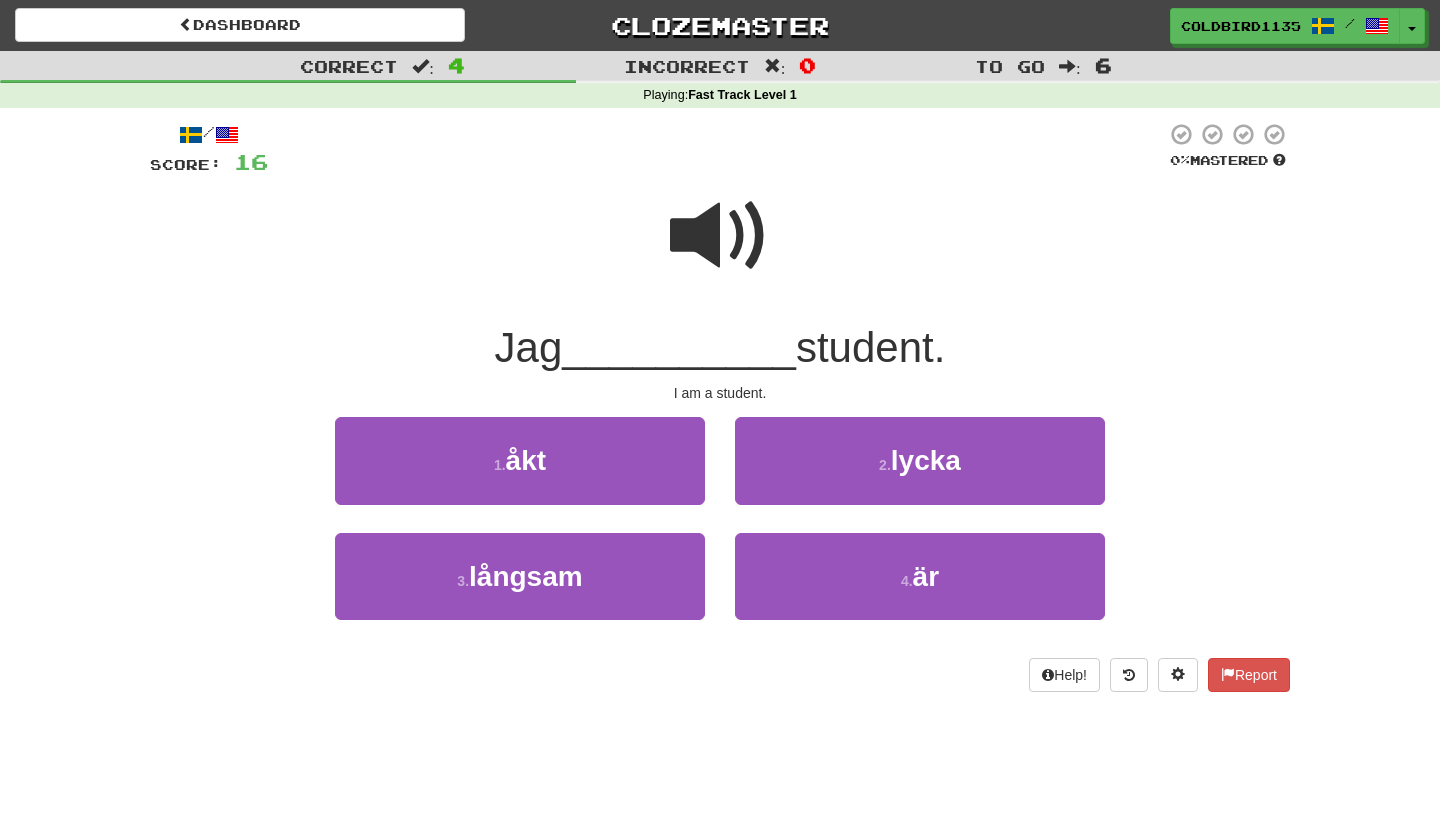 click at bounding box center (720, 236) 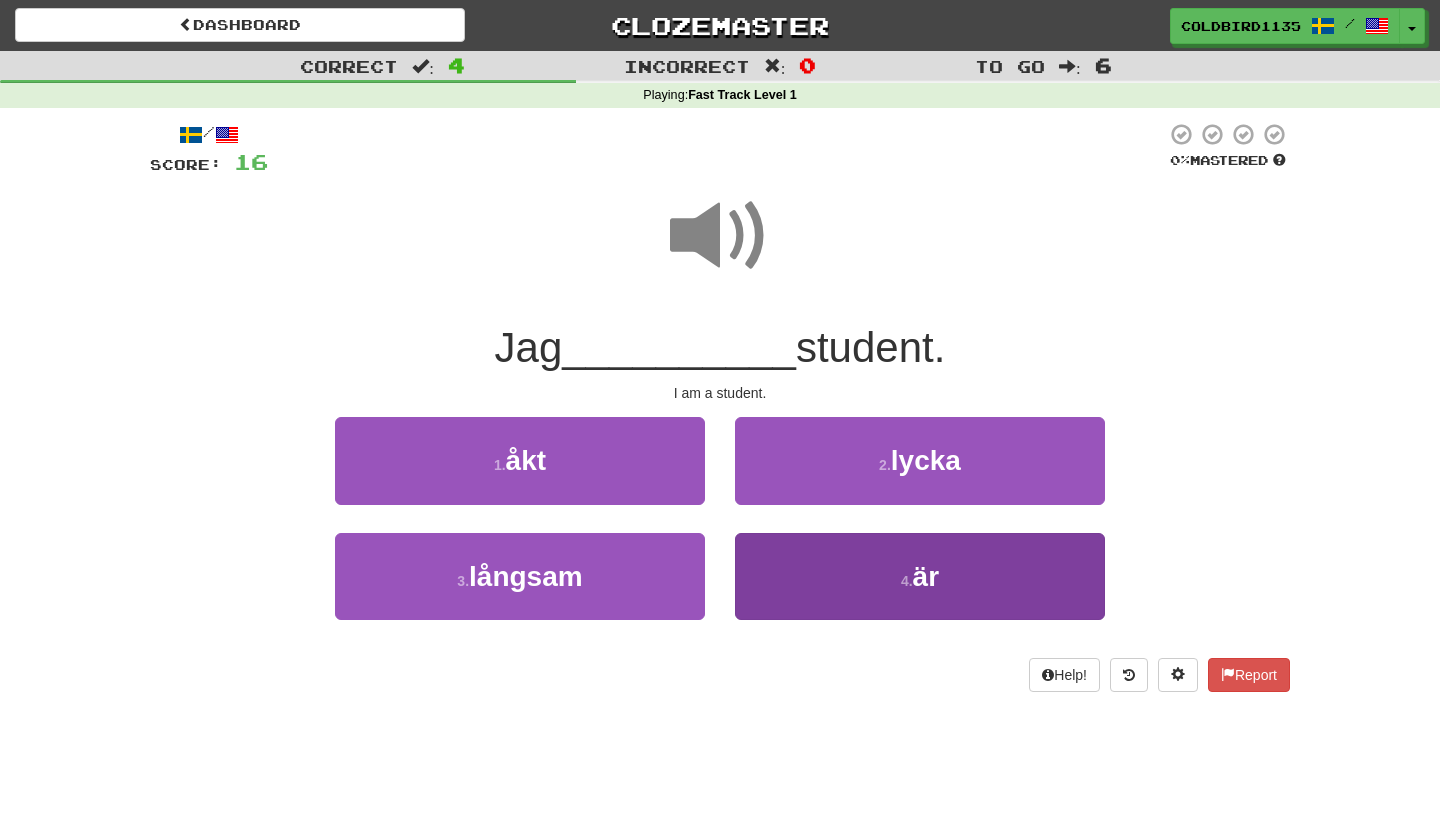 click on "4 .  är" at bounding box center [920, 576] 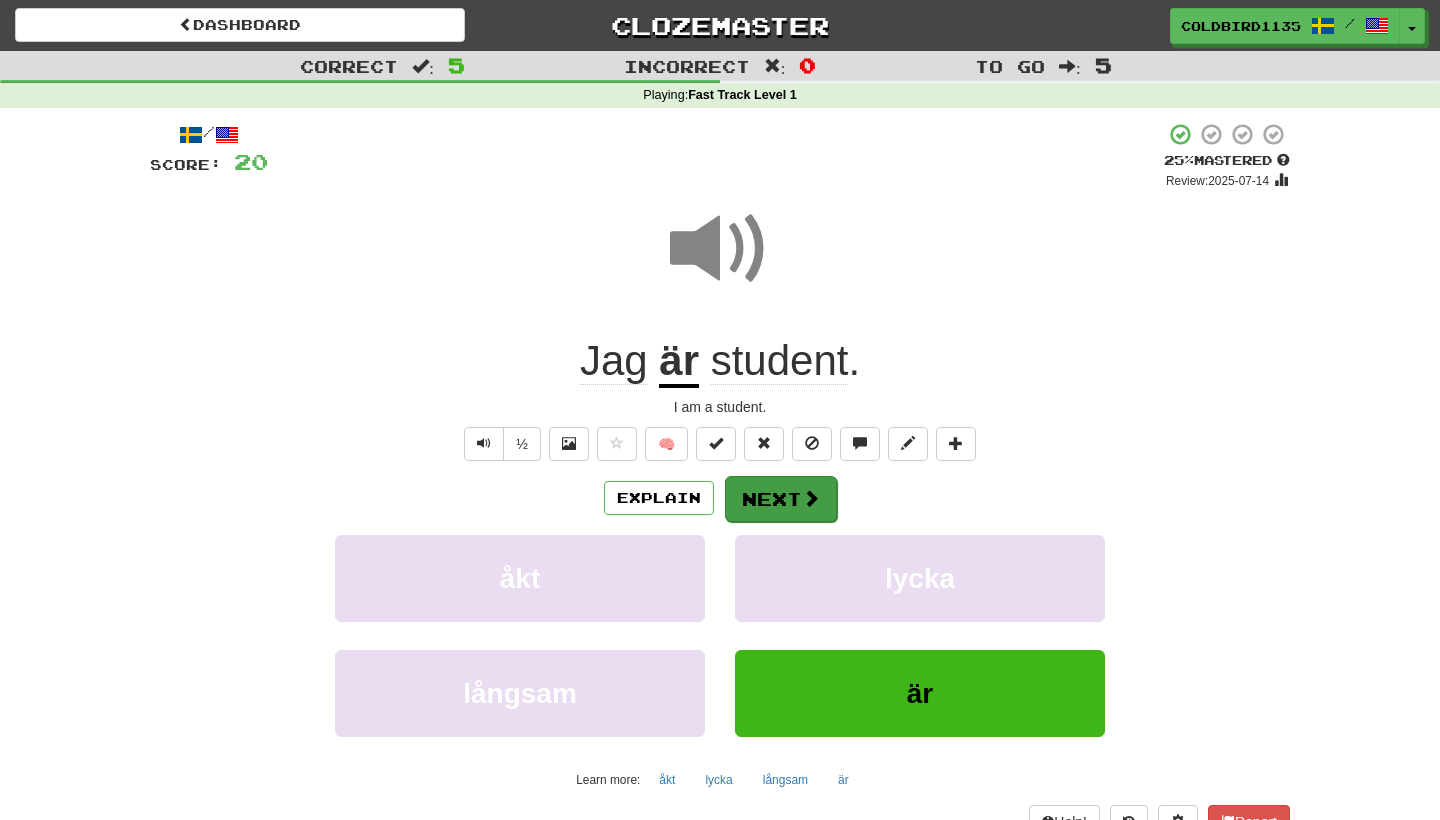 click on "Next" at bounding box center (781, 499) 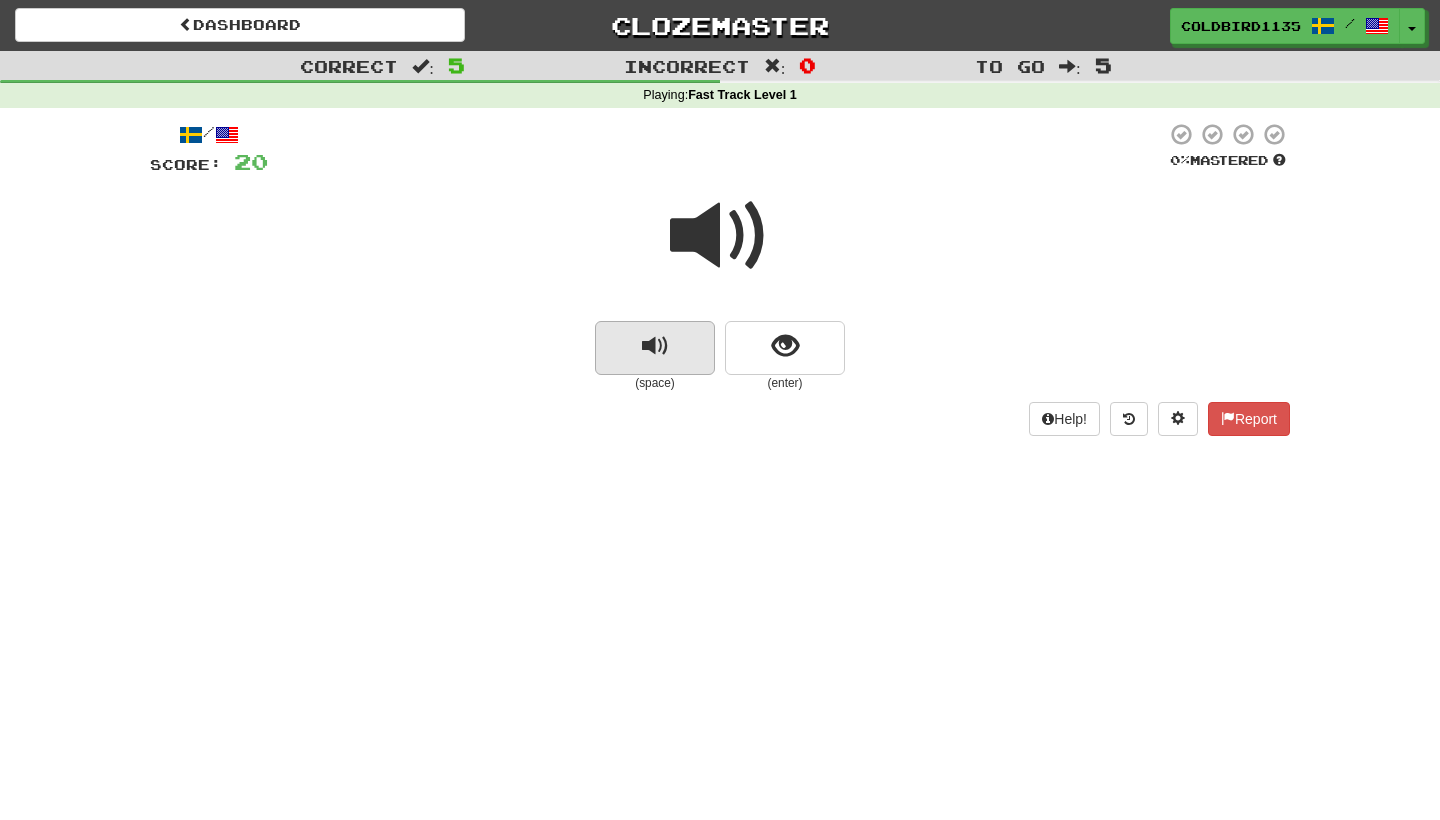 click at bounding box center [655, 346] 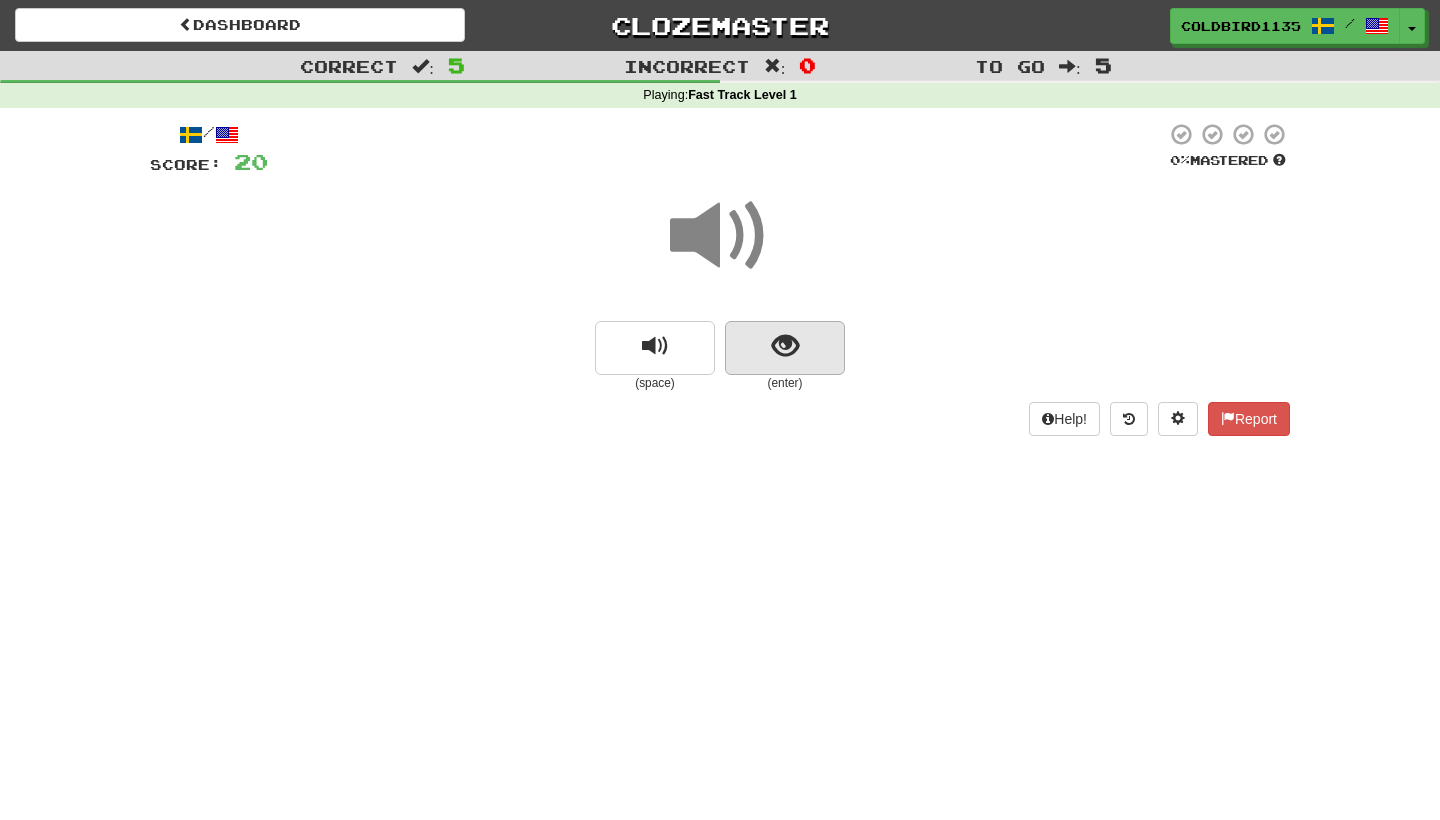 click at bounding box center (785, 348) 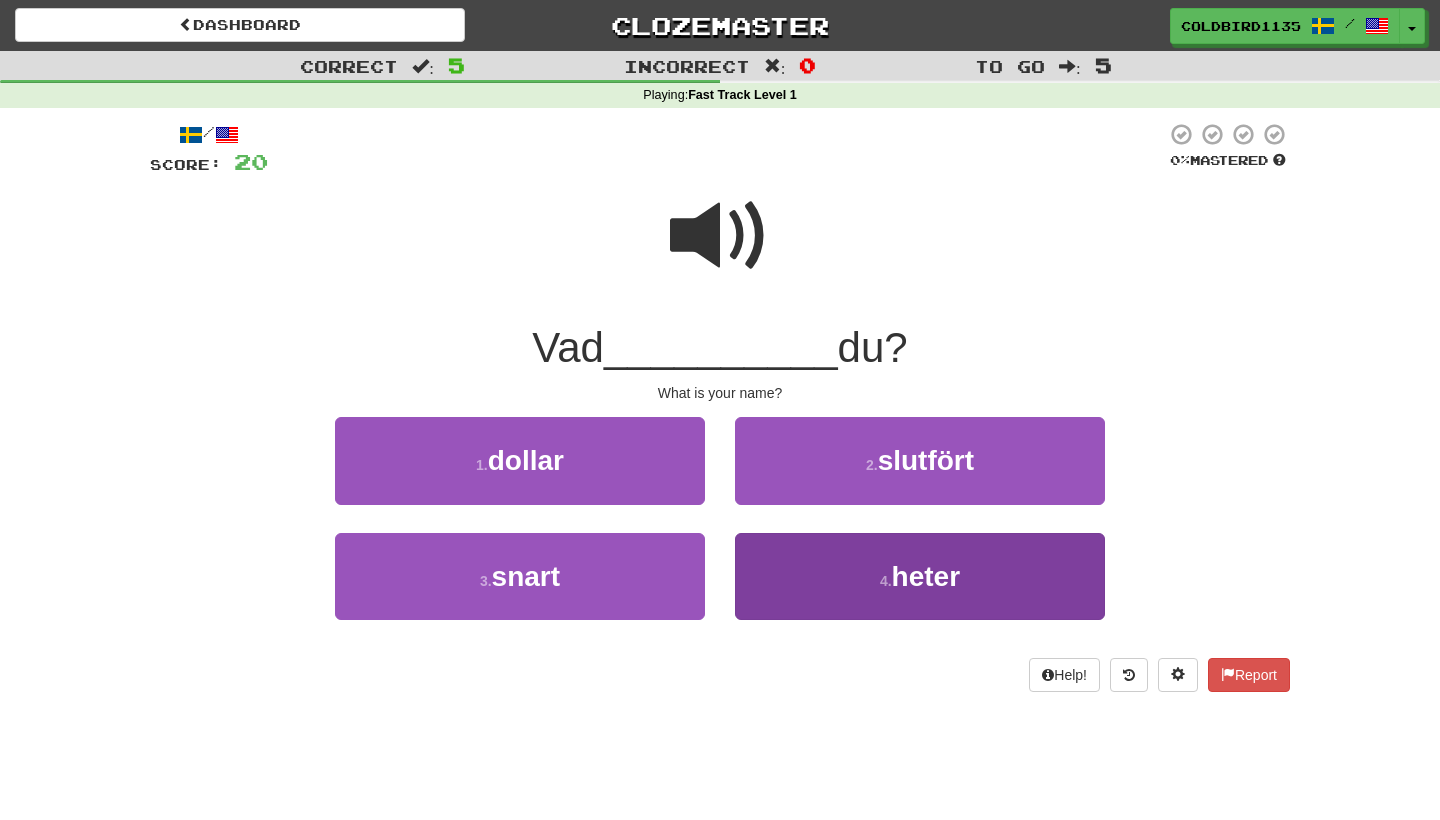 click on "4 .  heter" at bounding box center [920, 576] 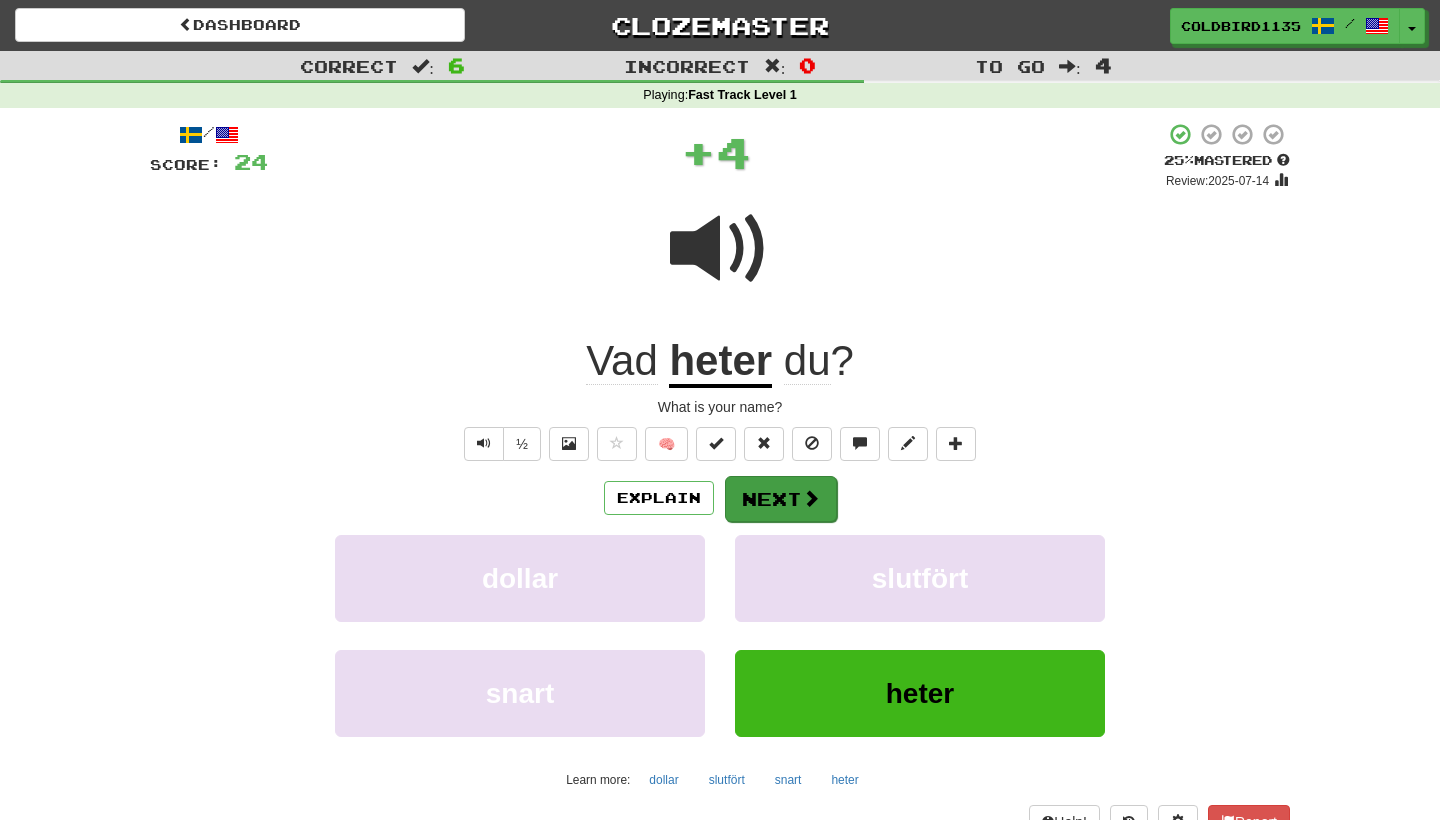 click on "Next" at bounding box center [781, 499] 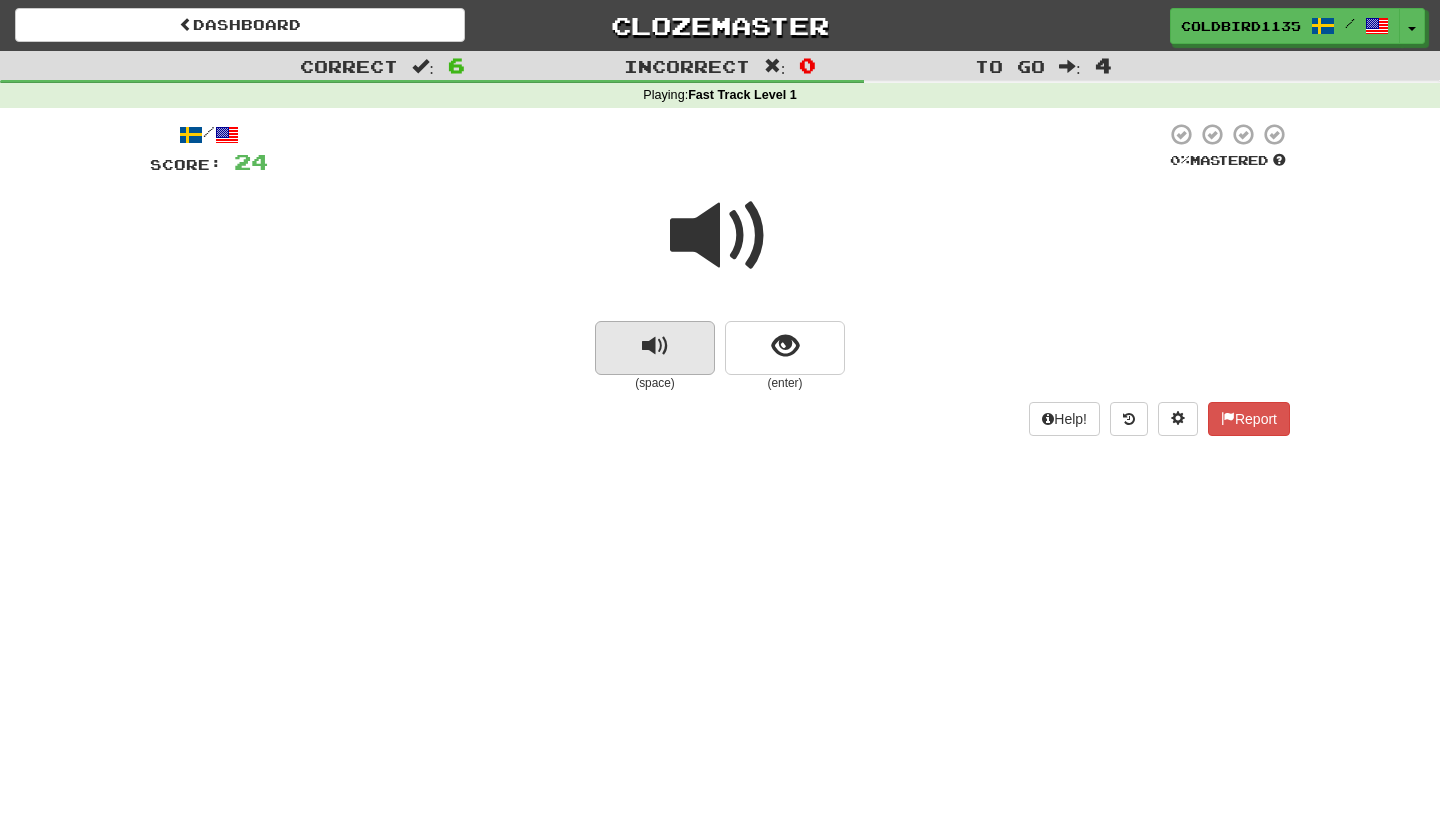 click at bounding box center (655, 346) 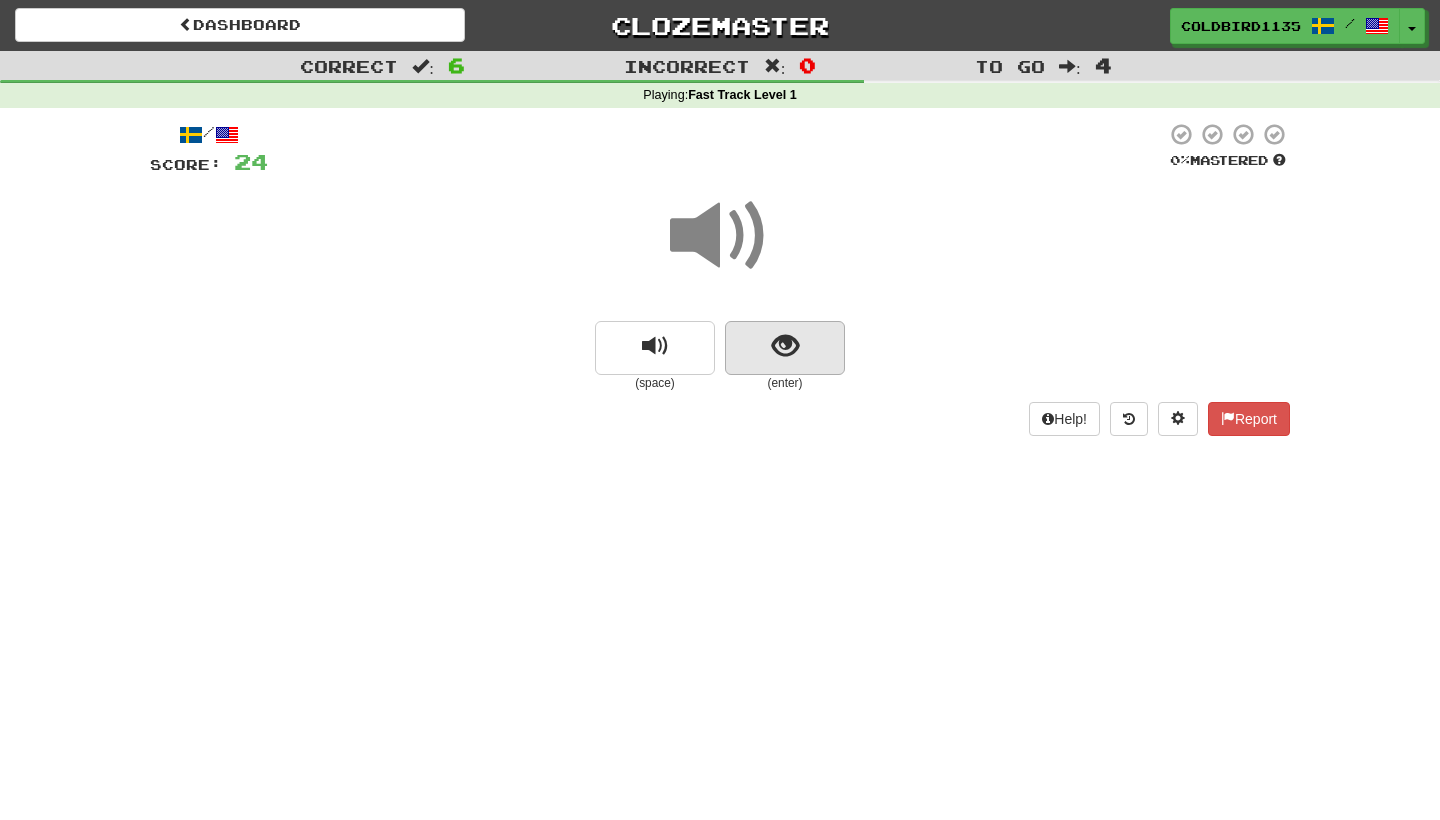 click at bounding box center [785, 346] 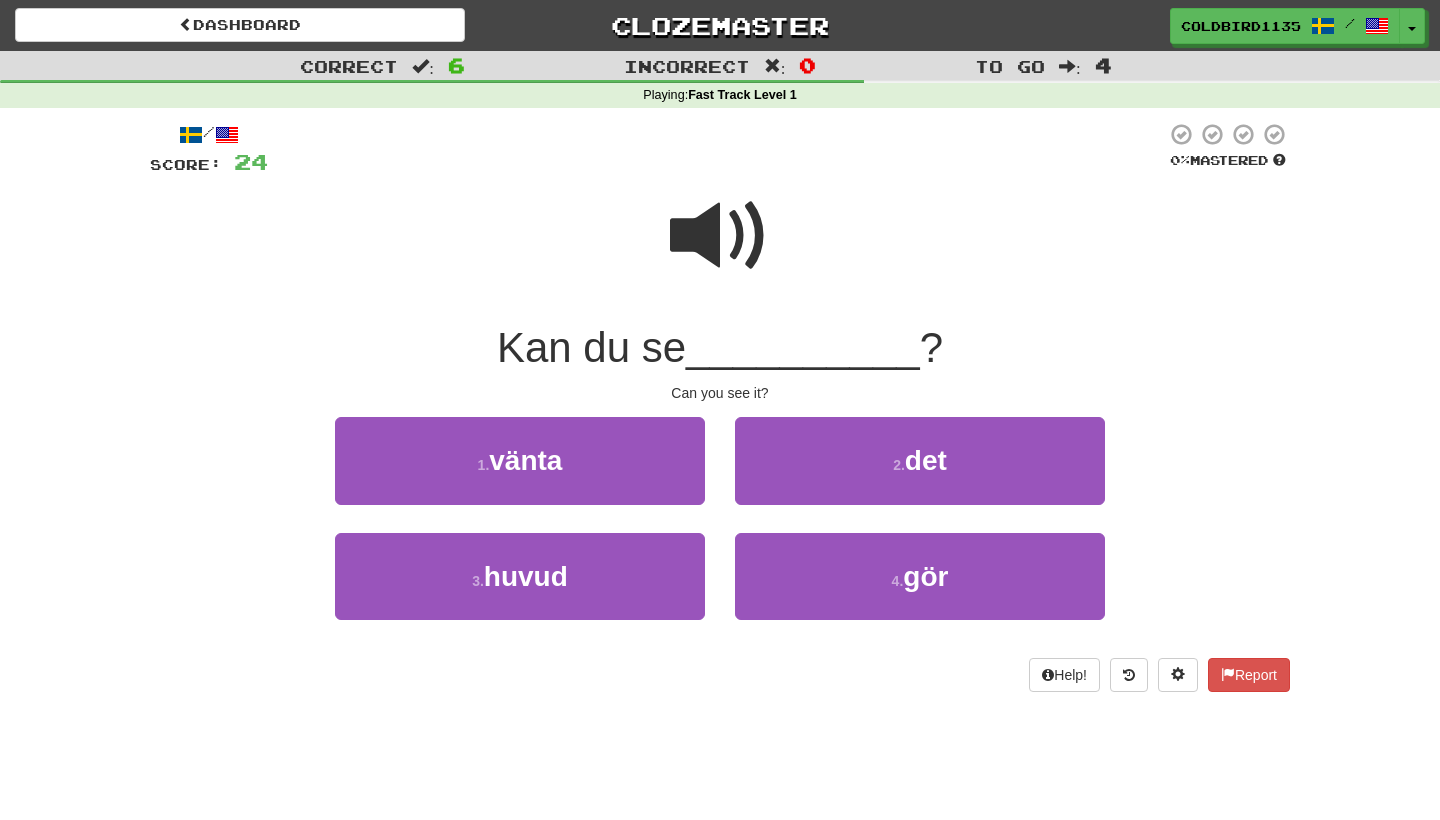click at bounding box center [720, 236] 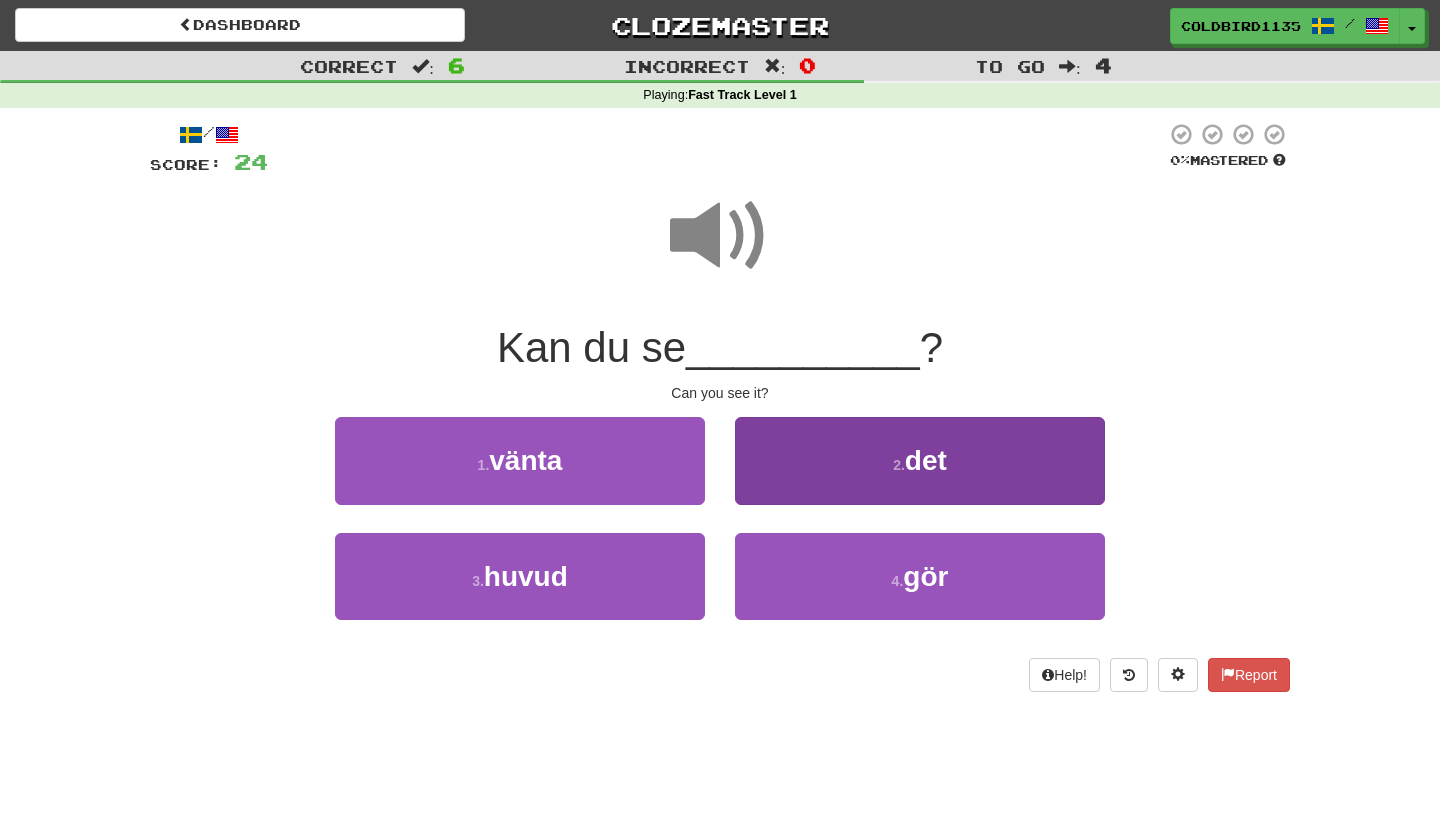 click on "2 .  det" at bounding box center [920, 460] 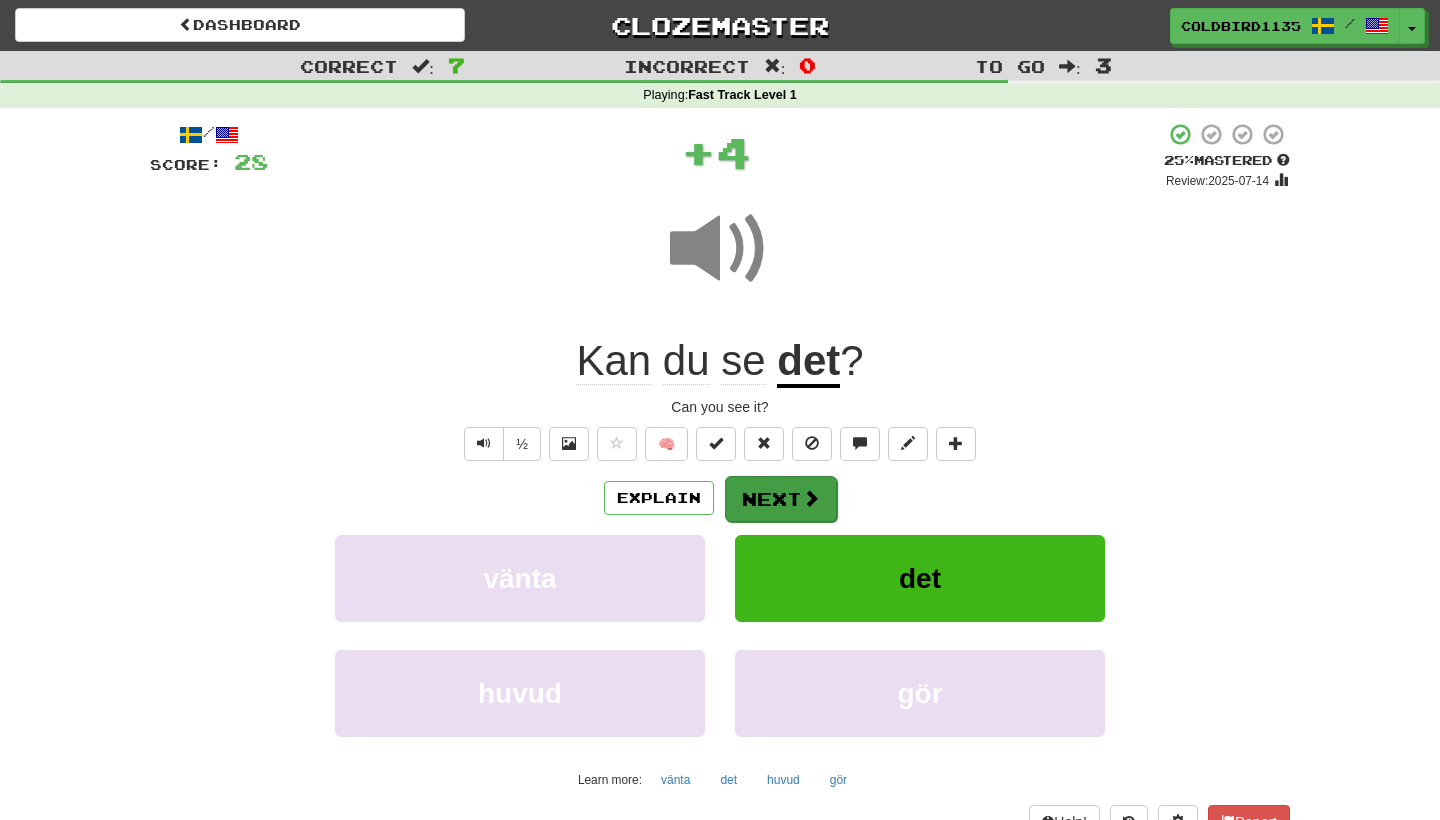 click on "Next" at bounding box center [781, 499] 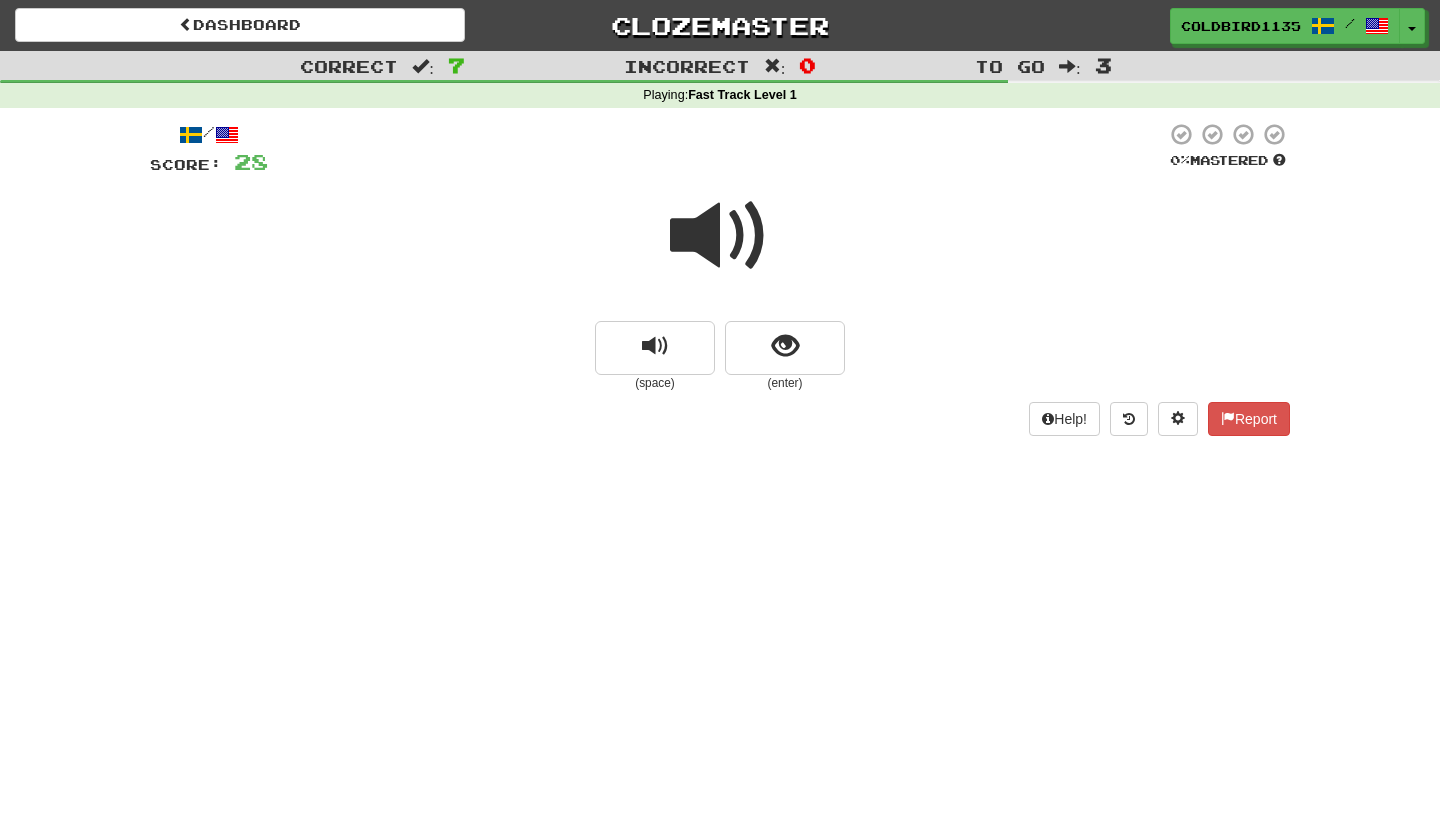 click at bounding box center [720, 236] 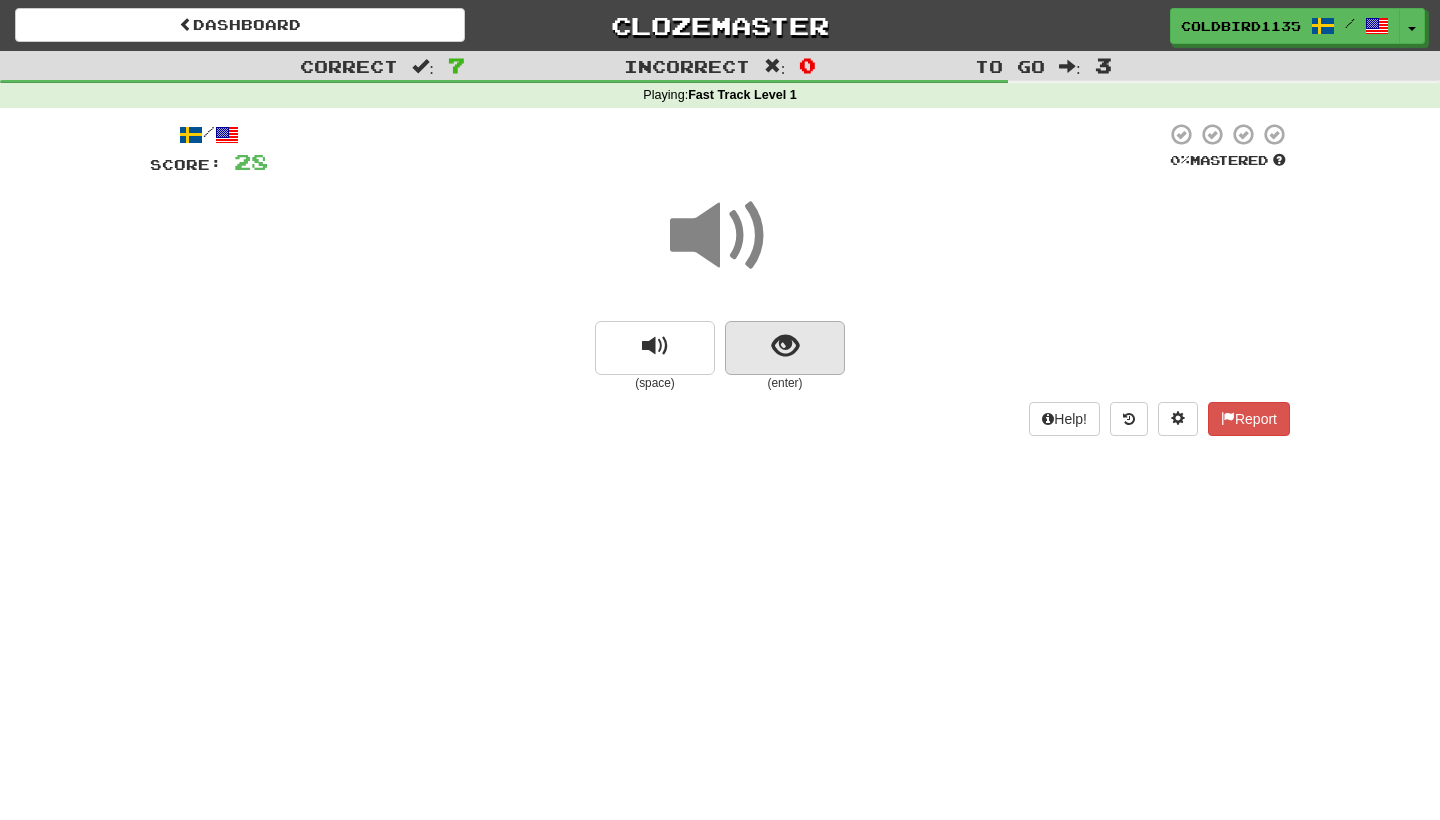 click at bounding box center (785, 346) 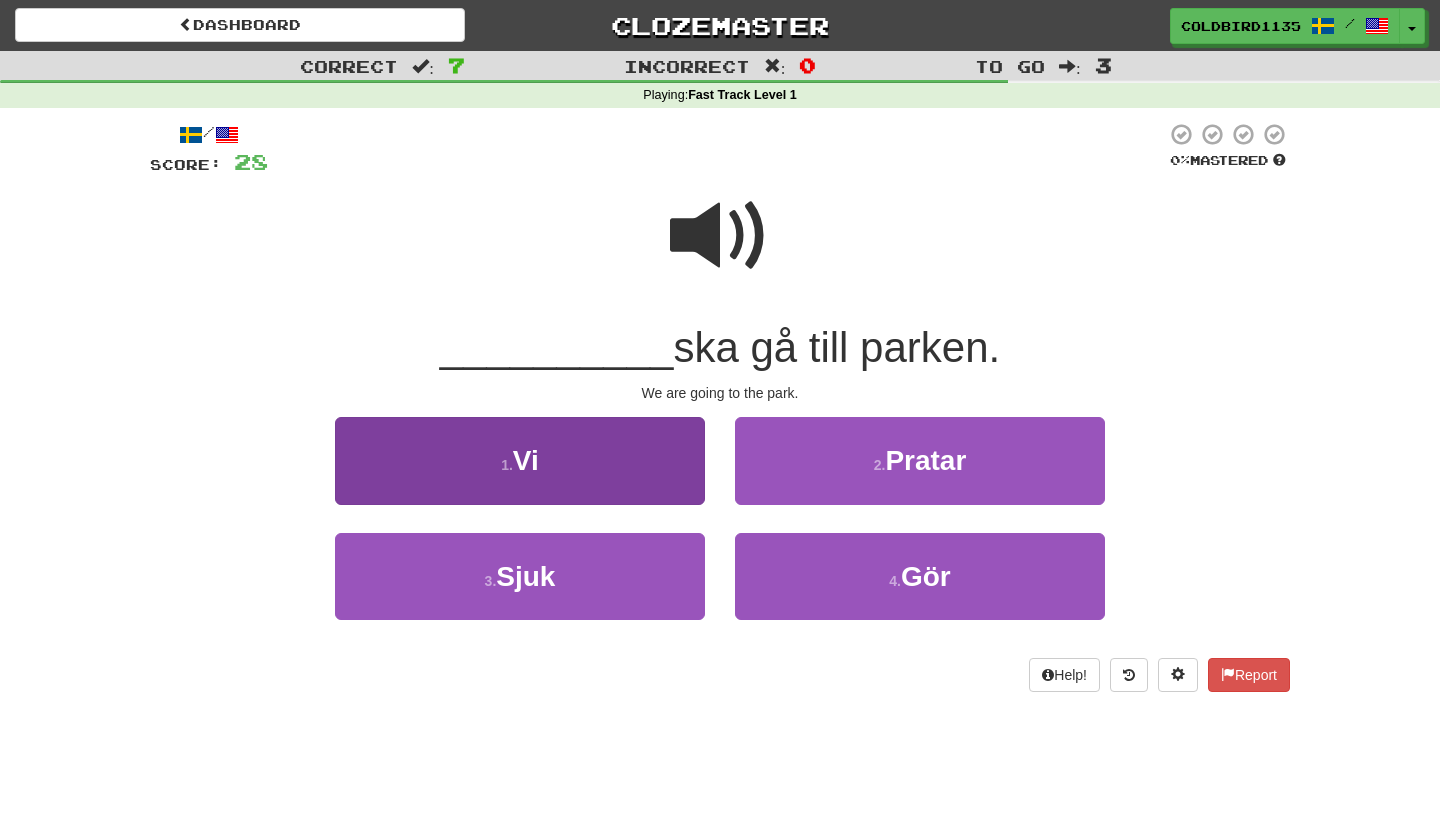 click on "1 .  Vi" at bounding box center [520, 460] 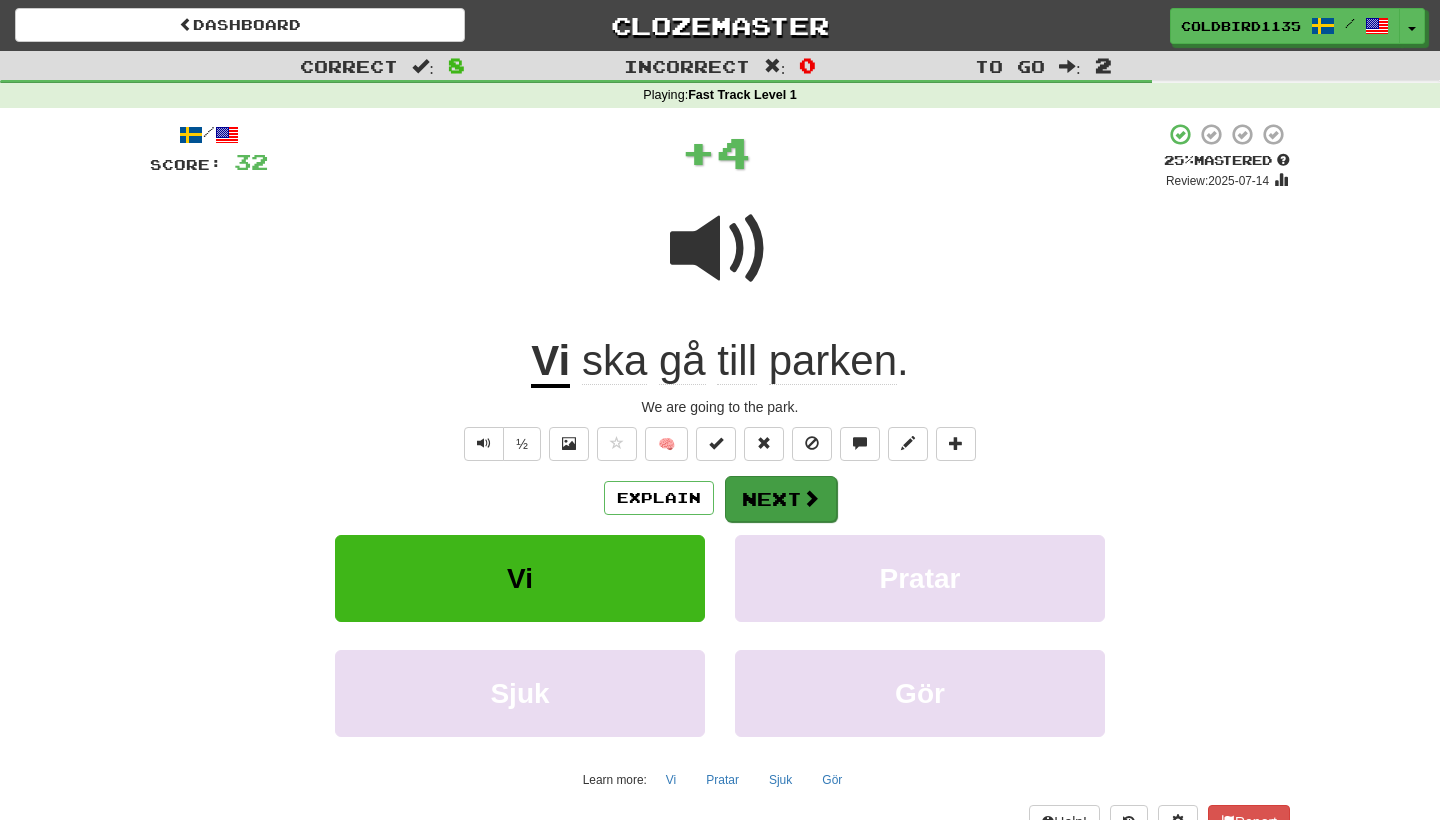 click on "Next" at bounding box center (781, 499) 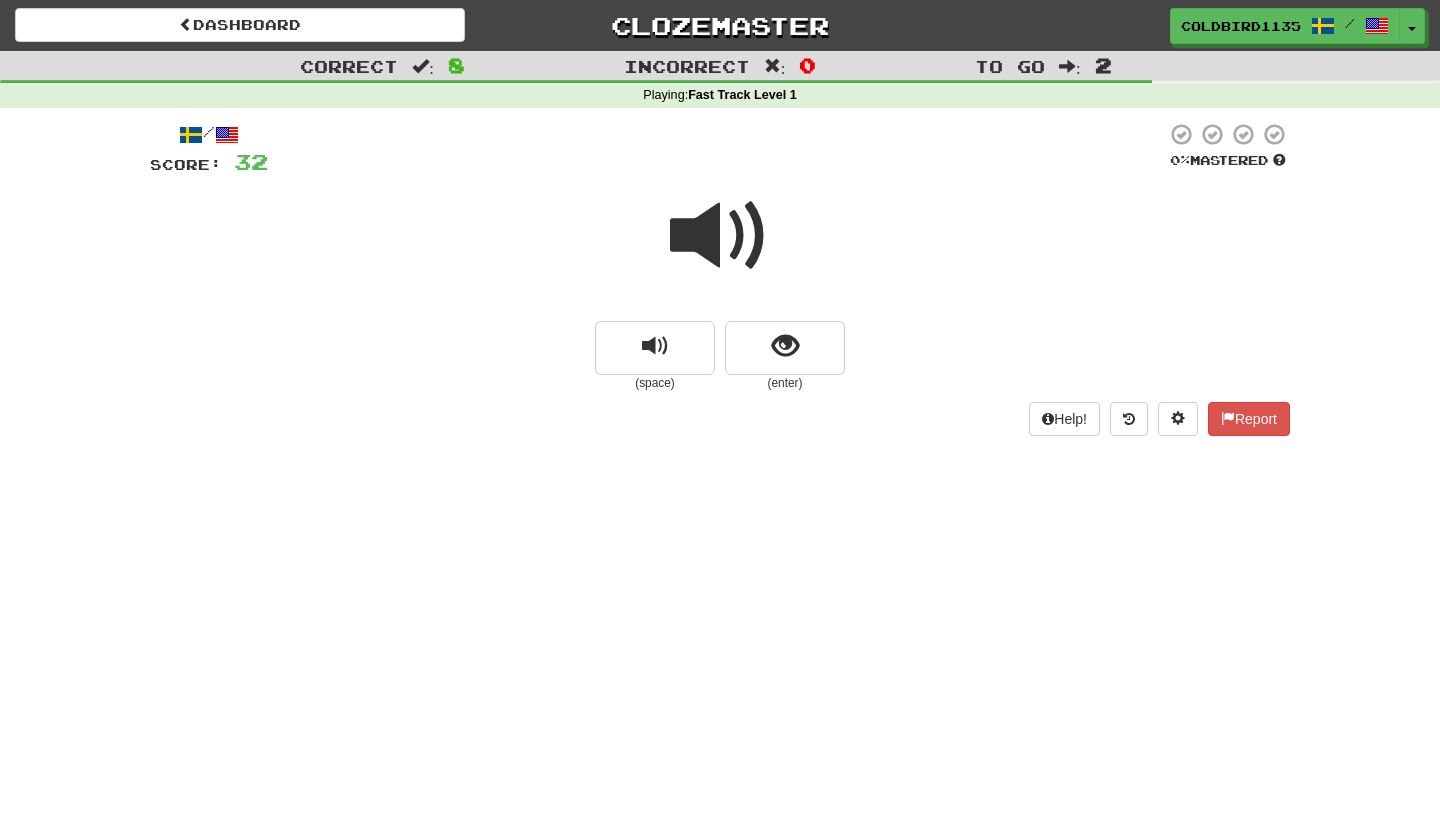 click at bounding box center [720, 236] 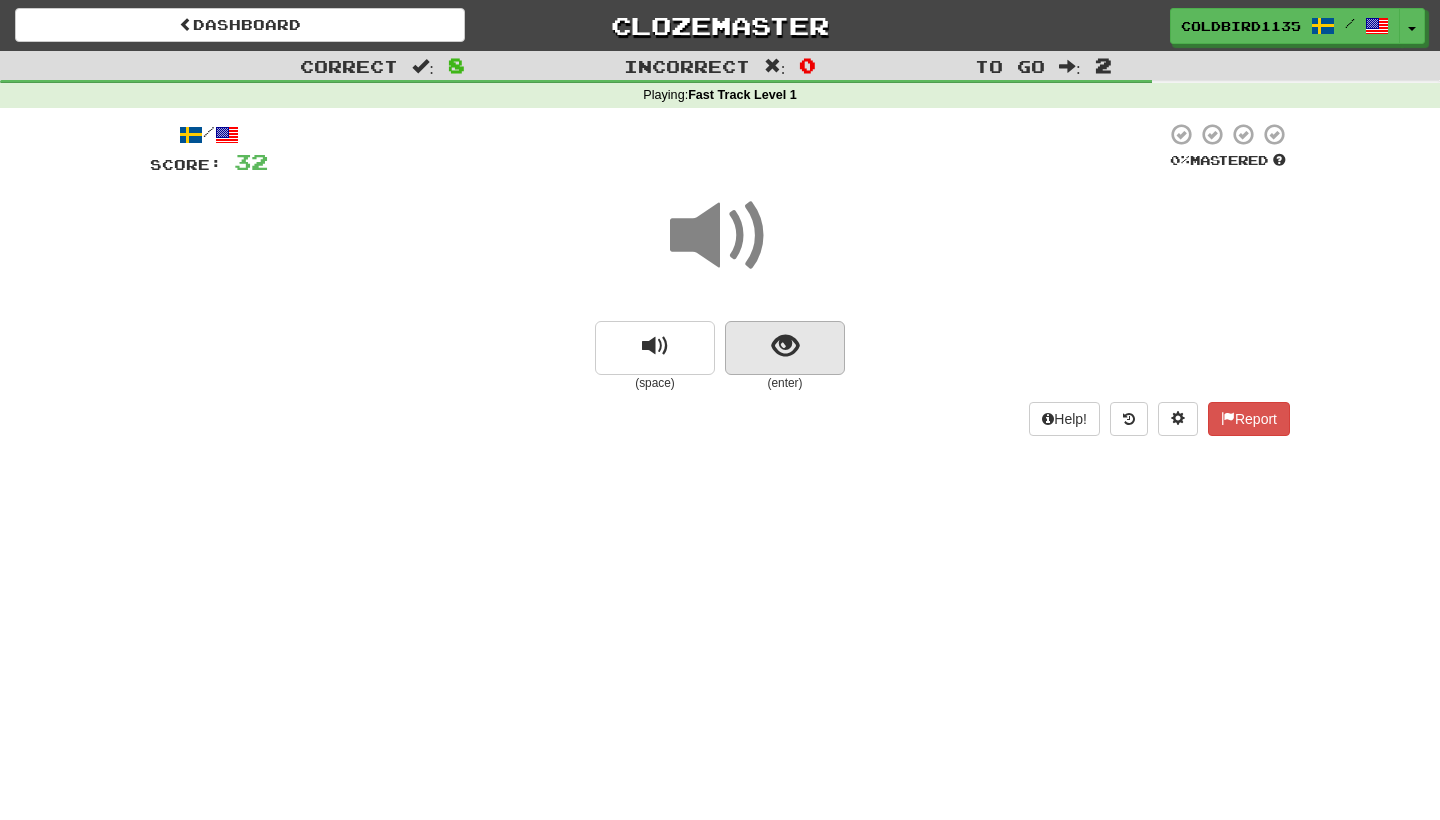 click at bounding box center [785, 346] 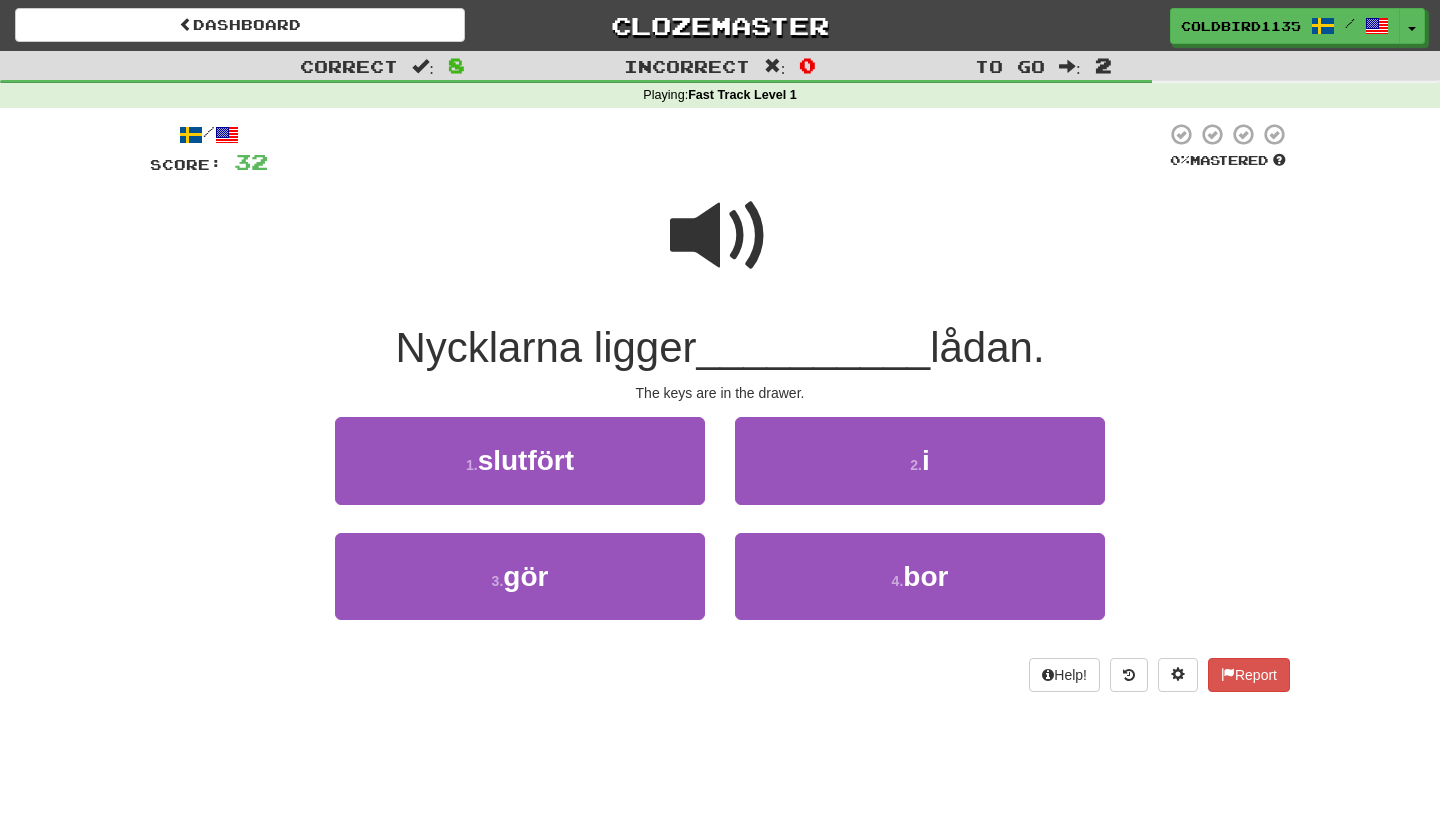 click at bounding box center (720, 236) 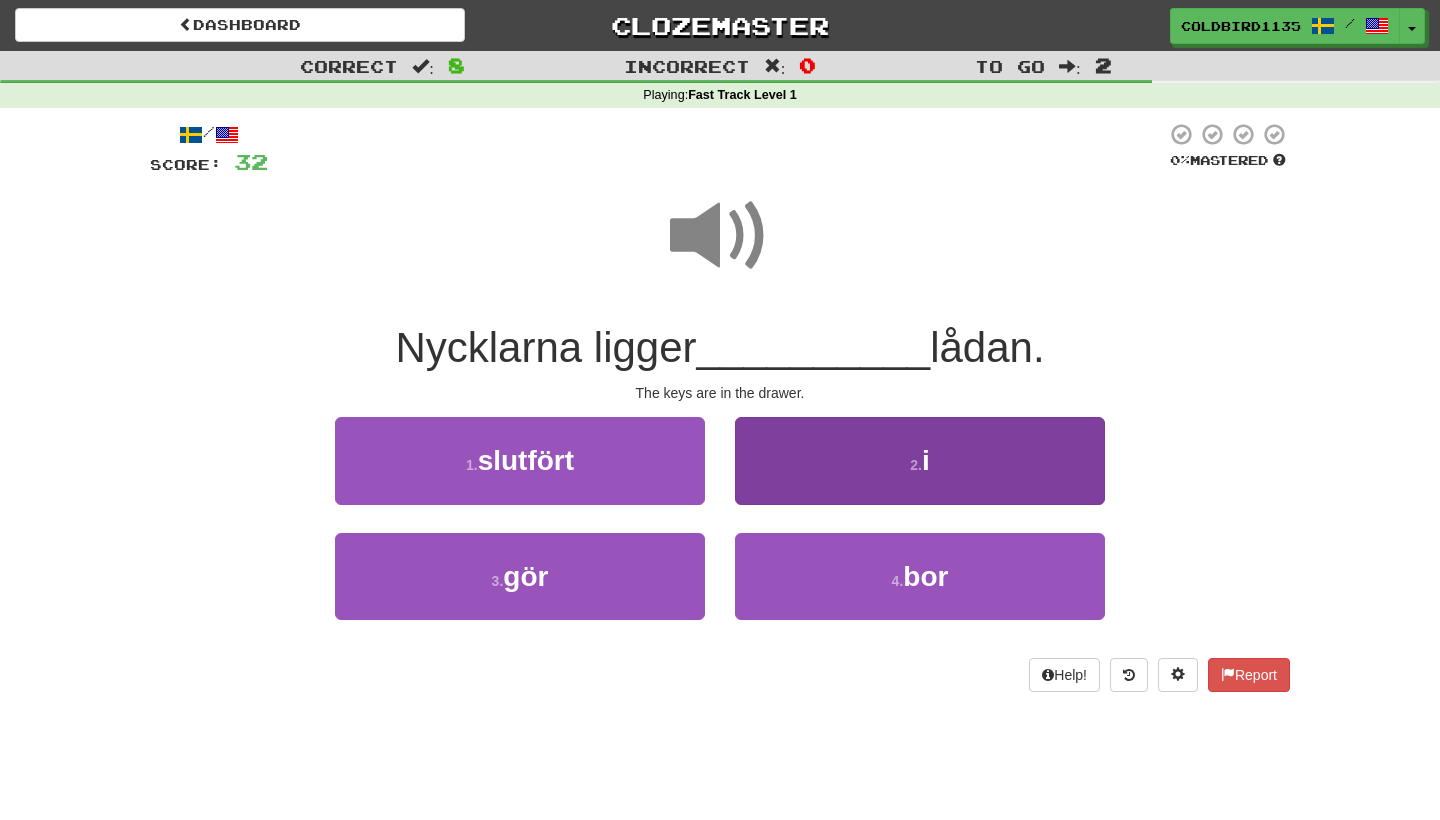 click on "2 .  i" at bounding box center (920, 460) 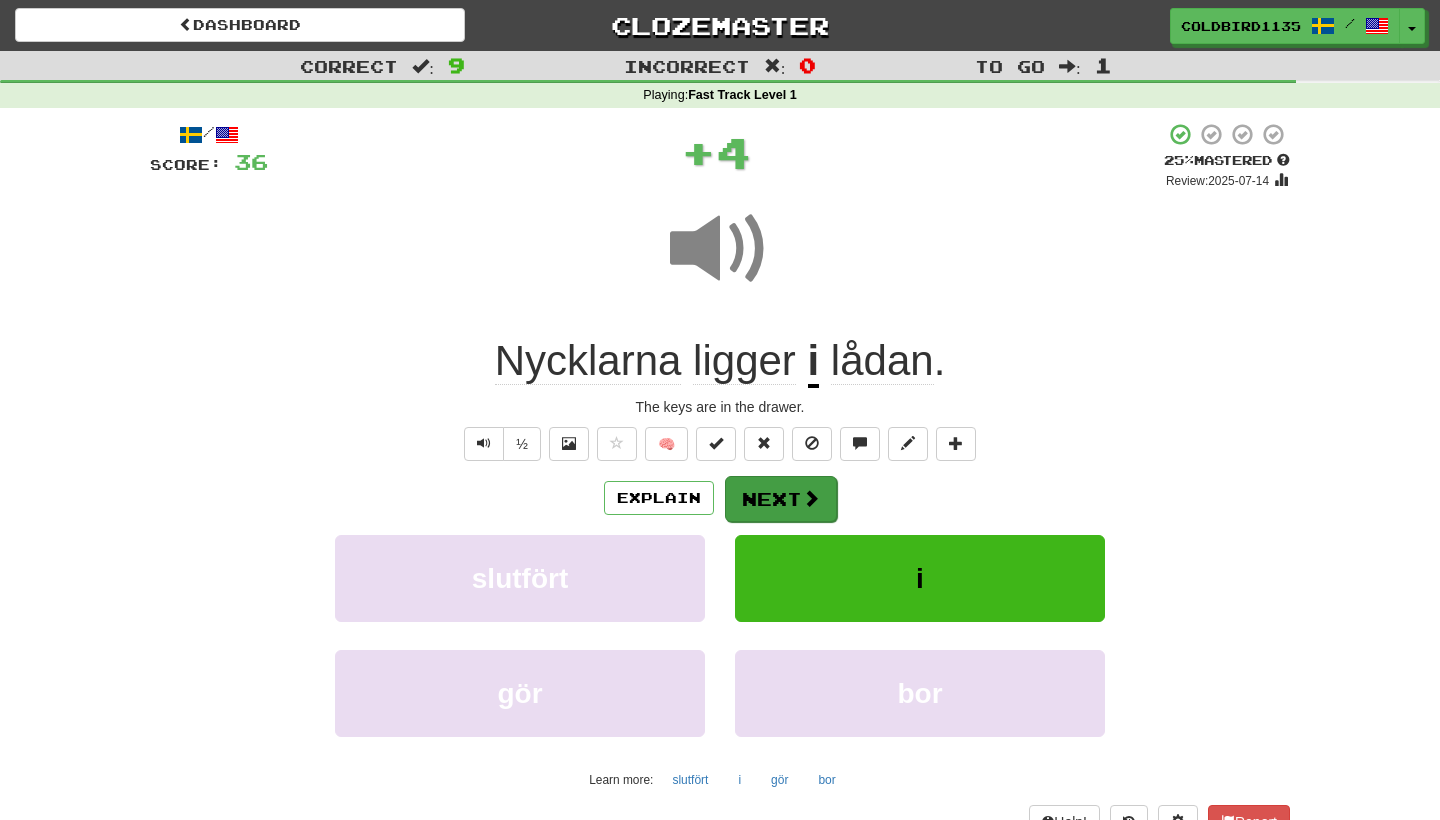 click on "Next" at bounding box center [781, 499] 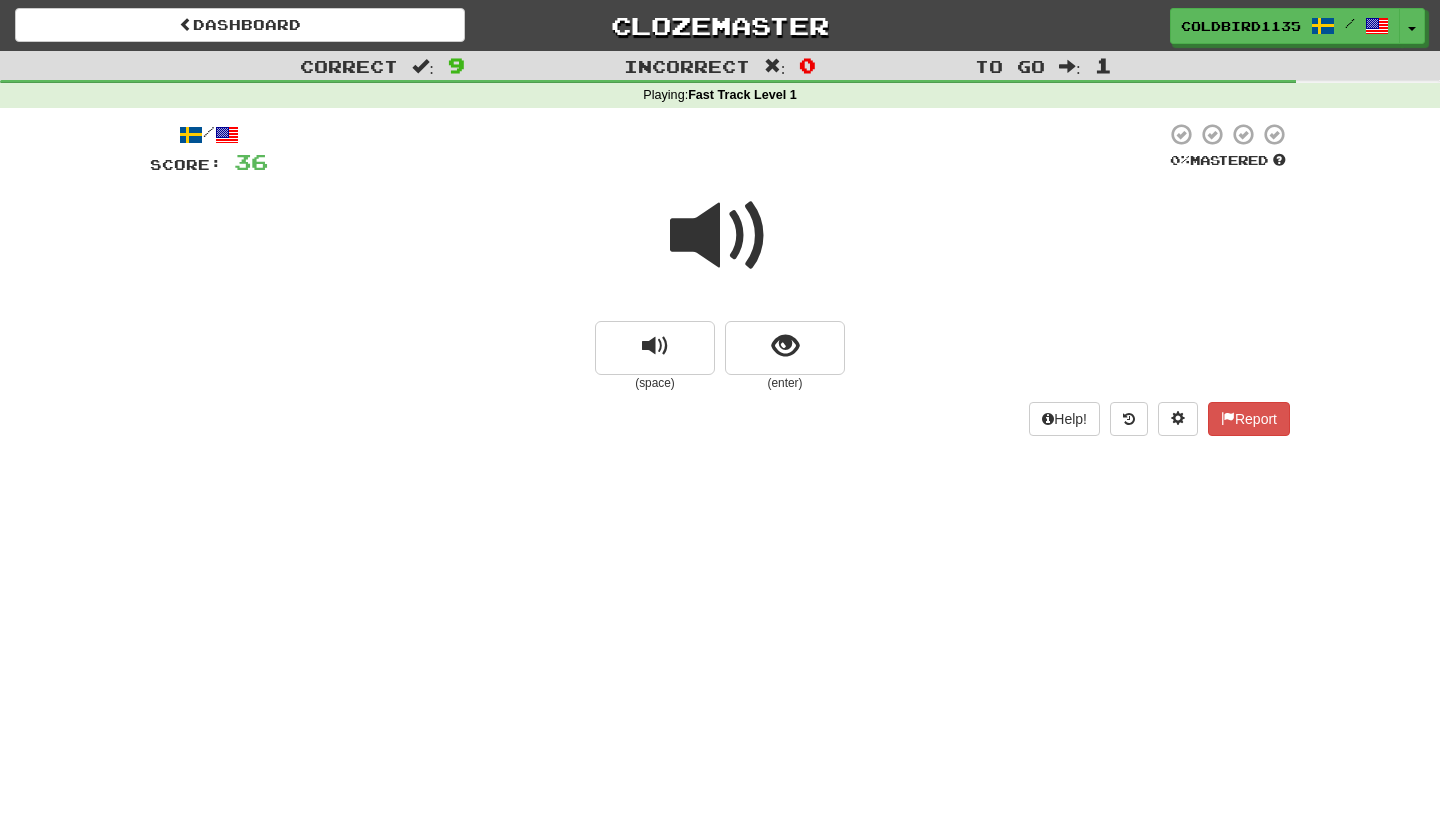 click at bounding box center [720, 236] 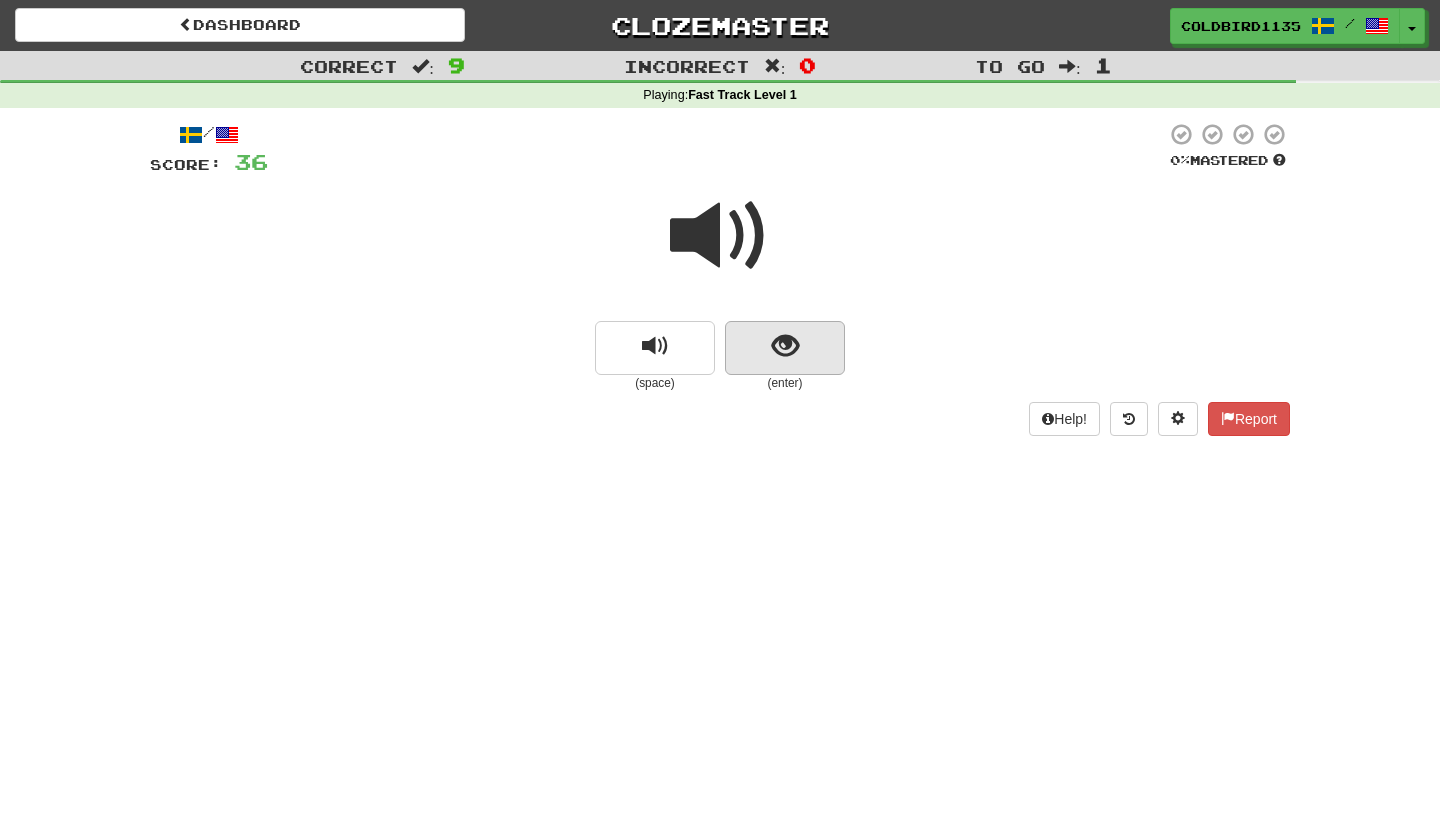 click at bounding box center (785, 346) 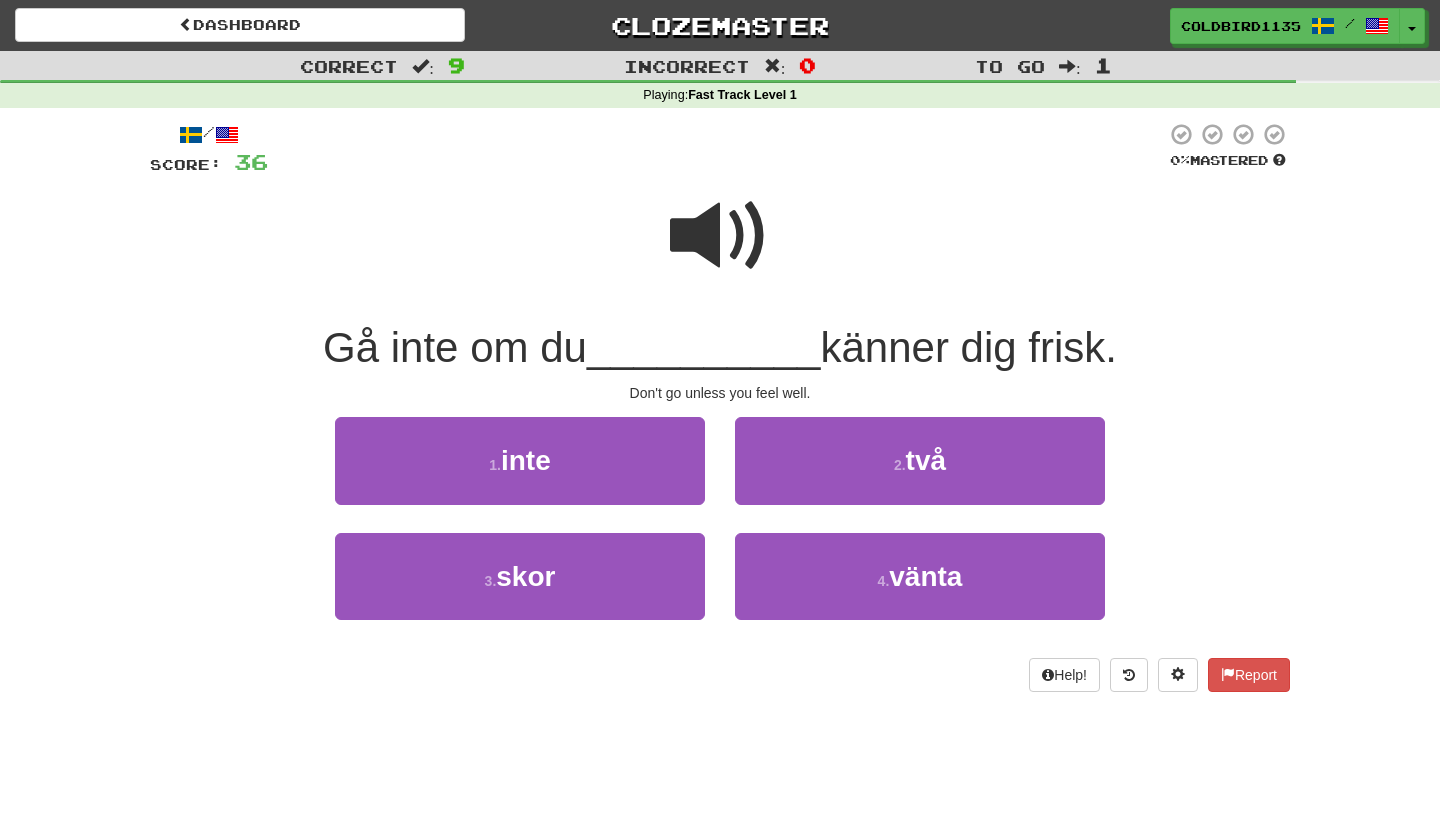 click at bounding box center [720, 236] 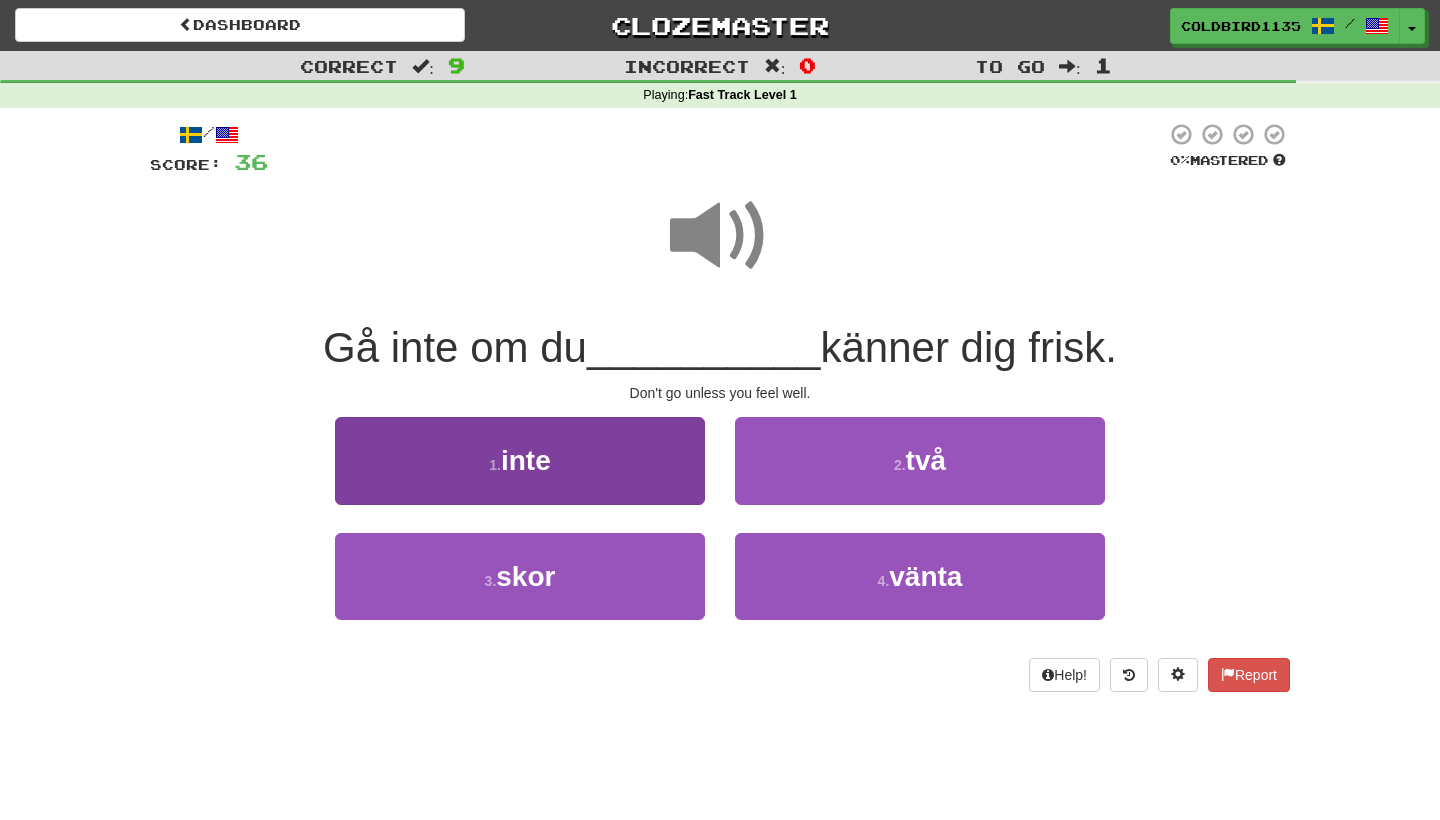 click on "1 .  inte" at bounding box center (520, 460) 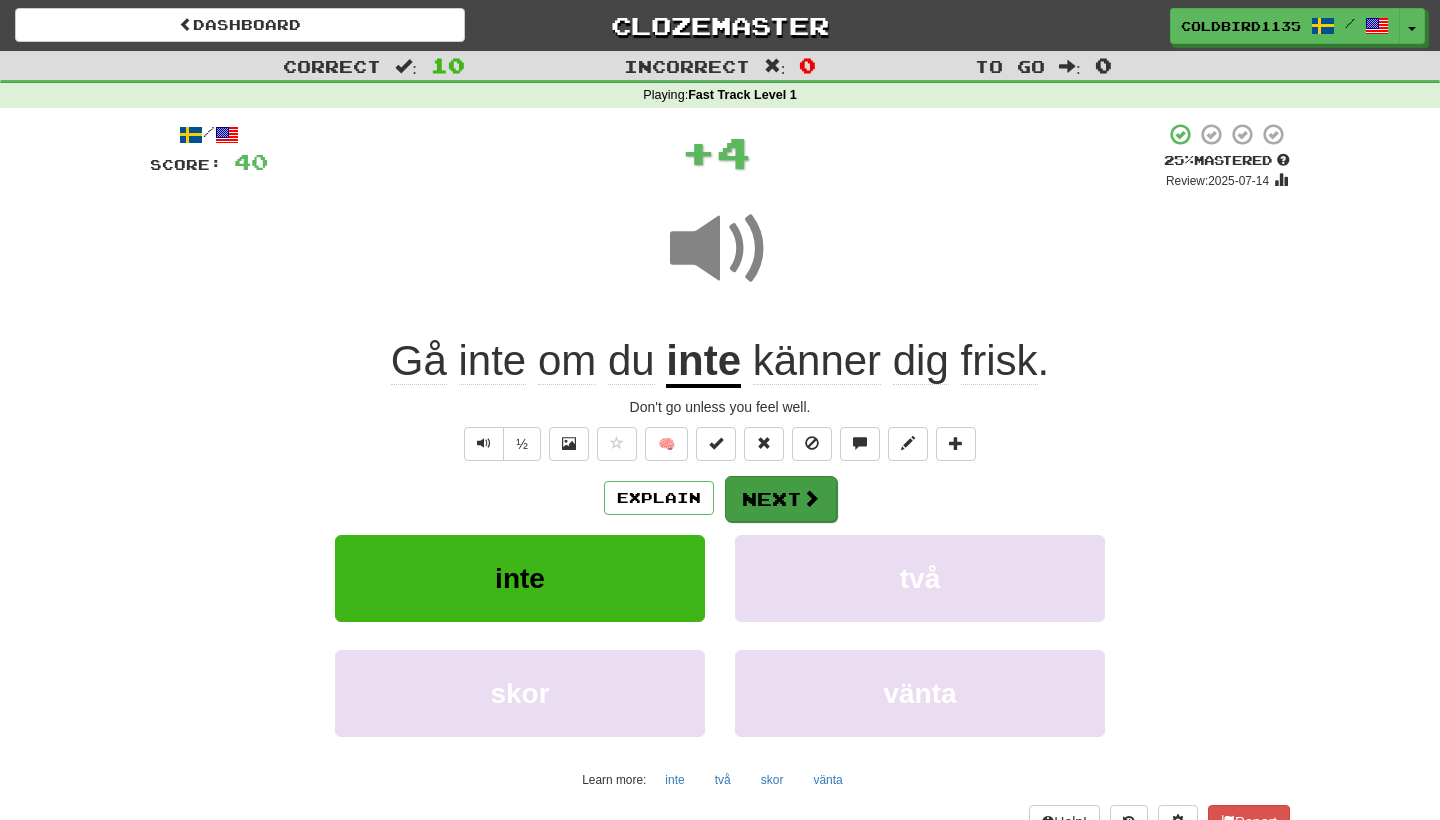 click at bounding box center (811, 498) 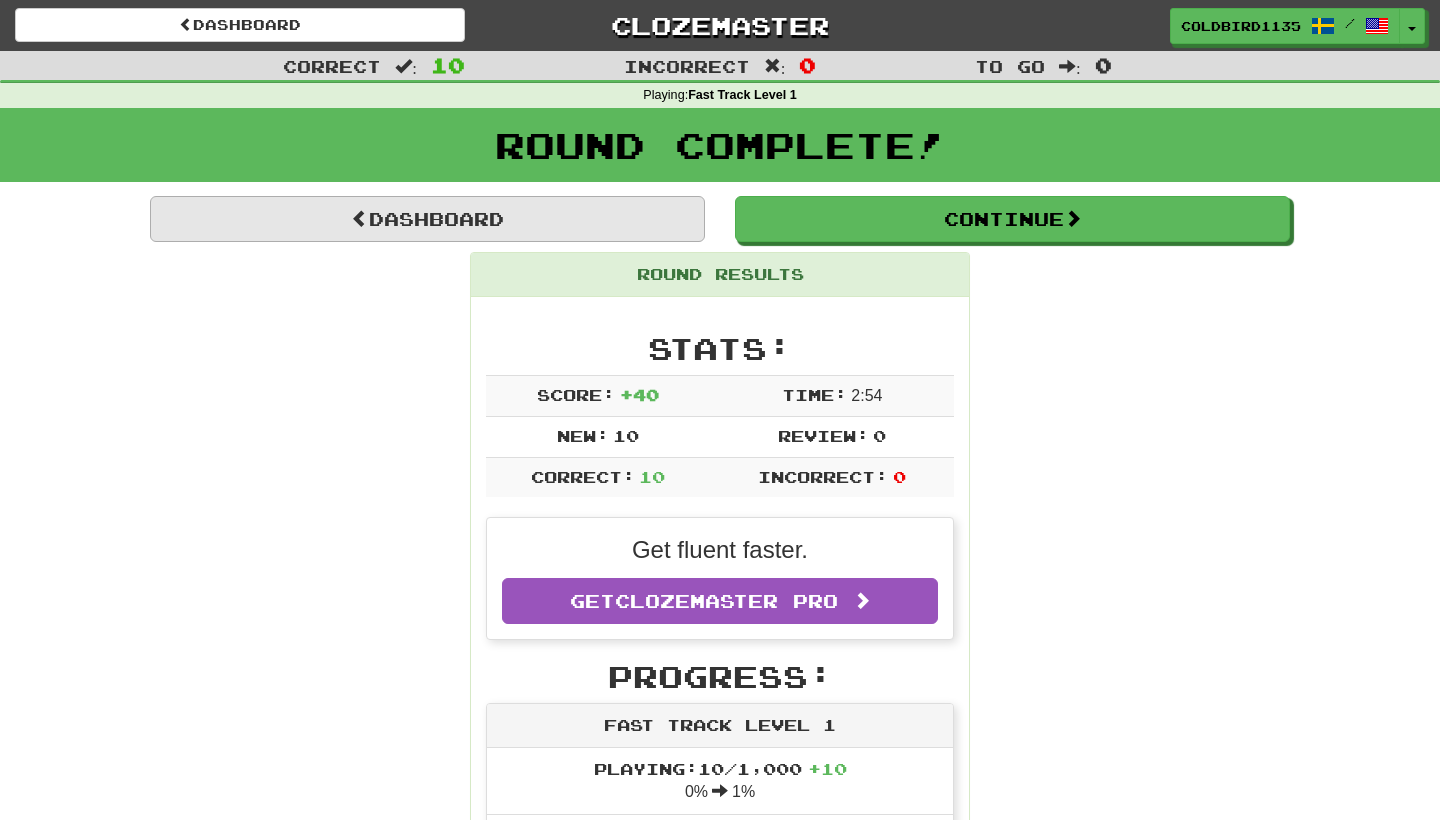 scroll, scrollTop: 0, scrollLeft: 0, axis: both 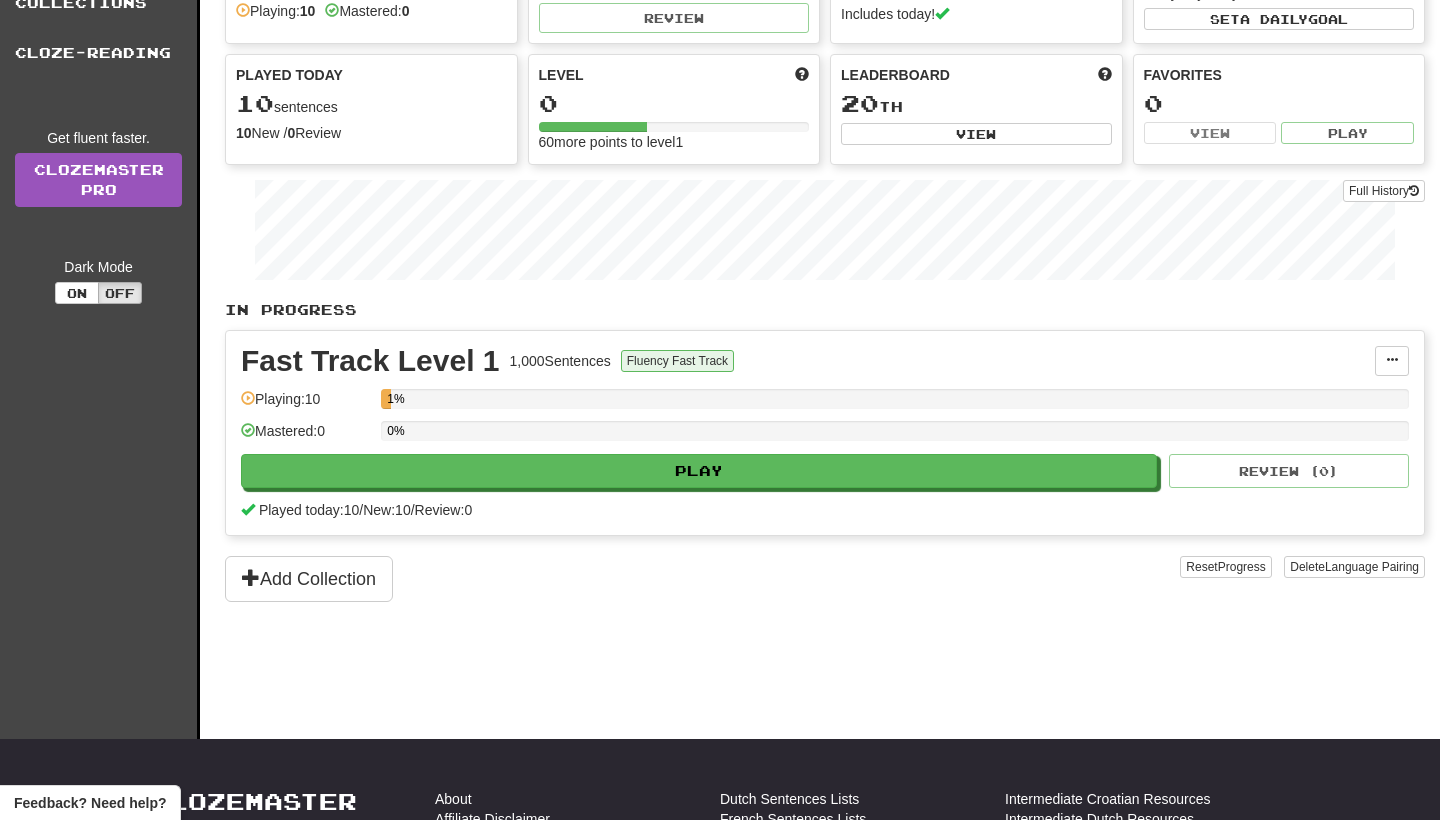 click on "Fluency Fast Track" at bounding box center (677, 361) 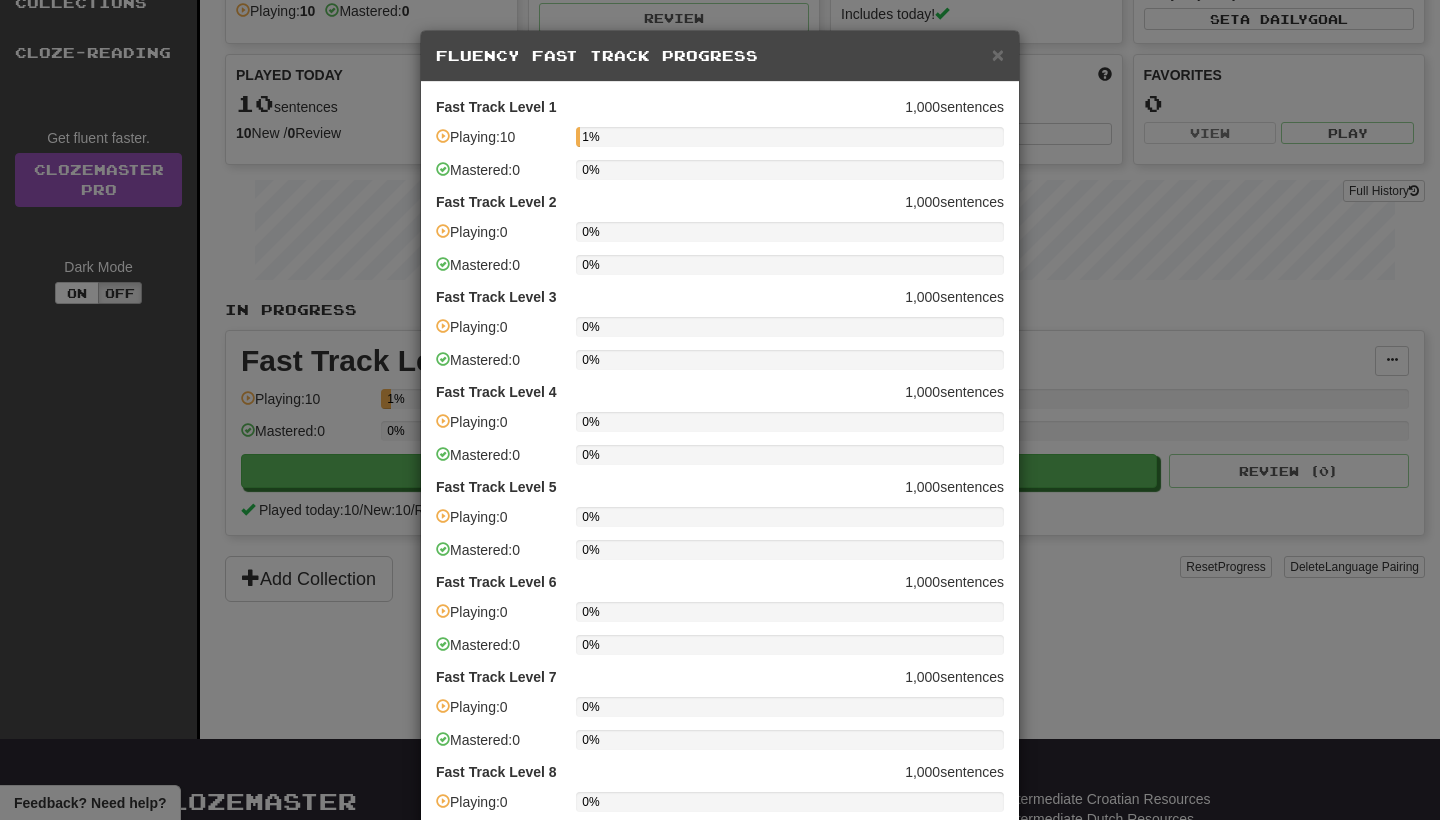 click on "1%" at bounding box center [790, 137] 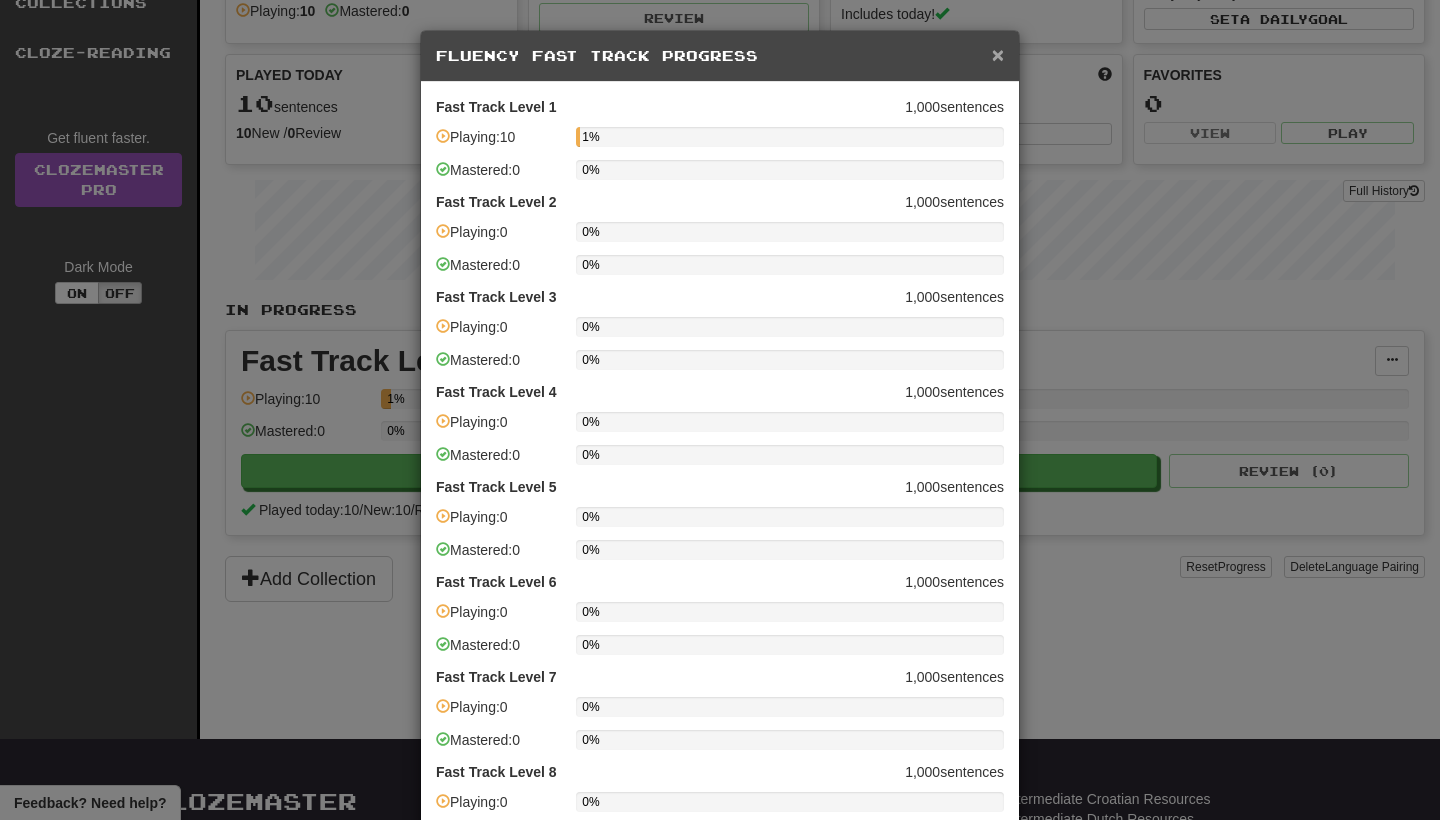 click on "×" at bounding box center [998, 54] 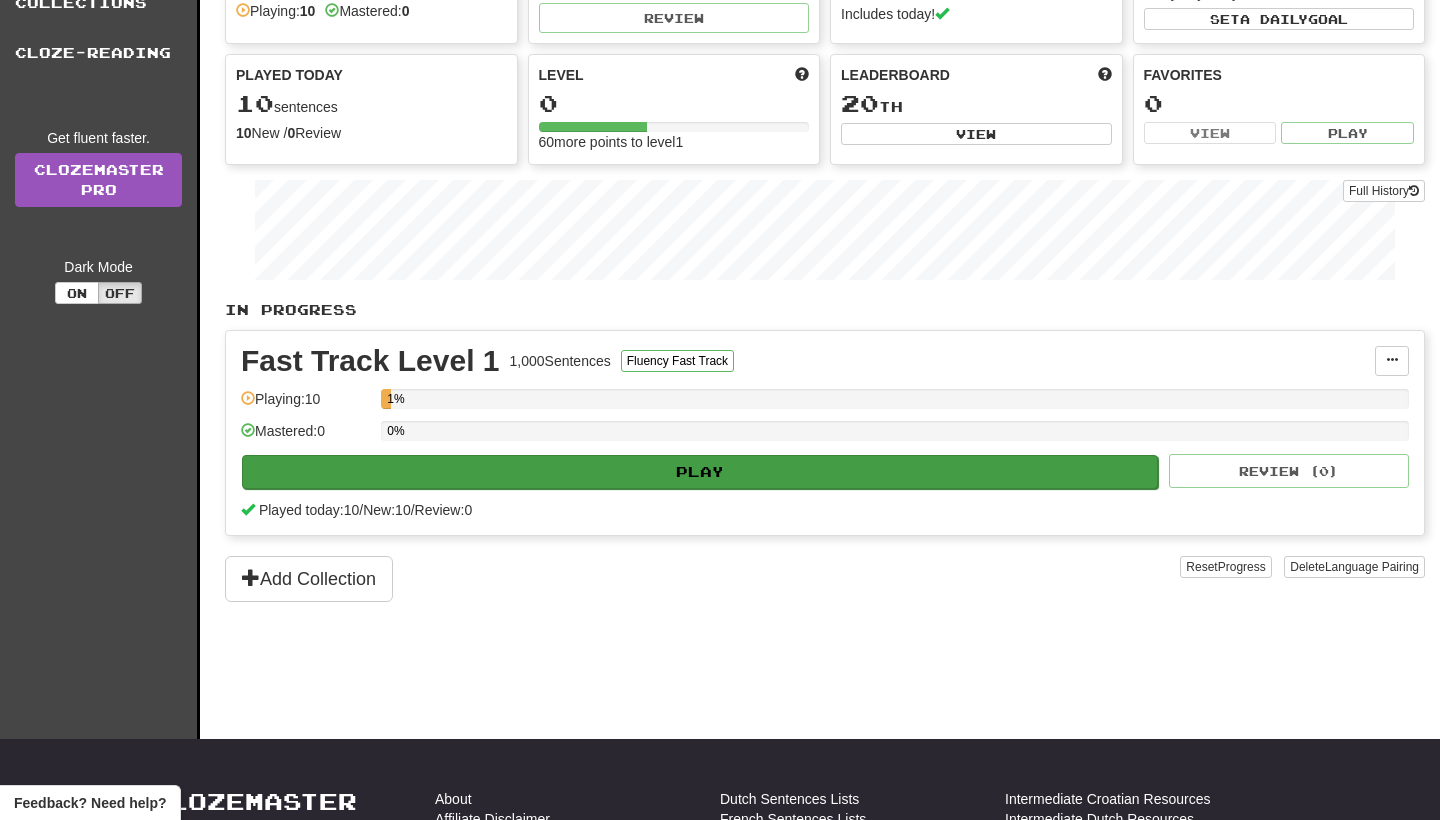 click on "Play" at bounding box center (700, 472) 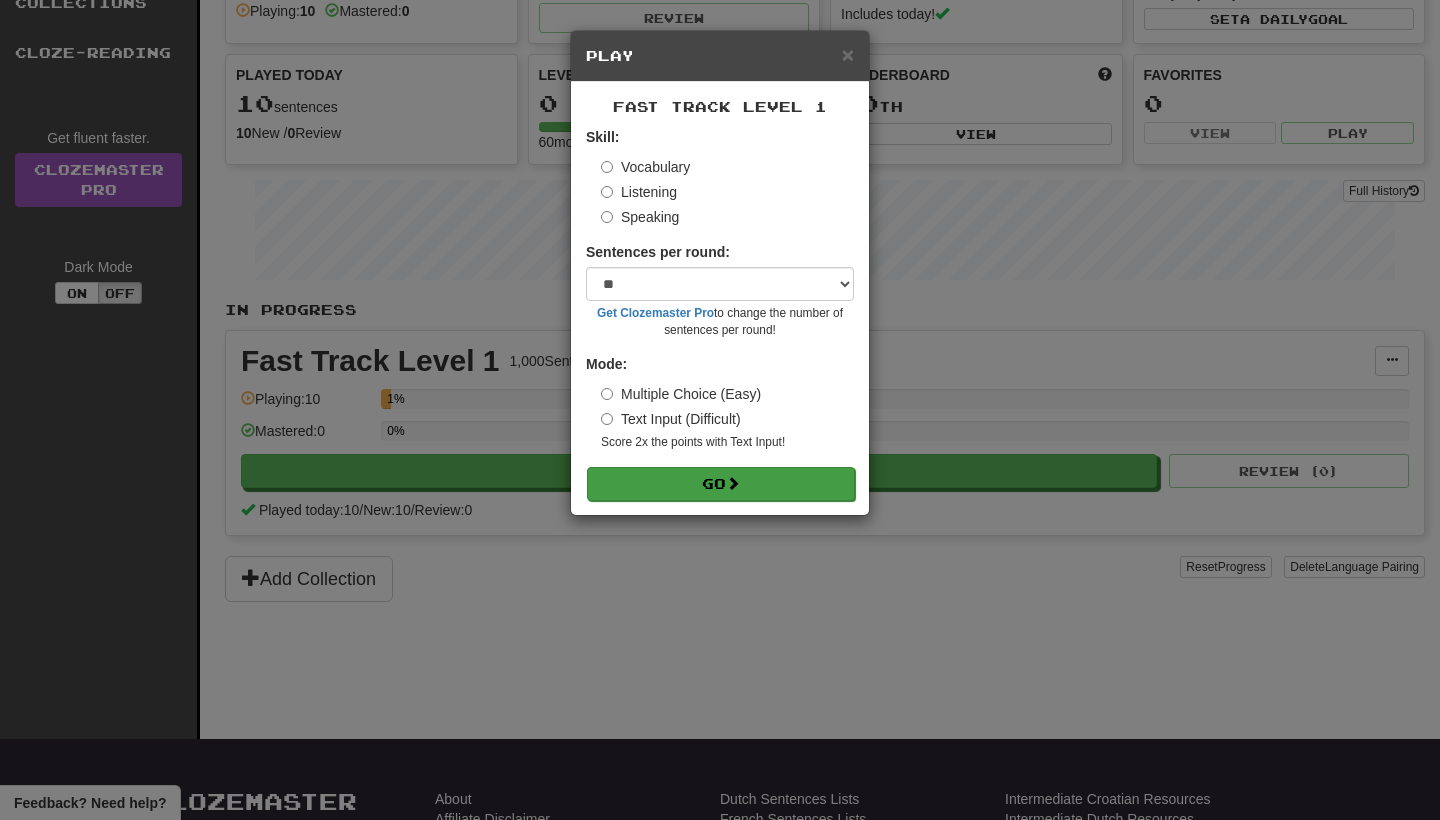click on "Go" at bounding box center (721, 484) 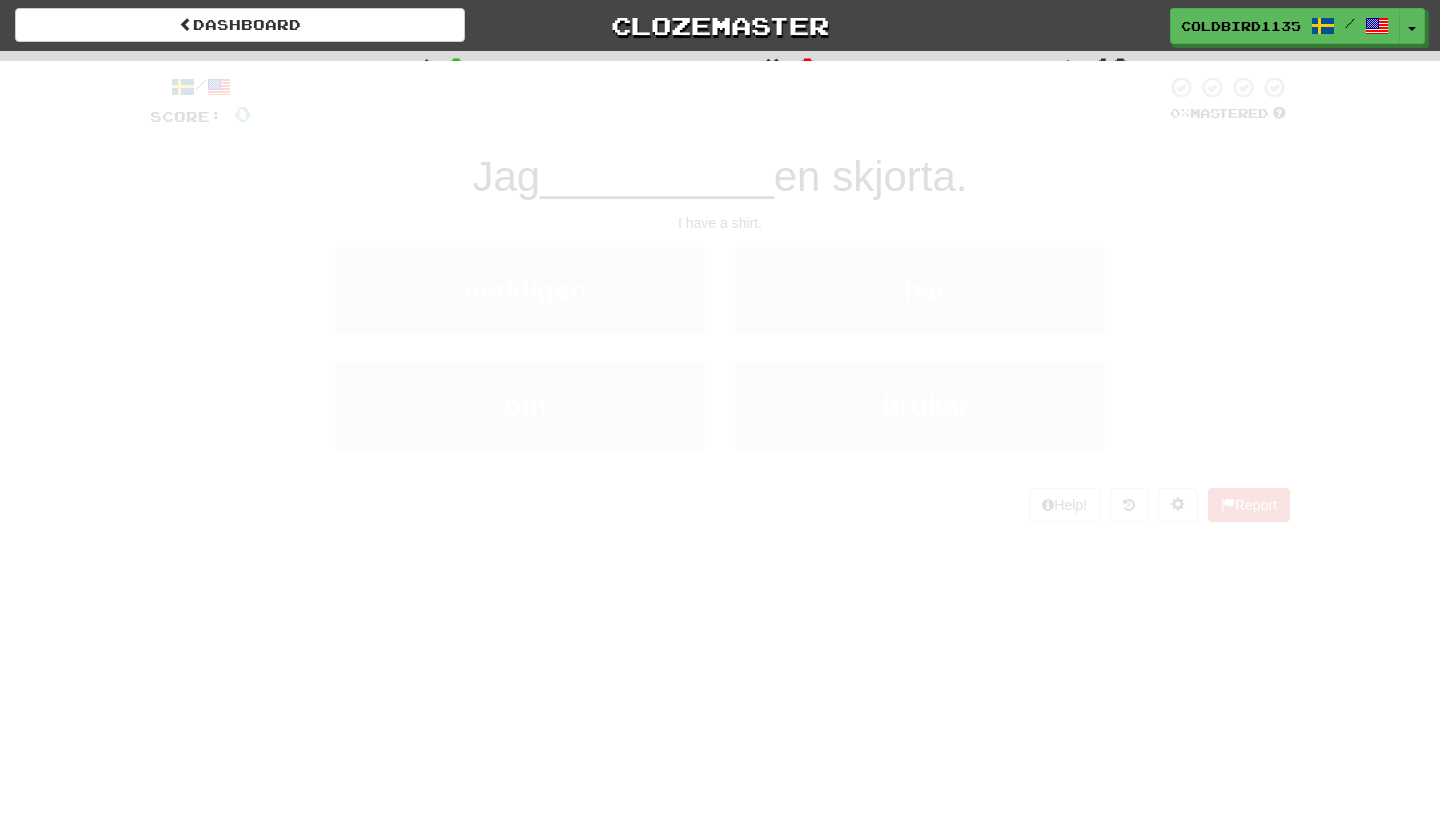 scroll, scrollTop: 0, scrollLeft: 0, axis: both 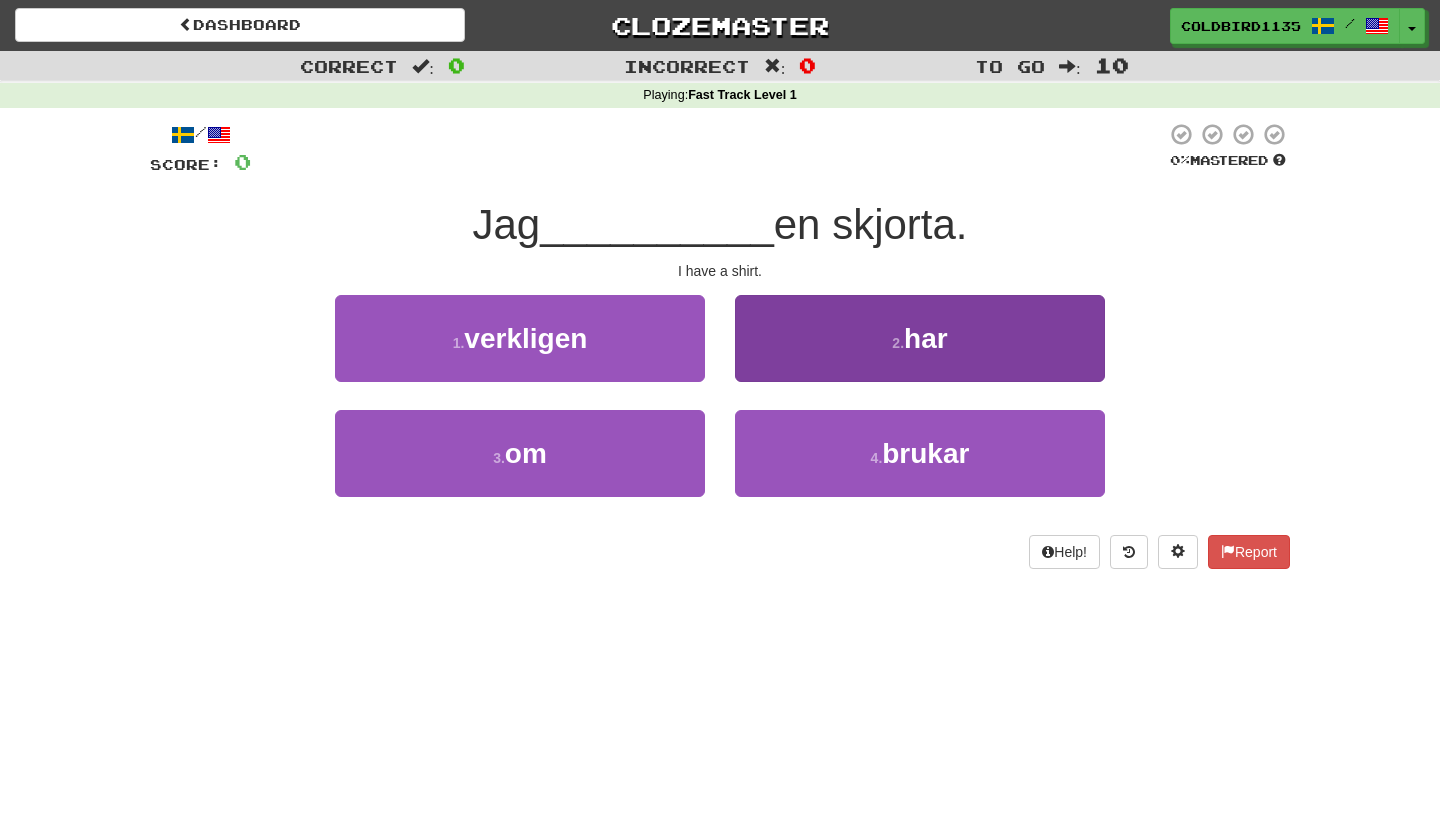 click on "2 .  har" at bounding box center [920, 338] 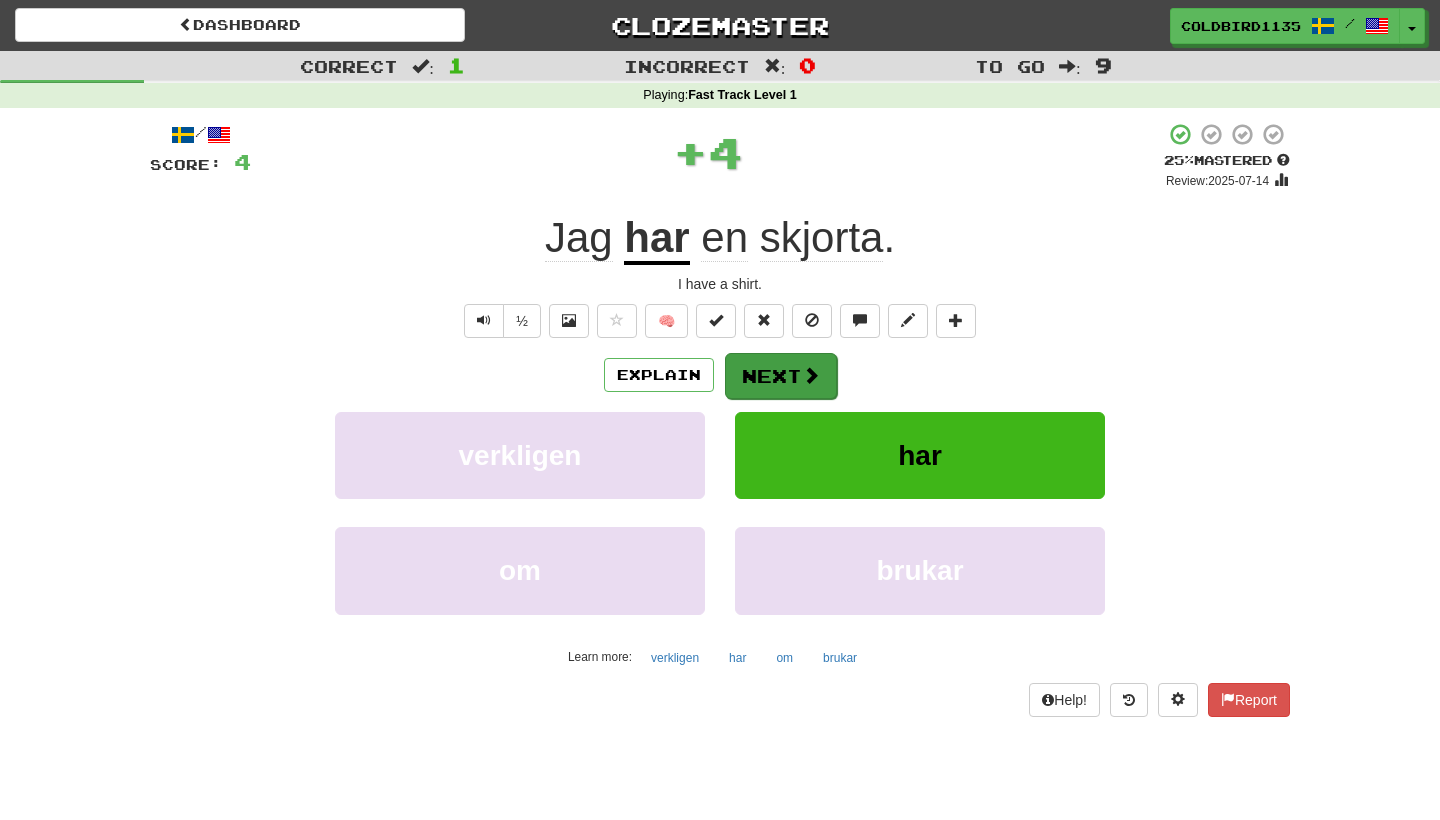 click on "Next" at bounding box center (781, 376) 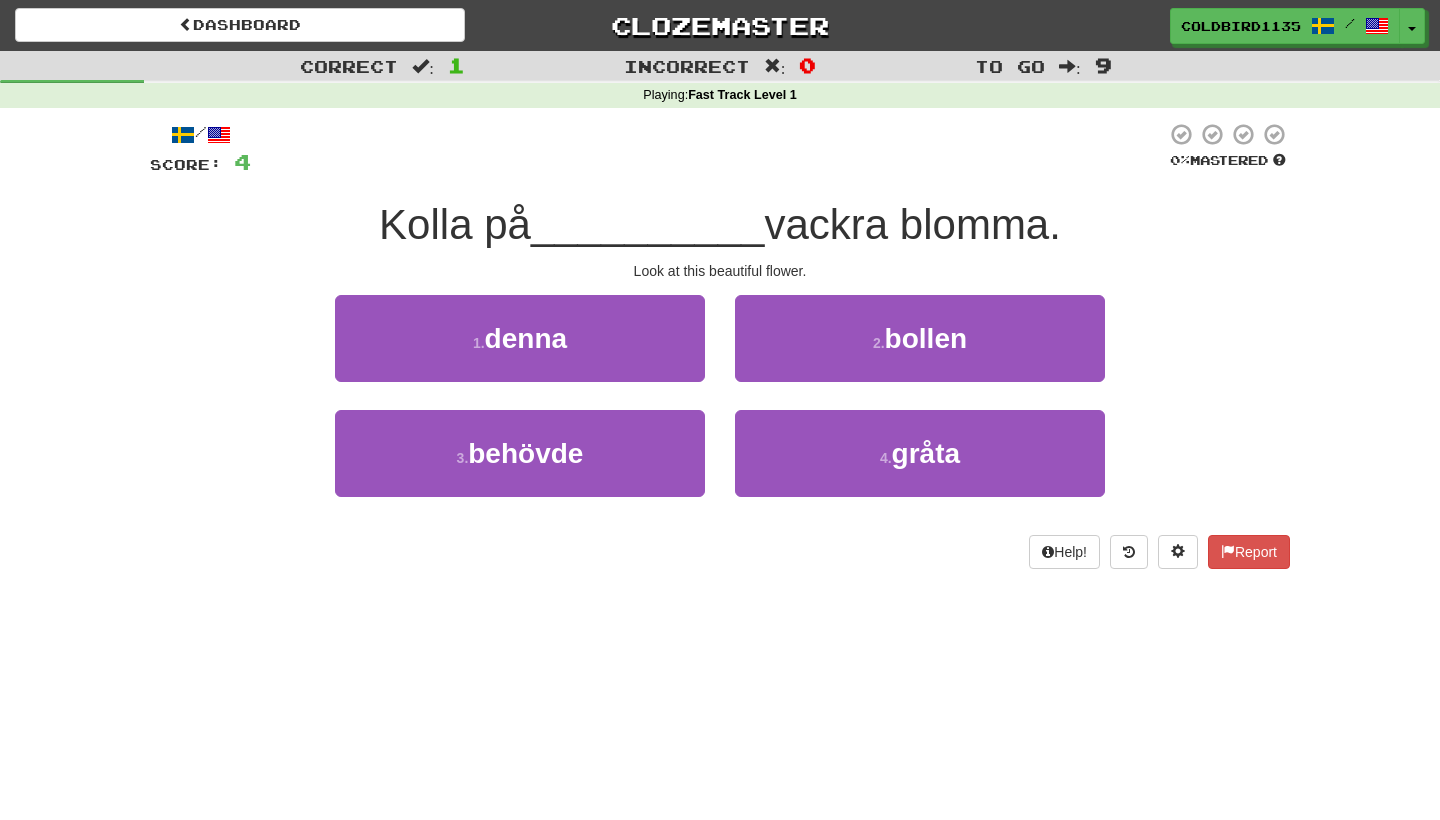 click on "Kolla på" at bounding box center [455, 224] 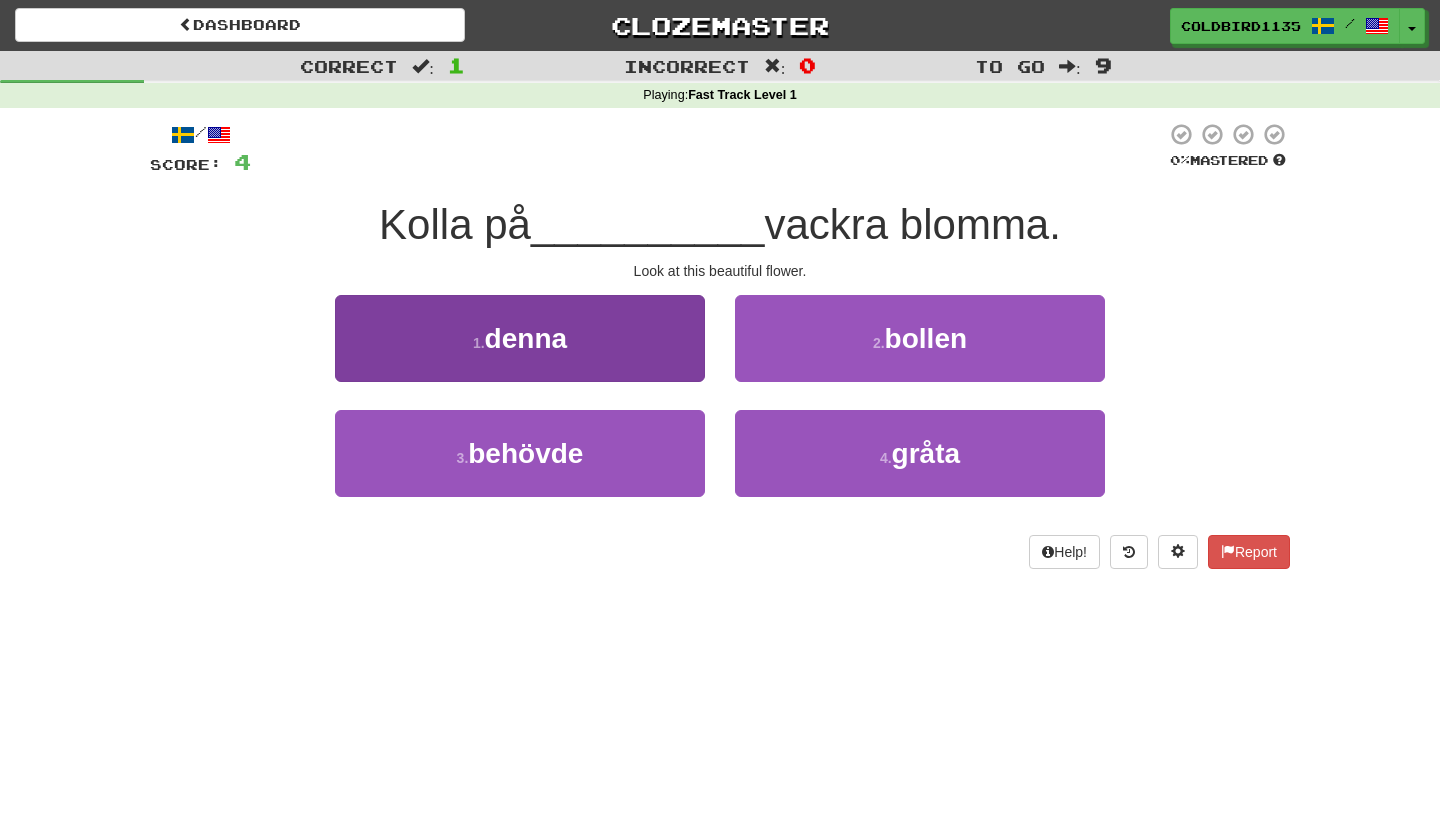 click on "1 .  denna" at bounding box center (520, 338) 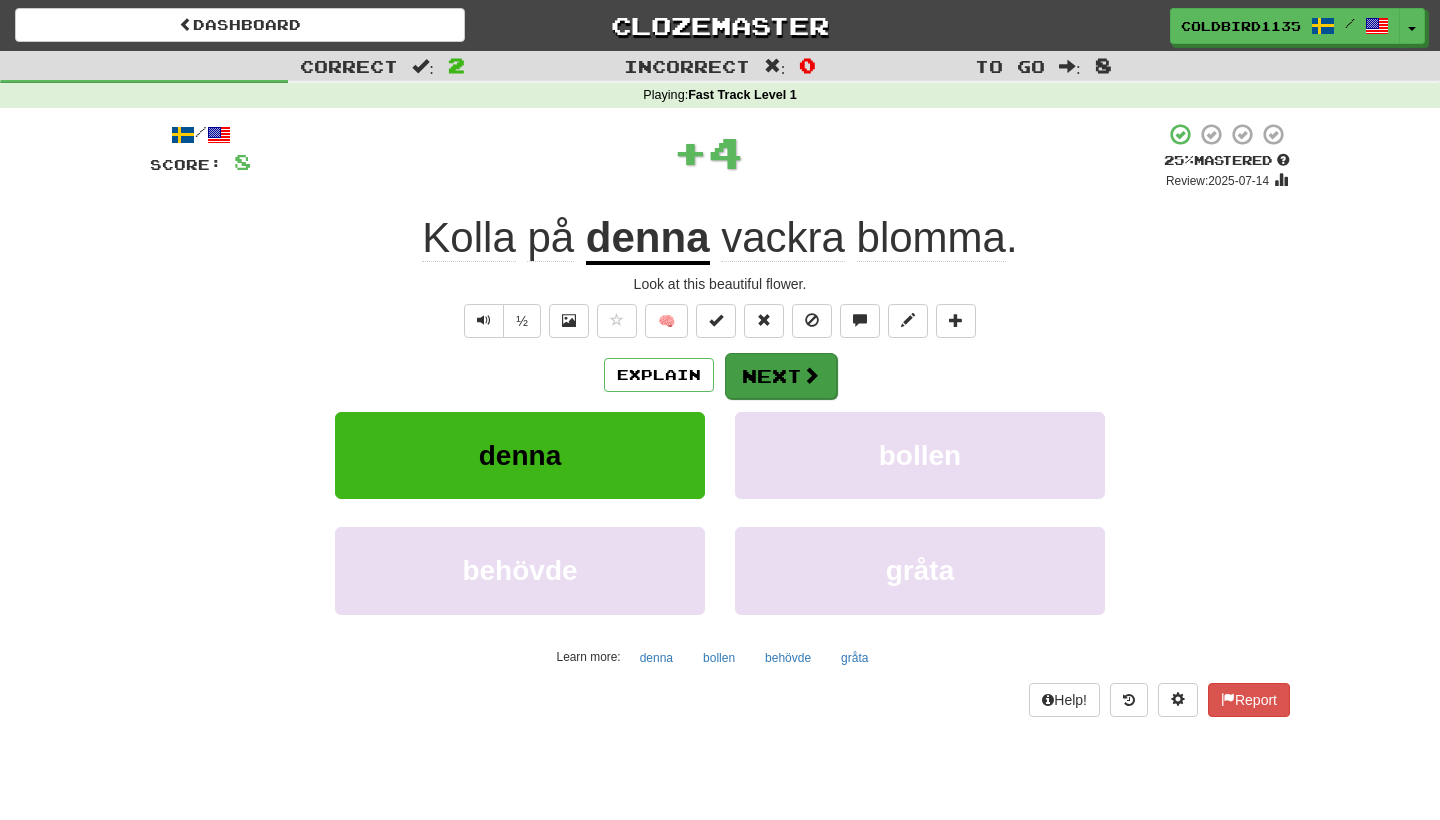 click on "Next" at bounding box center [781, 376] 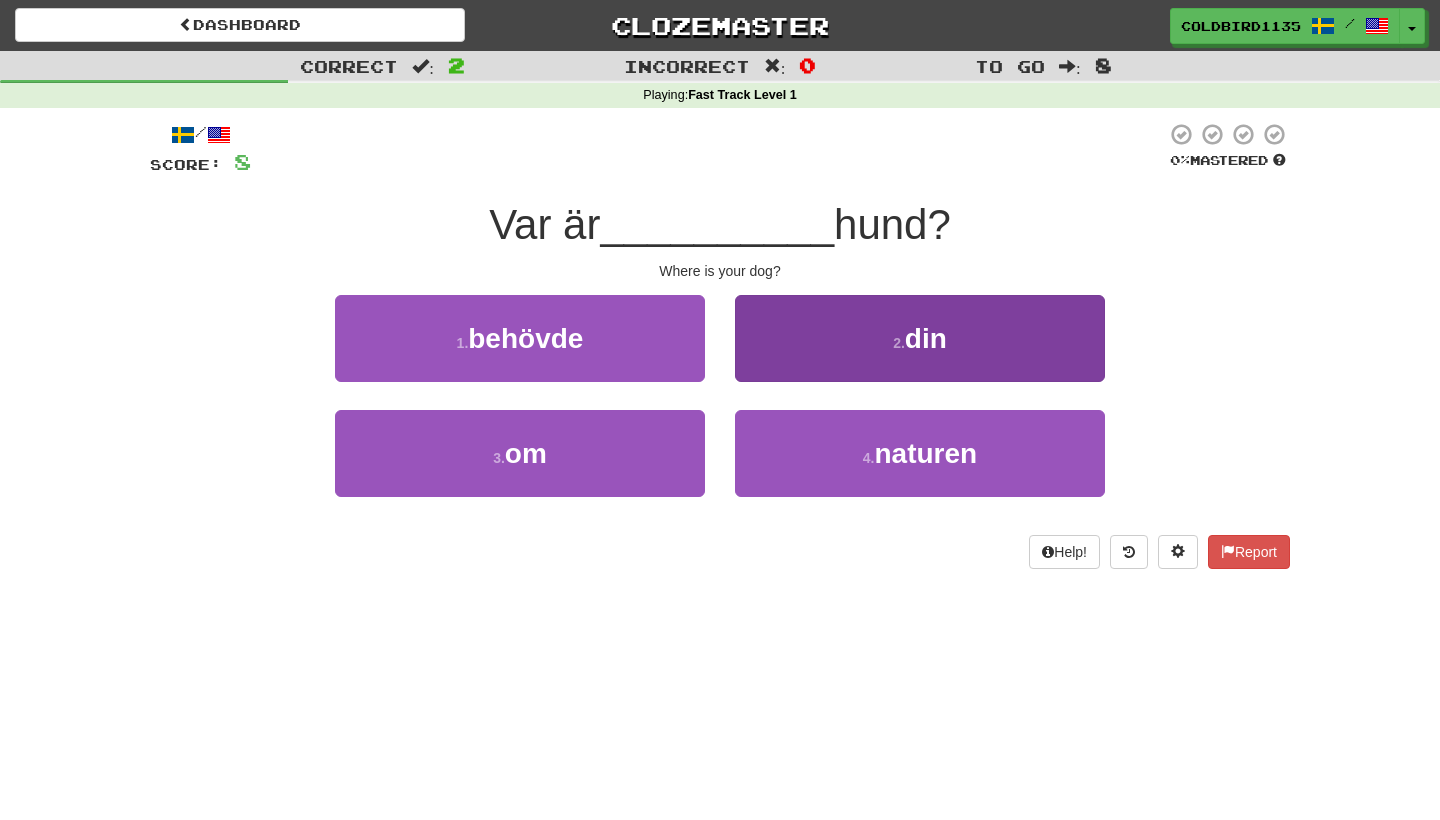 click on "2 .  din" at bounding box center (920, 338) 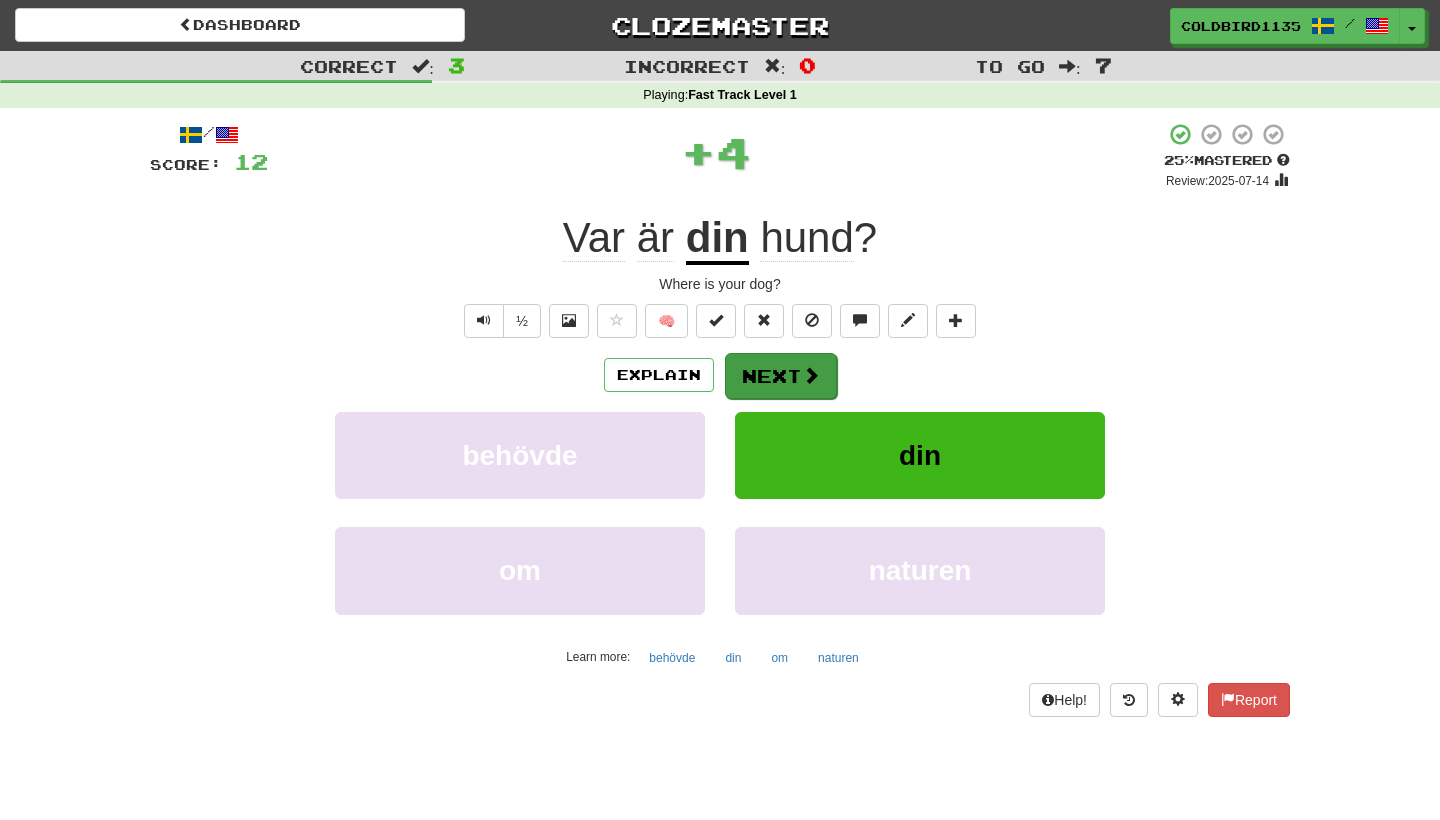 click on "Next" at bounding box center [781, 376] 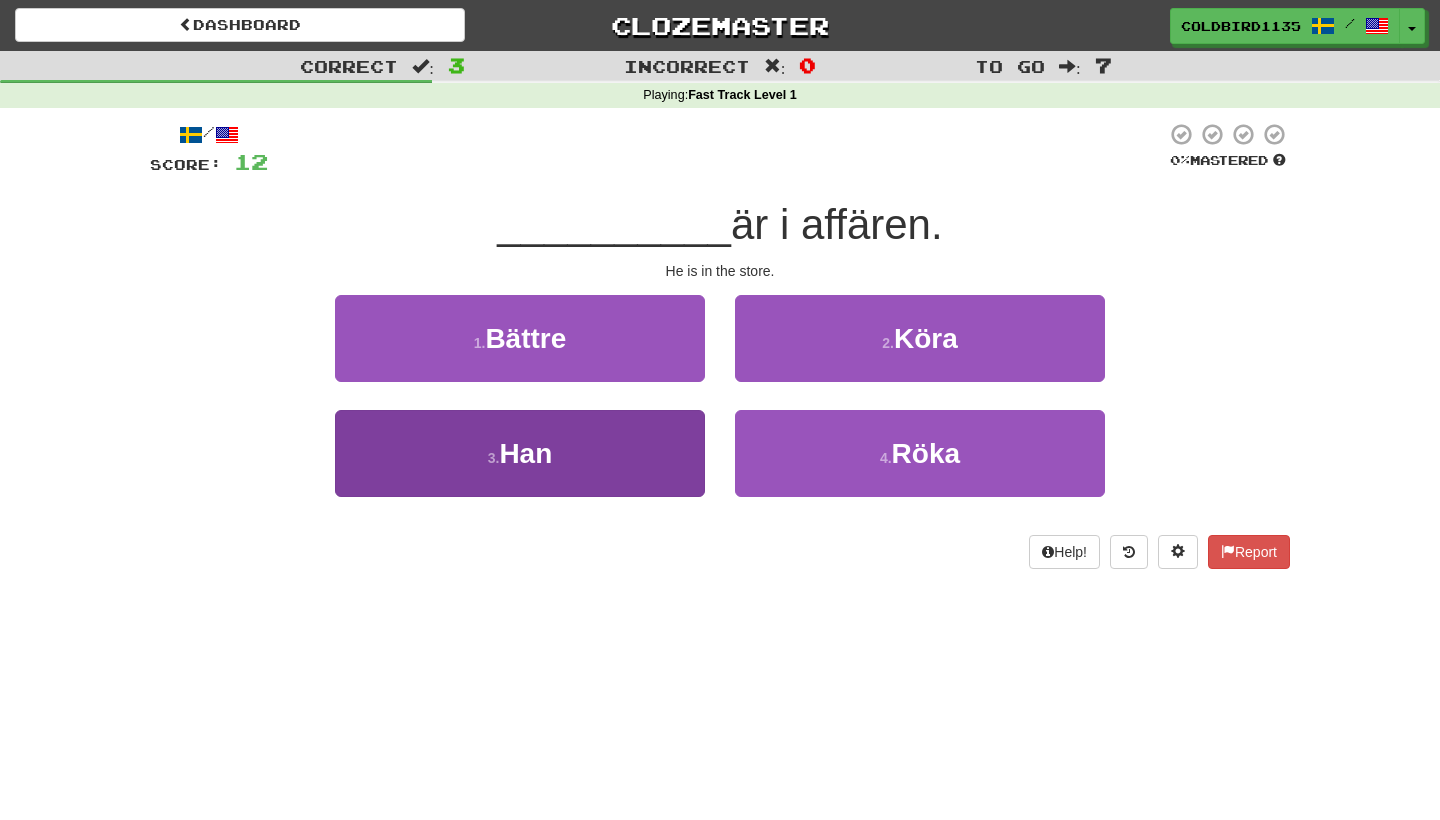 click on "Han" at bounding box center [525, 453] 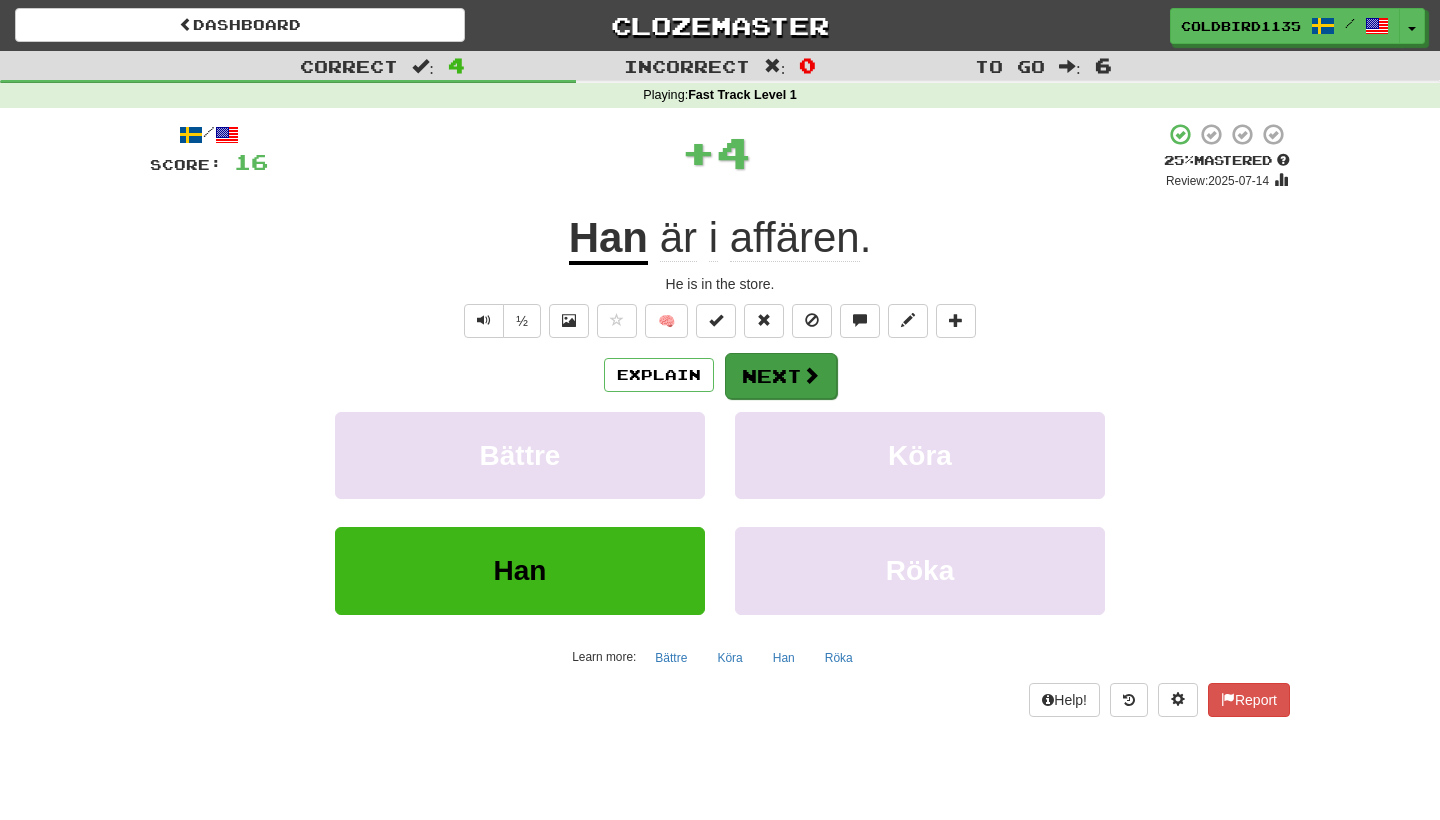 click on "Next" at bounding box center (781, 376) 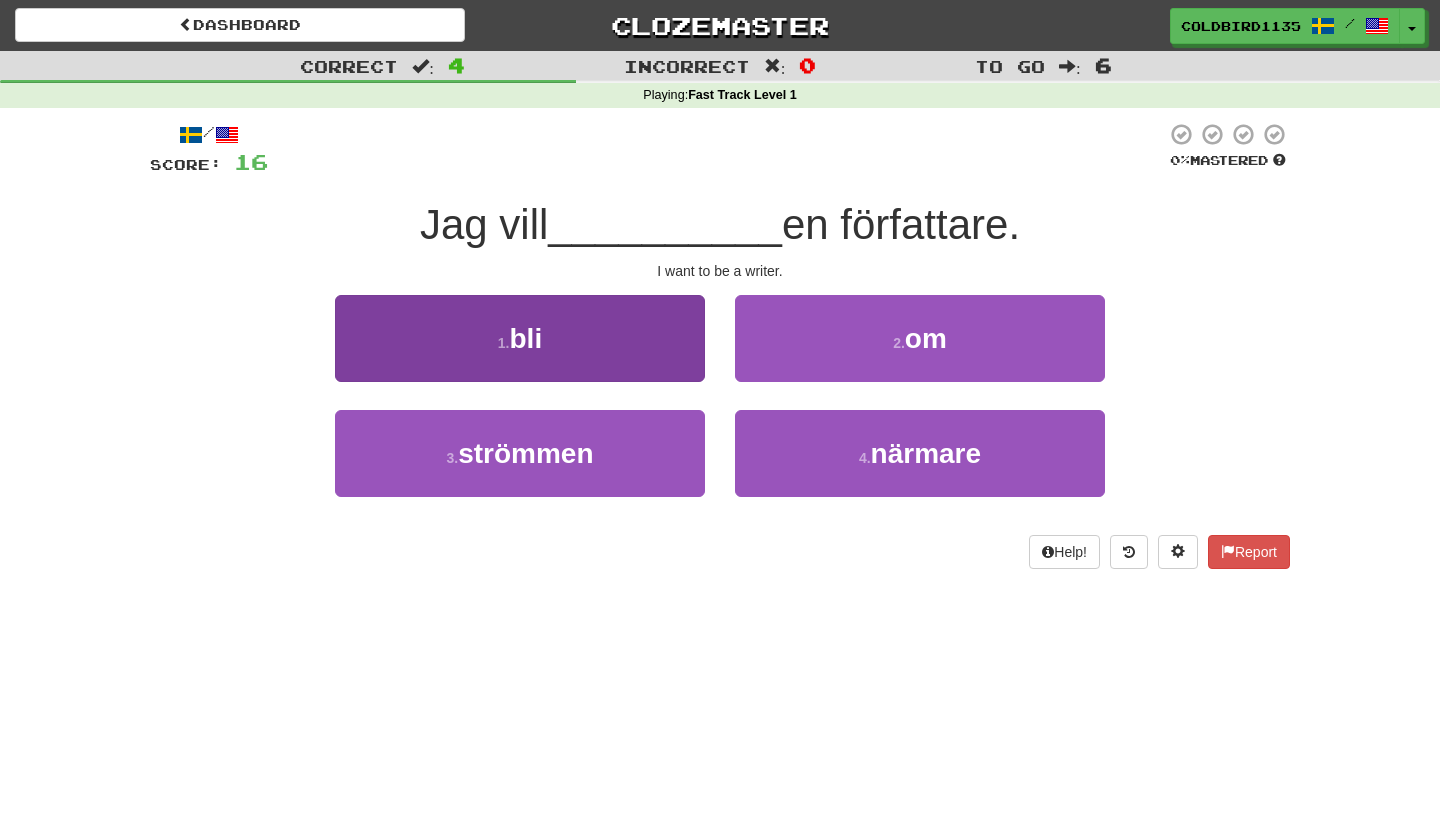 click on "1 .  bli" at bounding box center (520, 338) 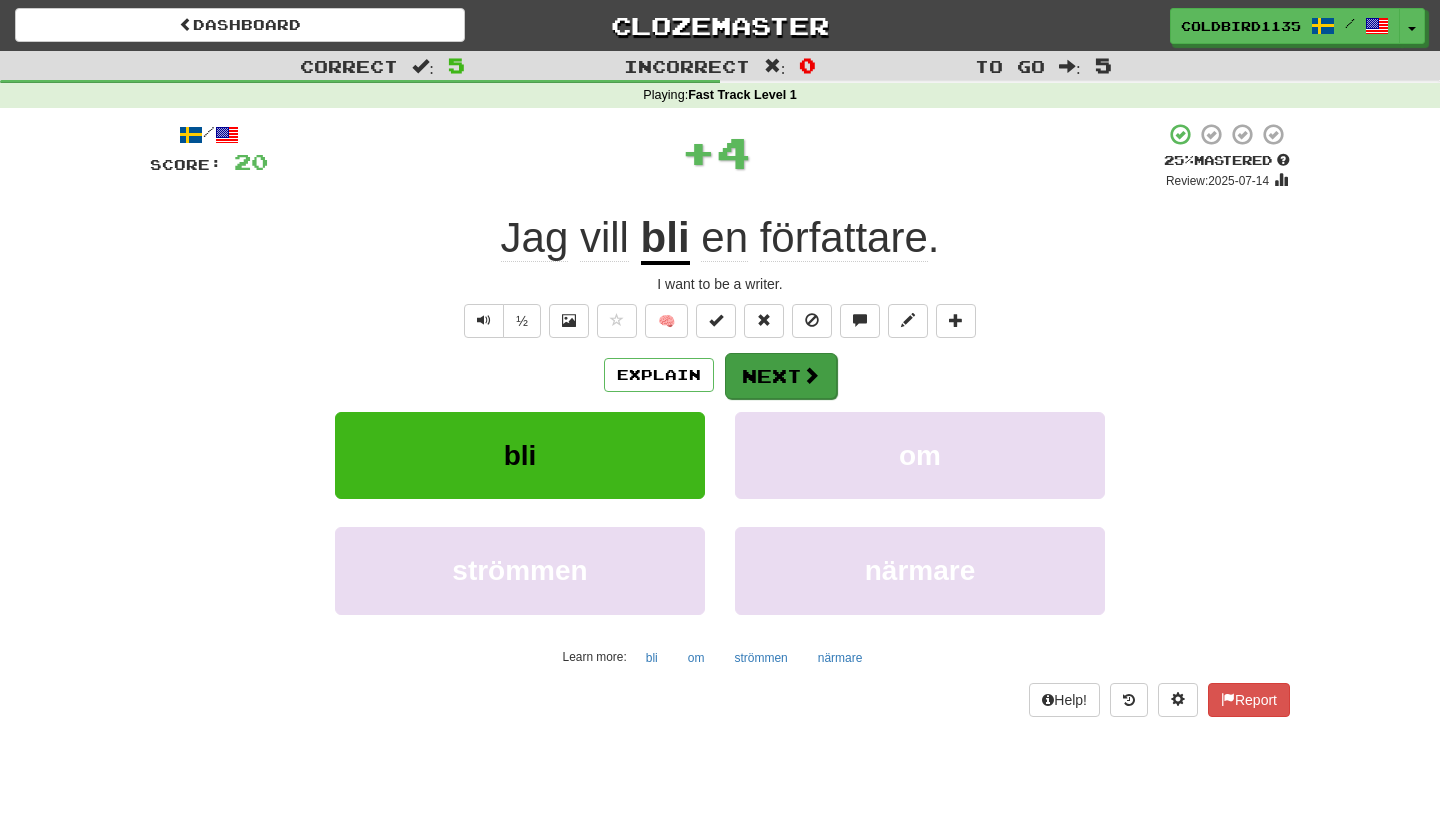 click on "Next" at bounding box center [781, 376] 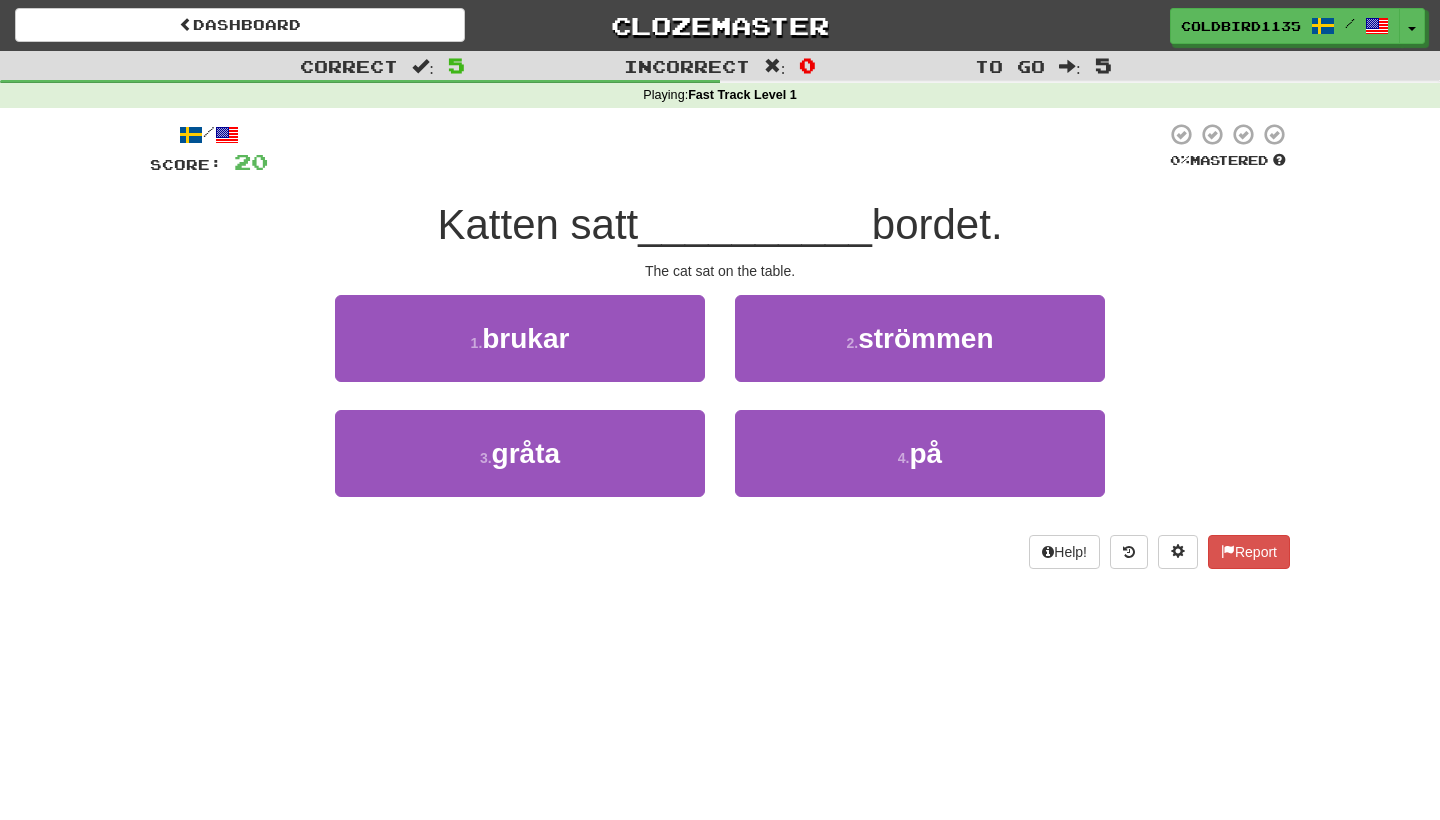 click on "Help!  Report" at bounding box center (720, 552) 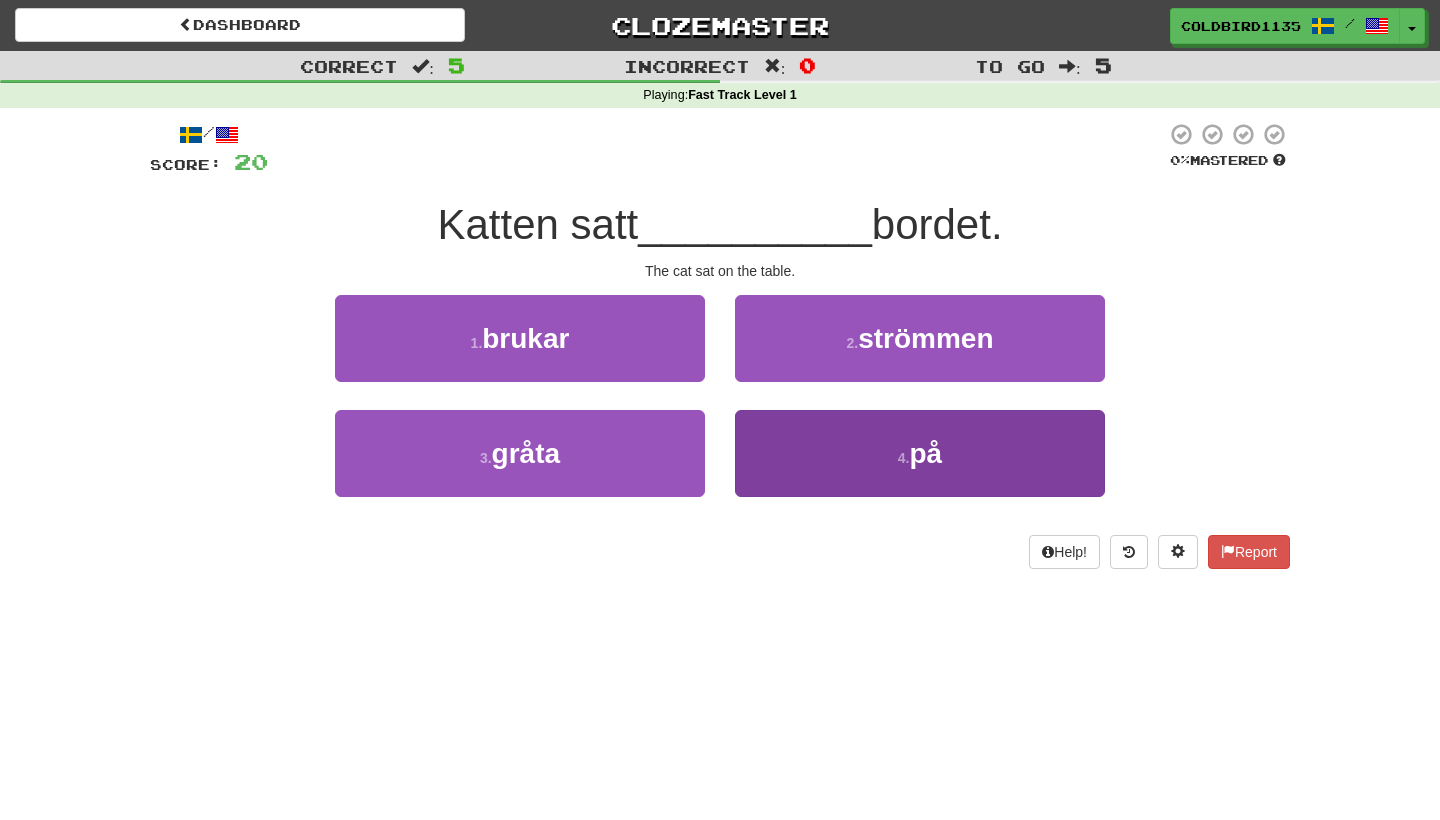 click on "4 .  på" at bounding box center [920, 453] 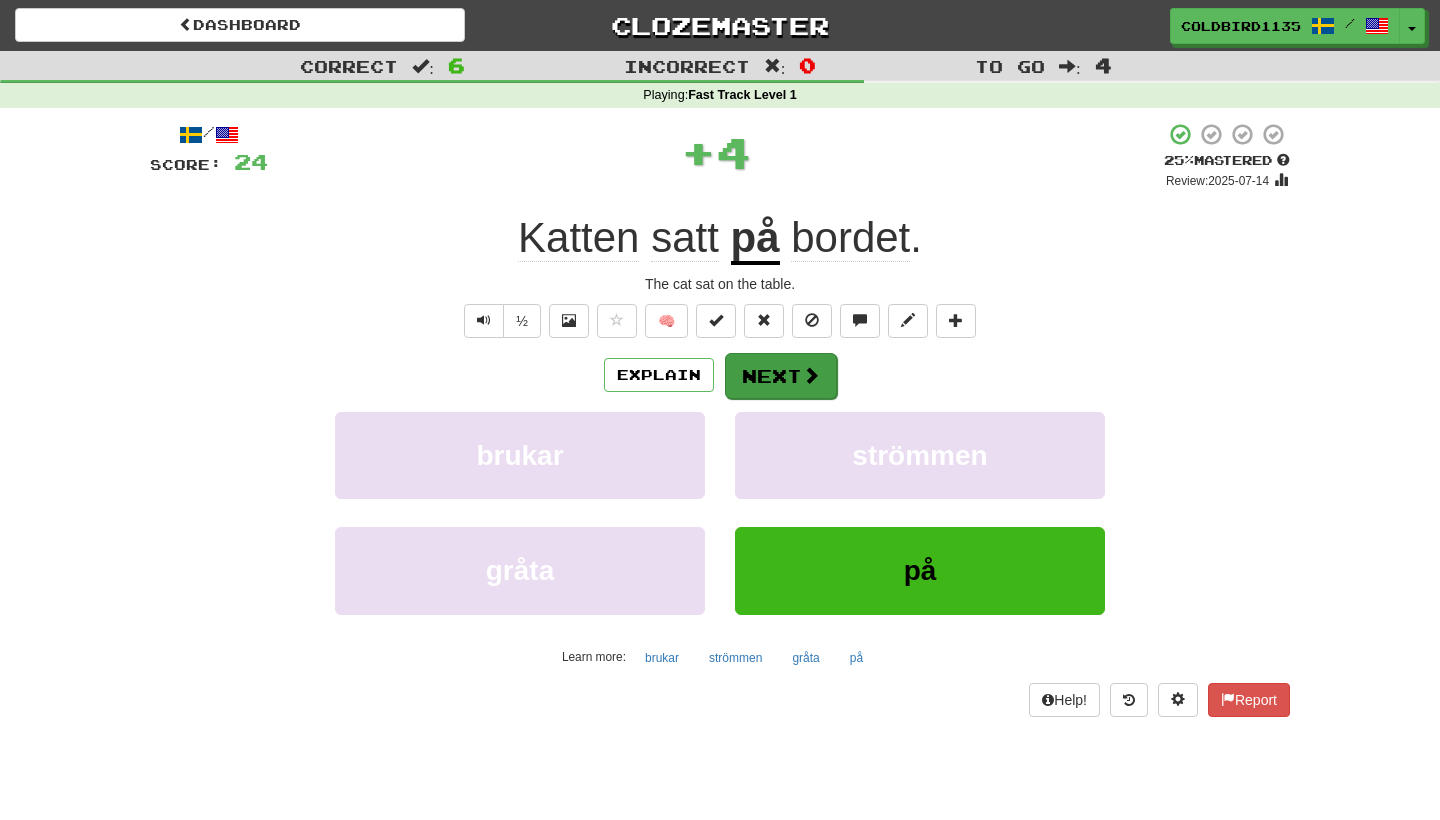 click on "Next" at bounding box center (781, 376) 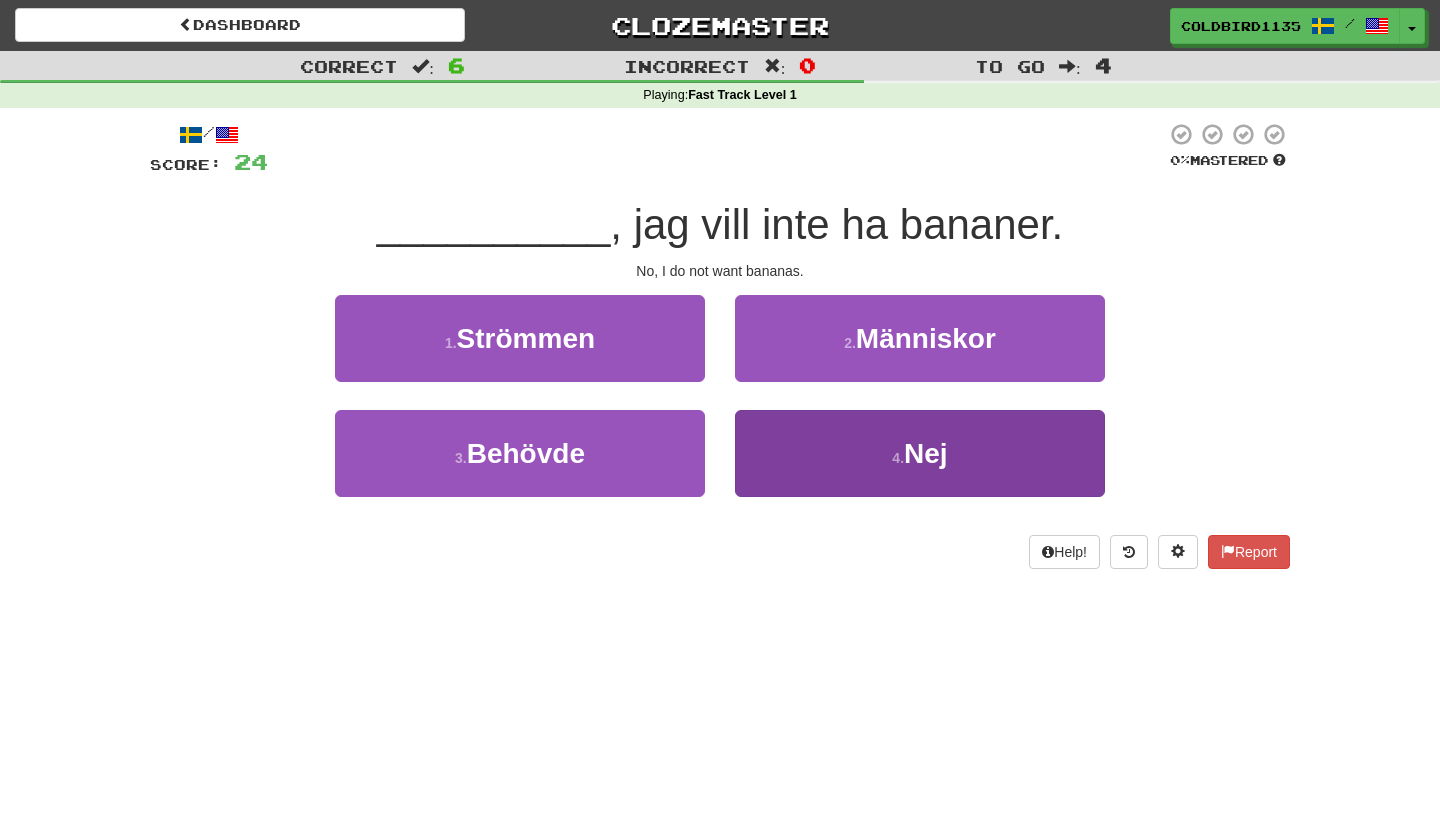click on "4 .  Nej" at bounding box center (920, 453) 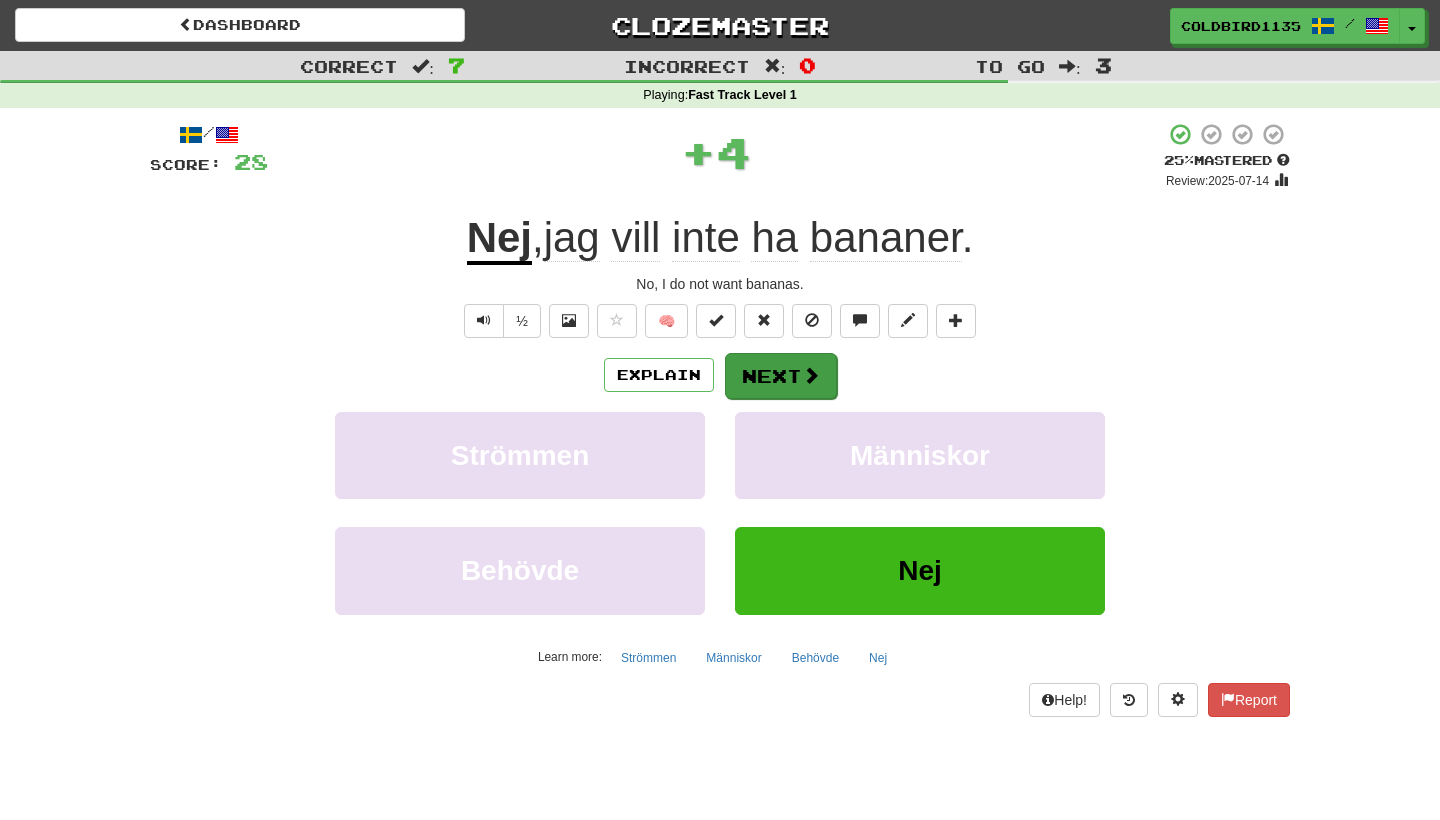click on "Next" at bounding box center [781, 376] 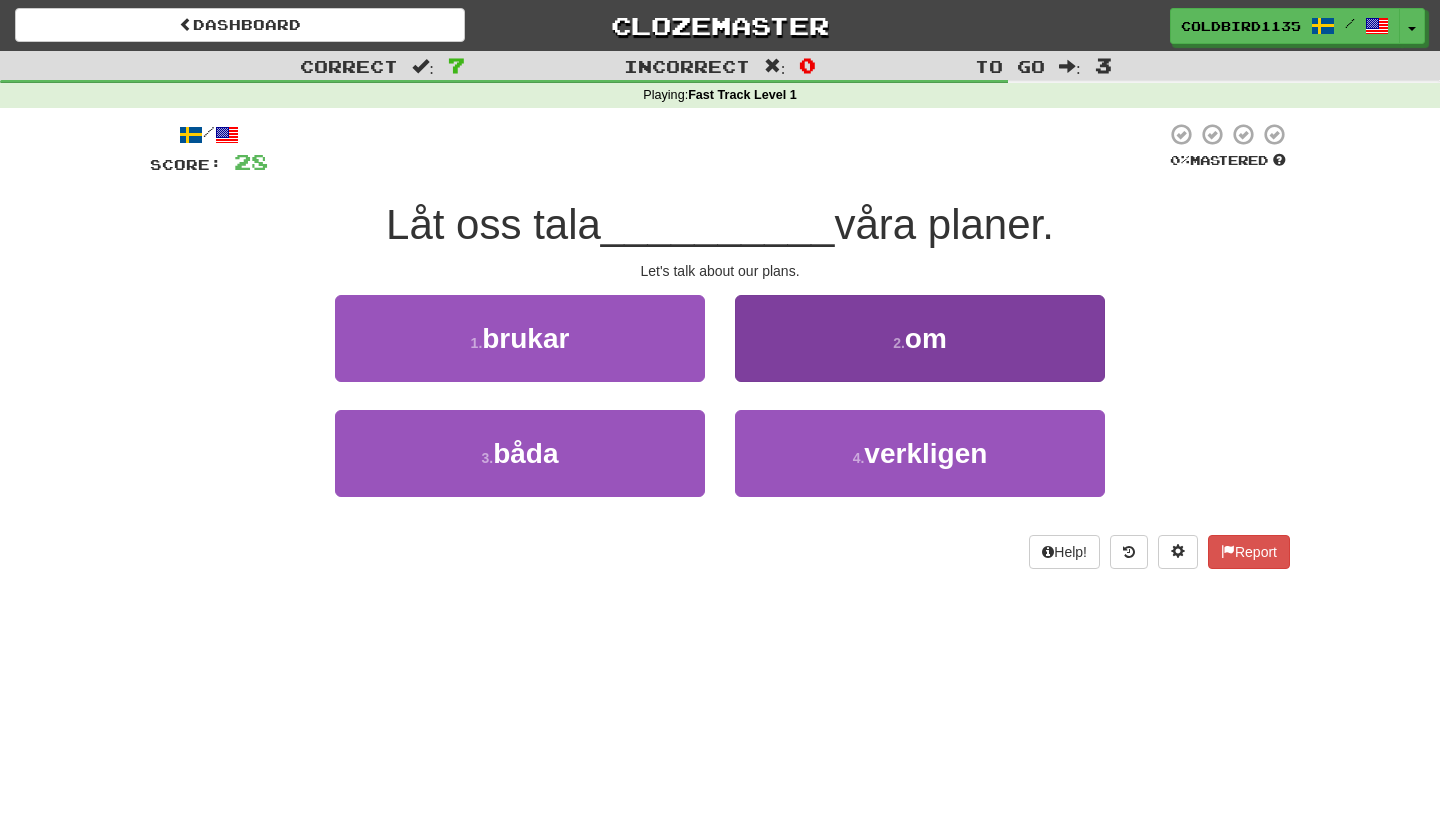click on "2 .  om" at bounding box center [920, 338] 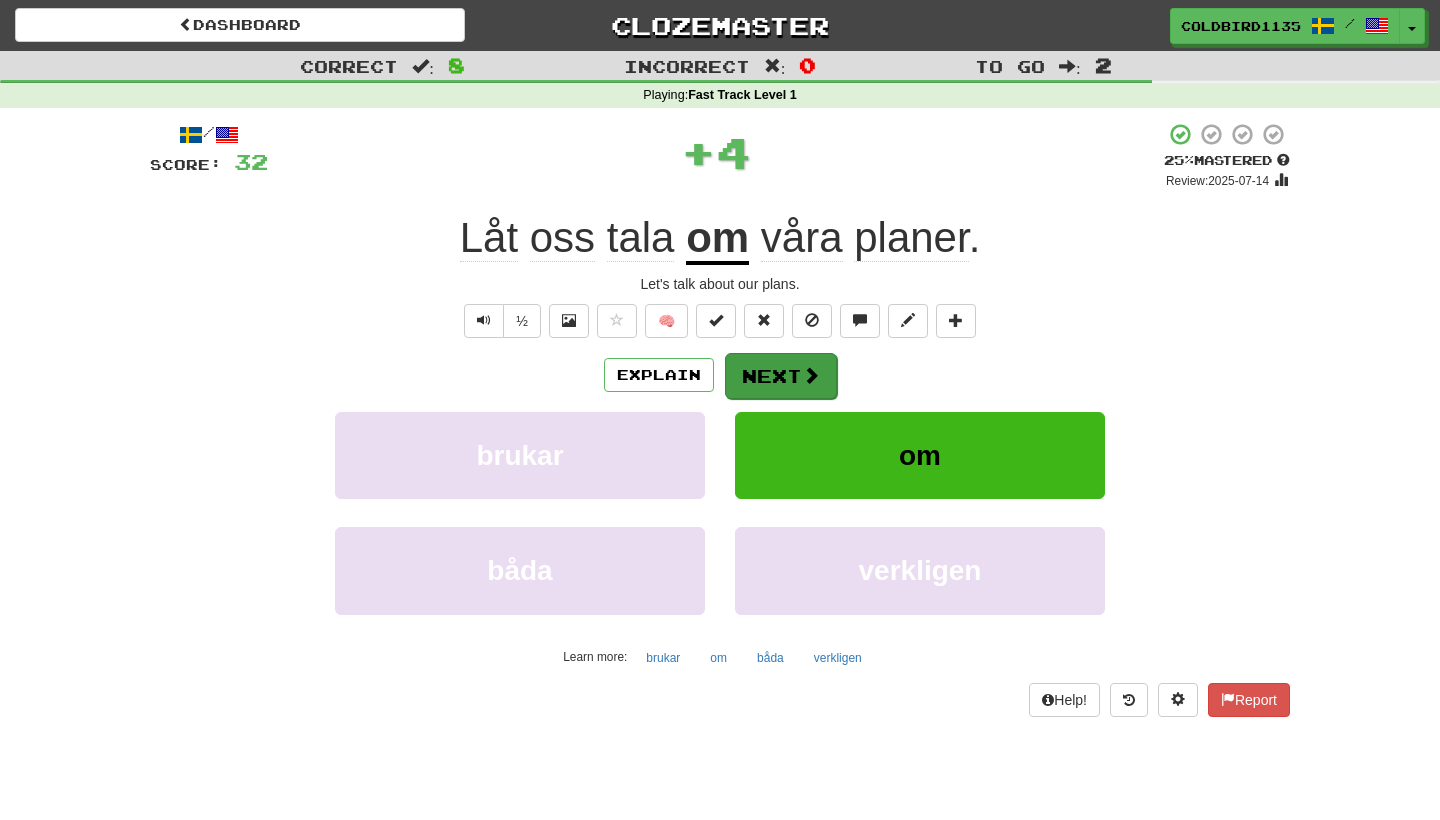 click on "Next" at bounding box center [781, 376] 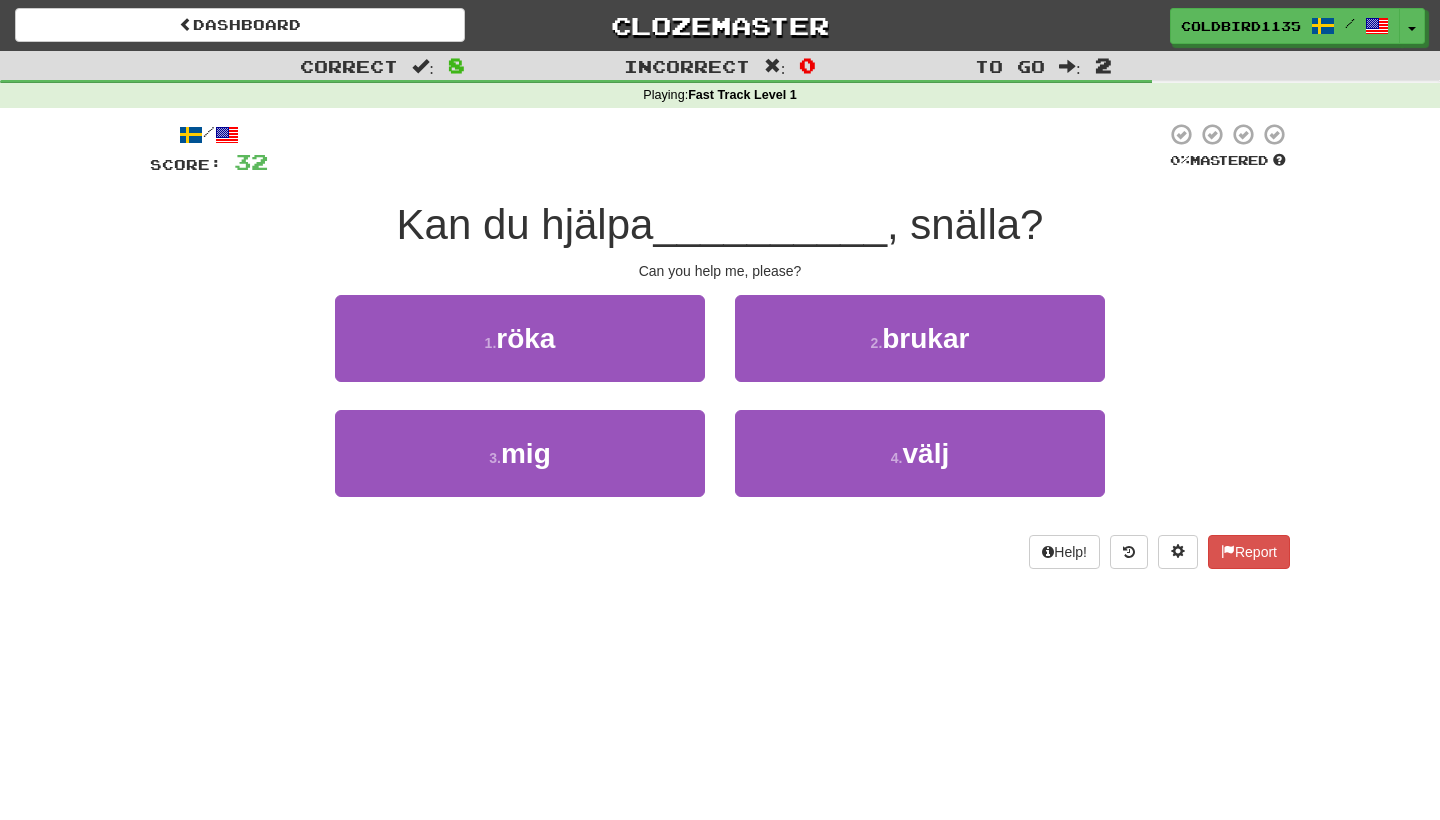 click on "3 .  mig" at bounding box center (520, 467) 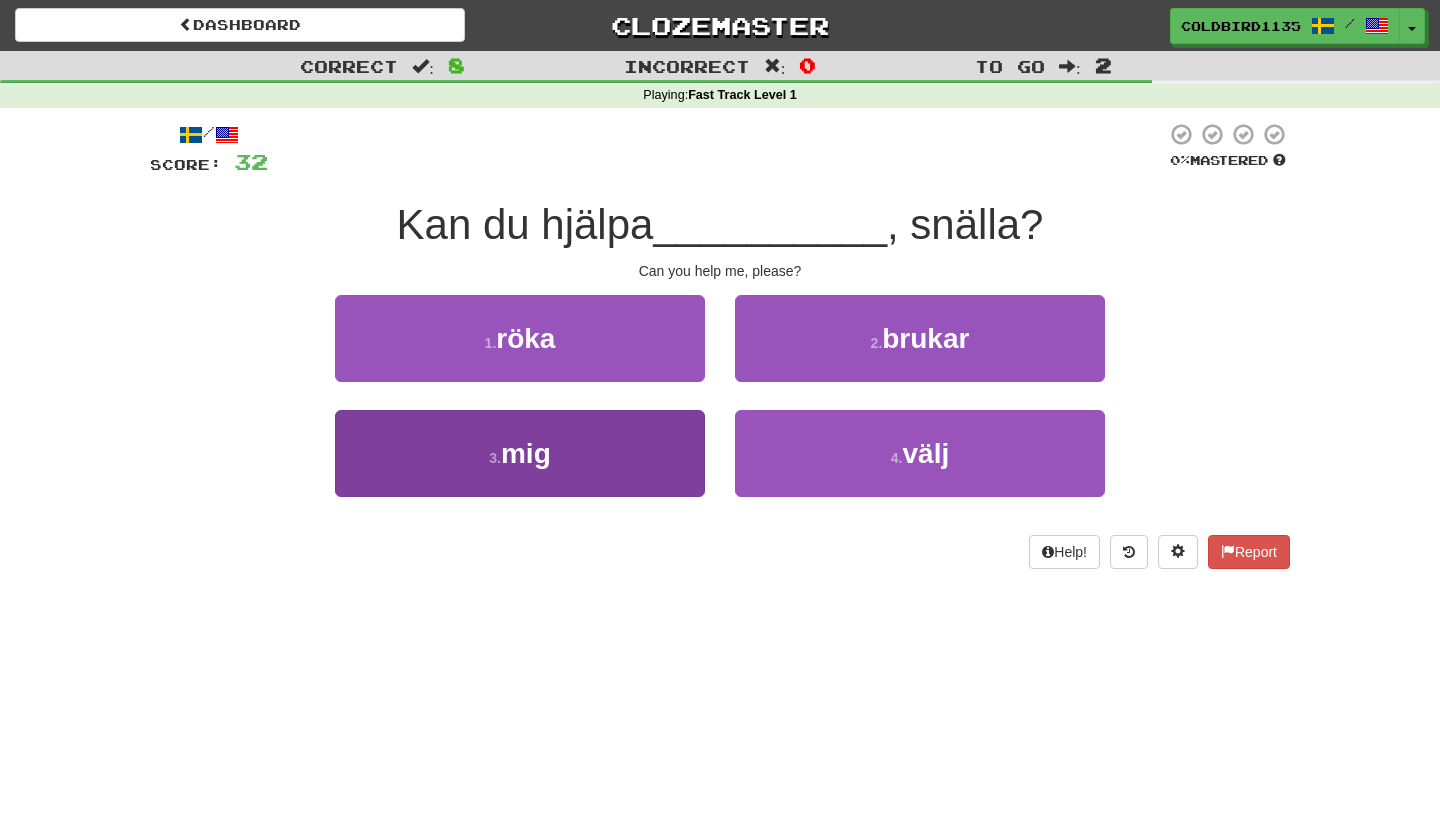 click on "3 .  mig" at bounding box center (520, 453) 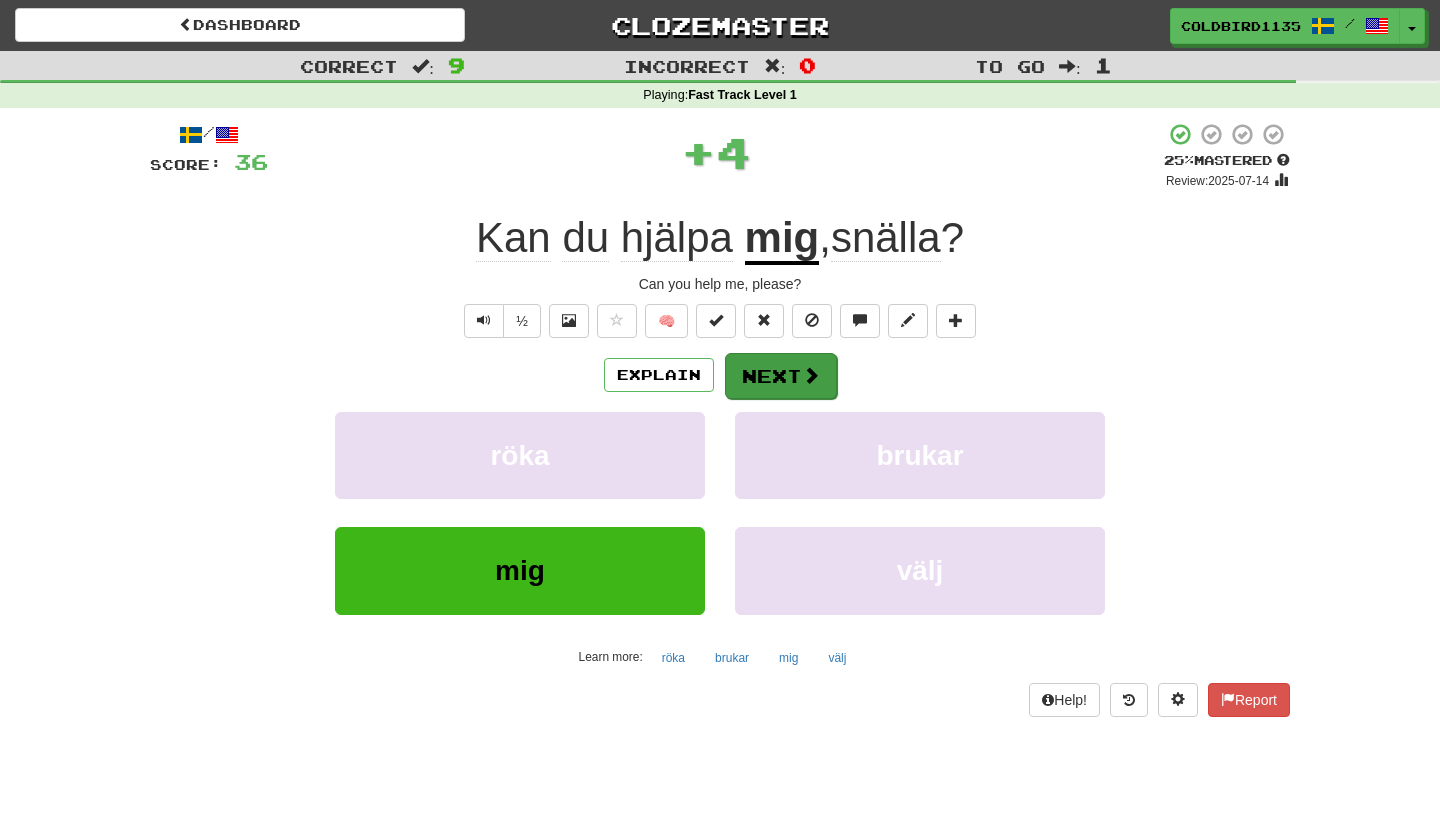 click on "Next" at bounding box center (781, 376) 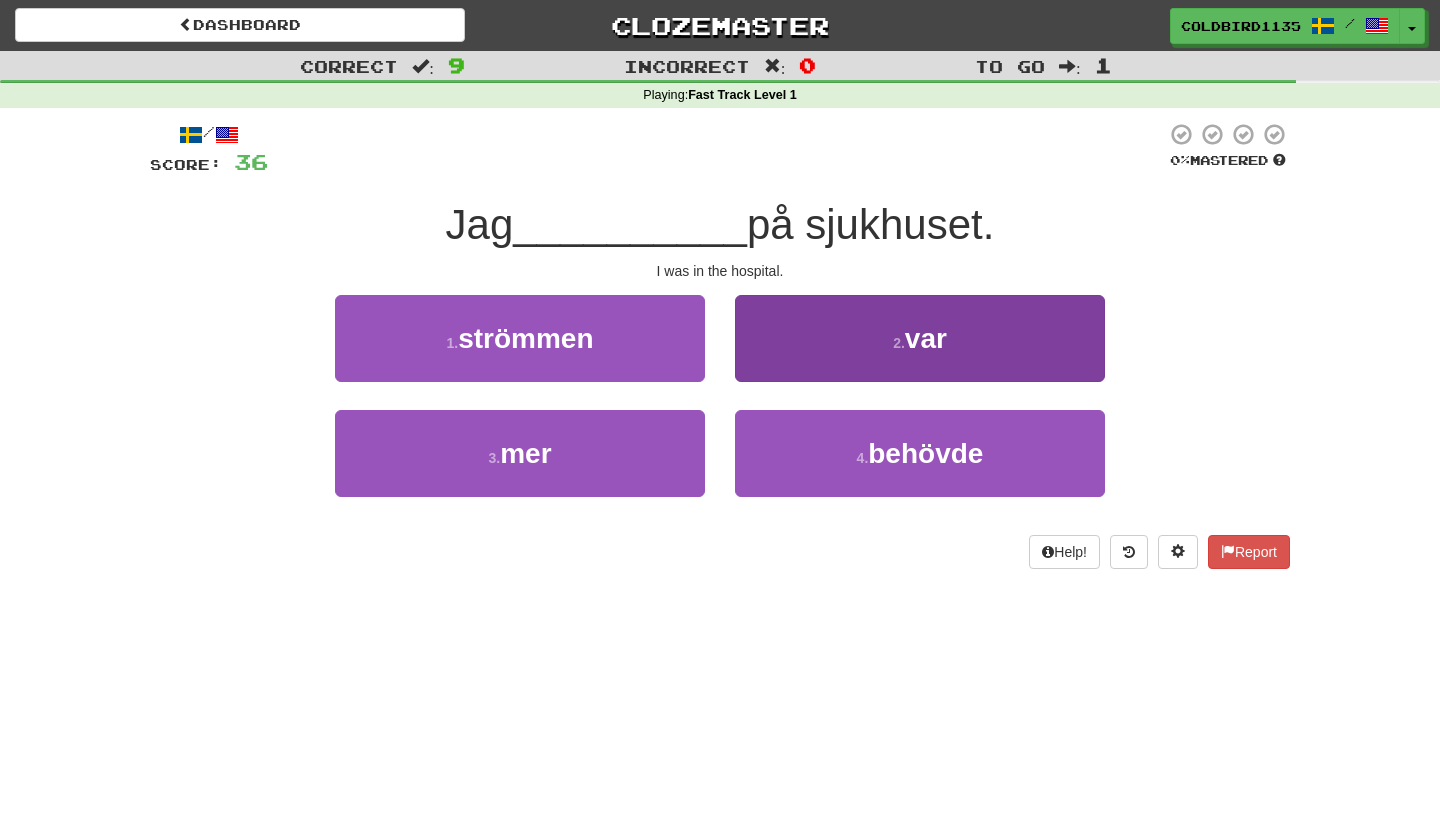 click on "2 .  var" at bounding box center [920, 338] 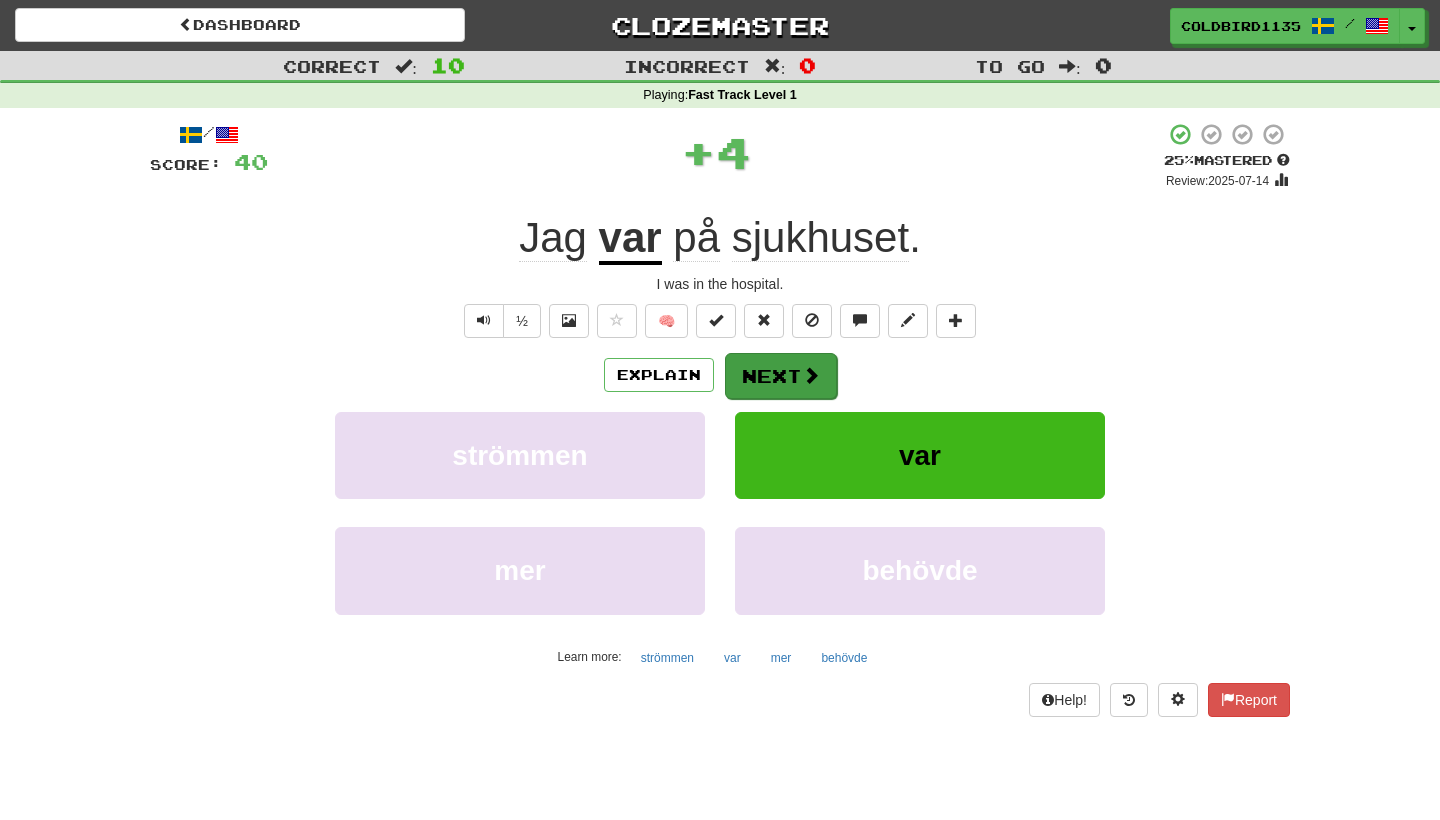 click on "Next" at bounding box center (781, 376) 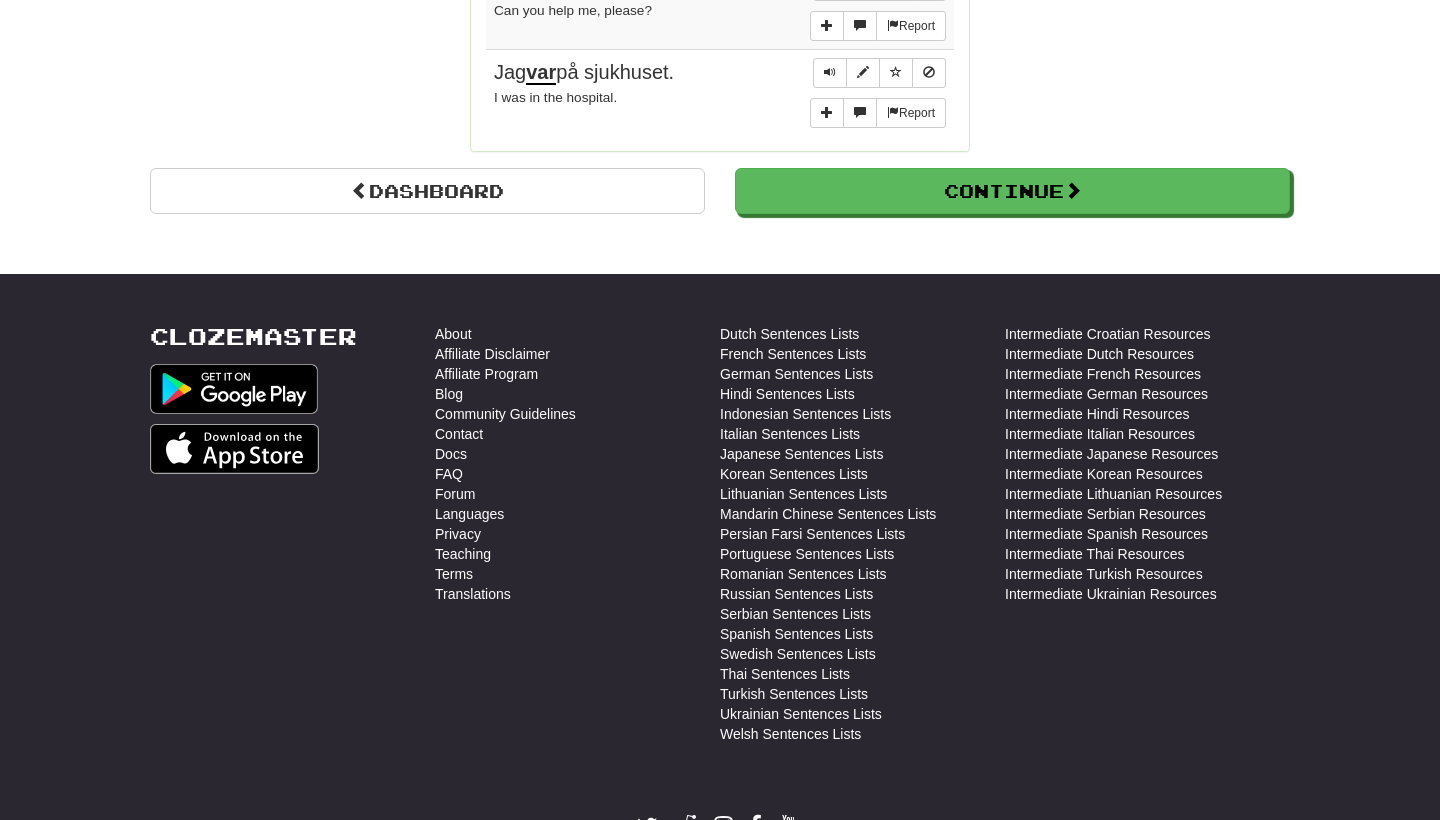 scroll, scrollTop: 2019, scrollLeft: 0, axis: vertical 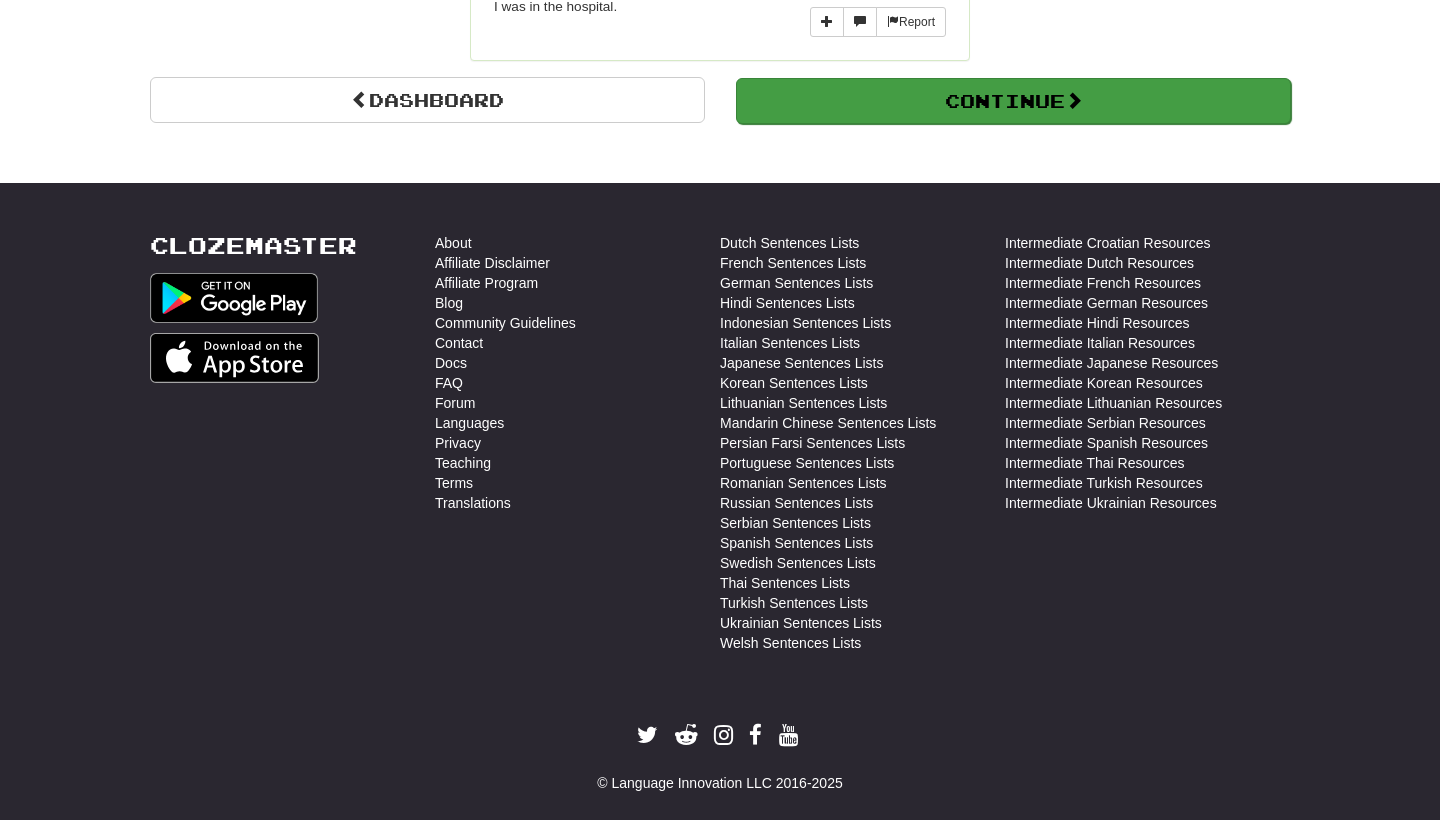 click on "Continue" at bounding box center (1013, 101) 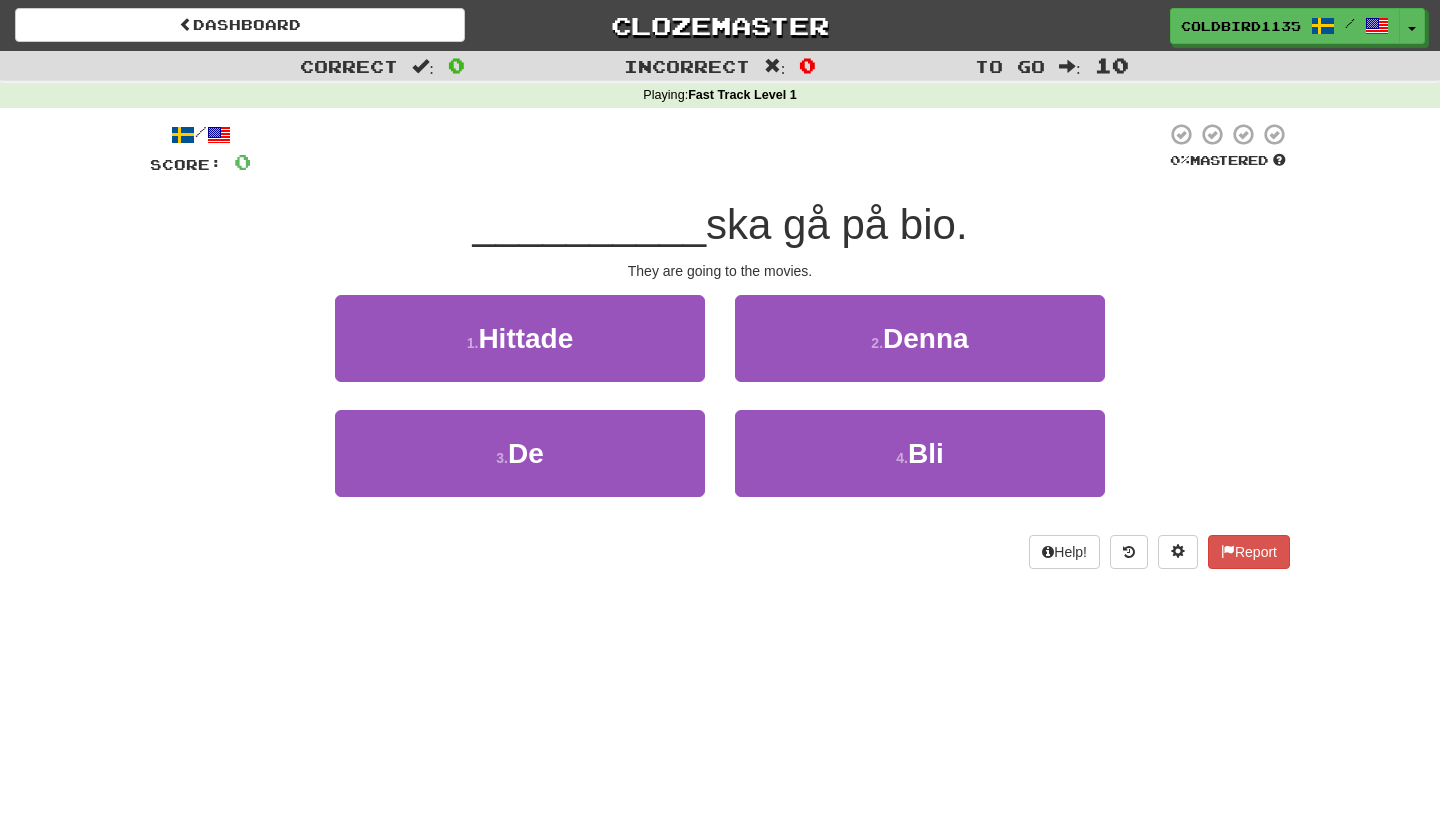 scroll, scrollTop: 0, scrollLeft: 0, axis: both 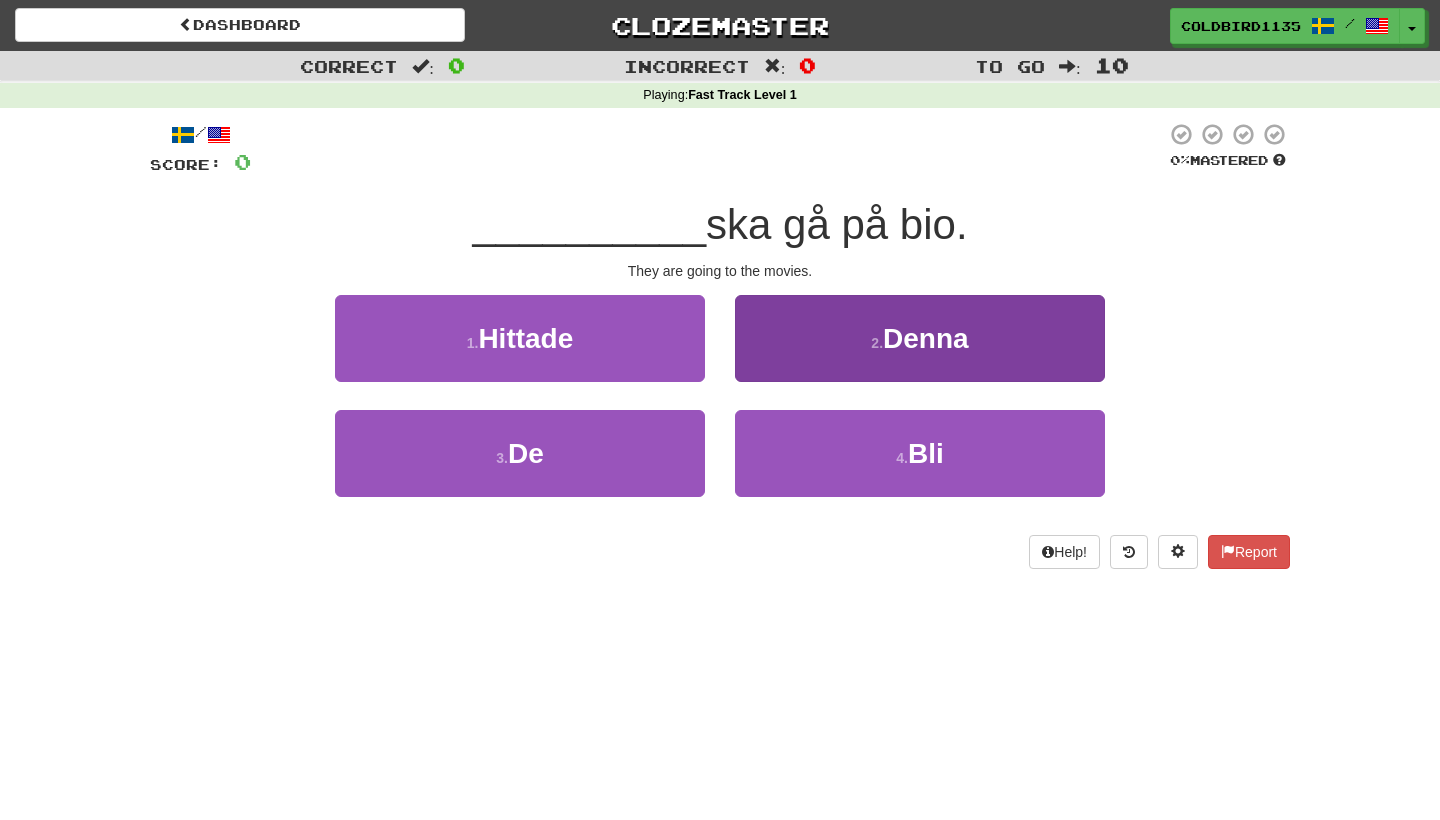 click on "2 .  Denna" at bounding box center [920, 338] 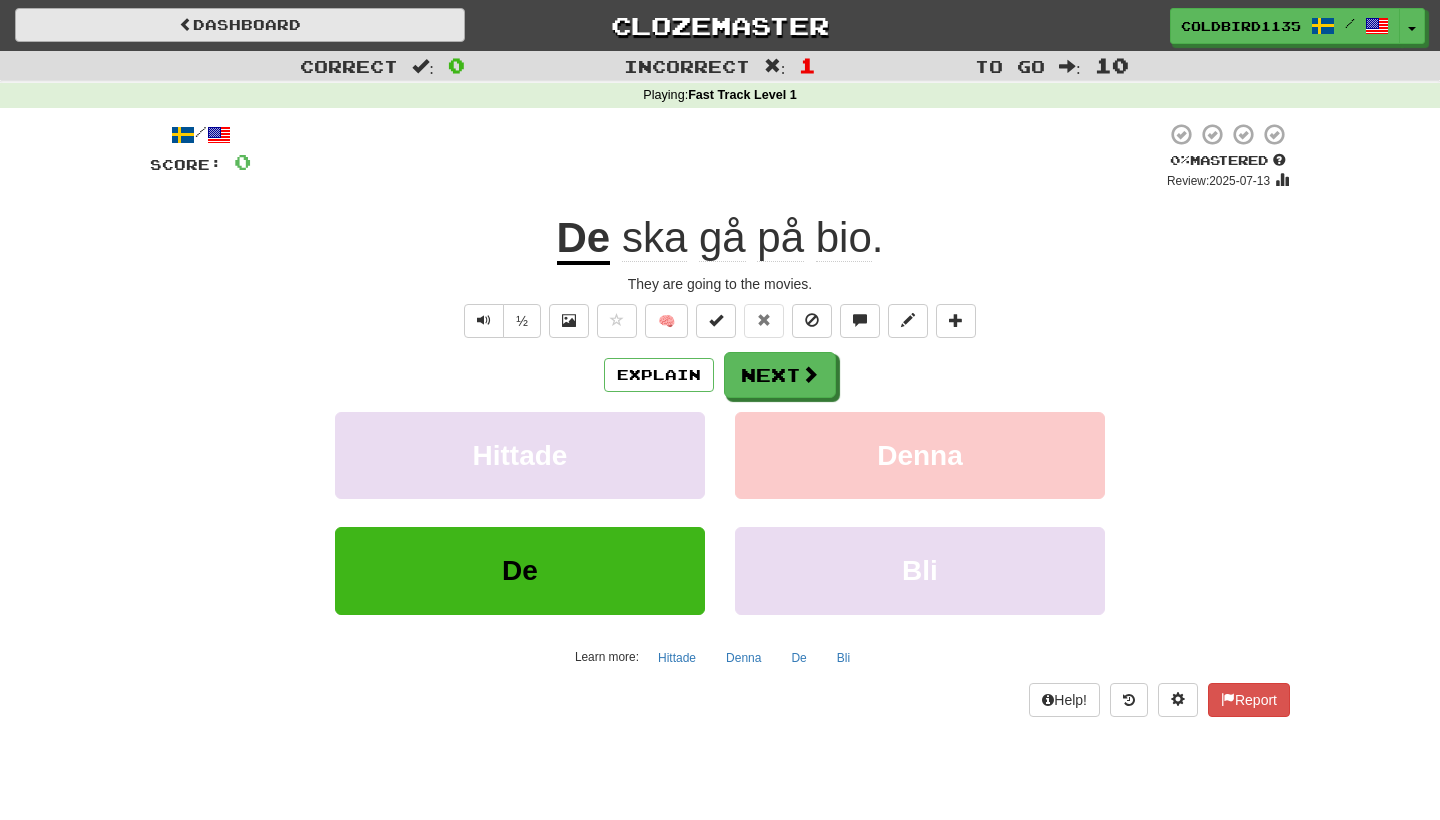 click on "Dashboard" at bounding box center [240, 25] 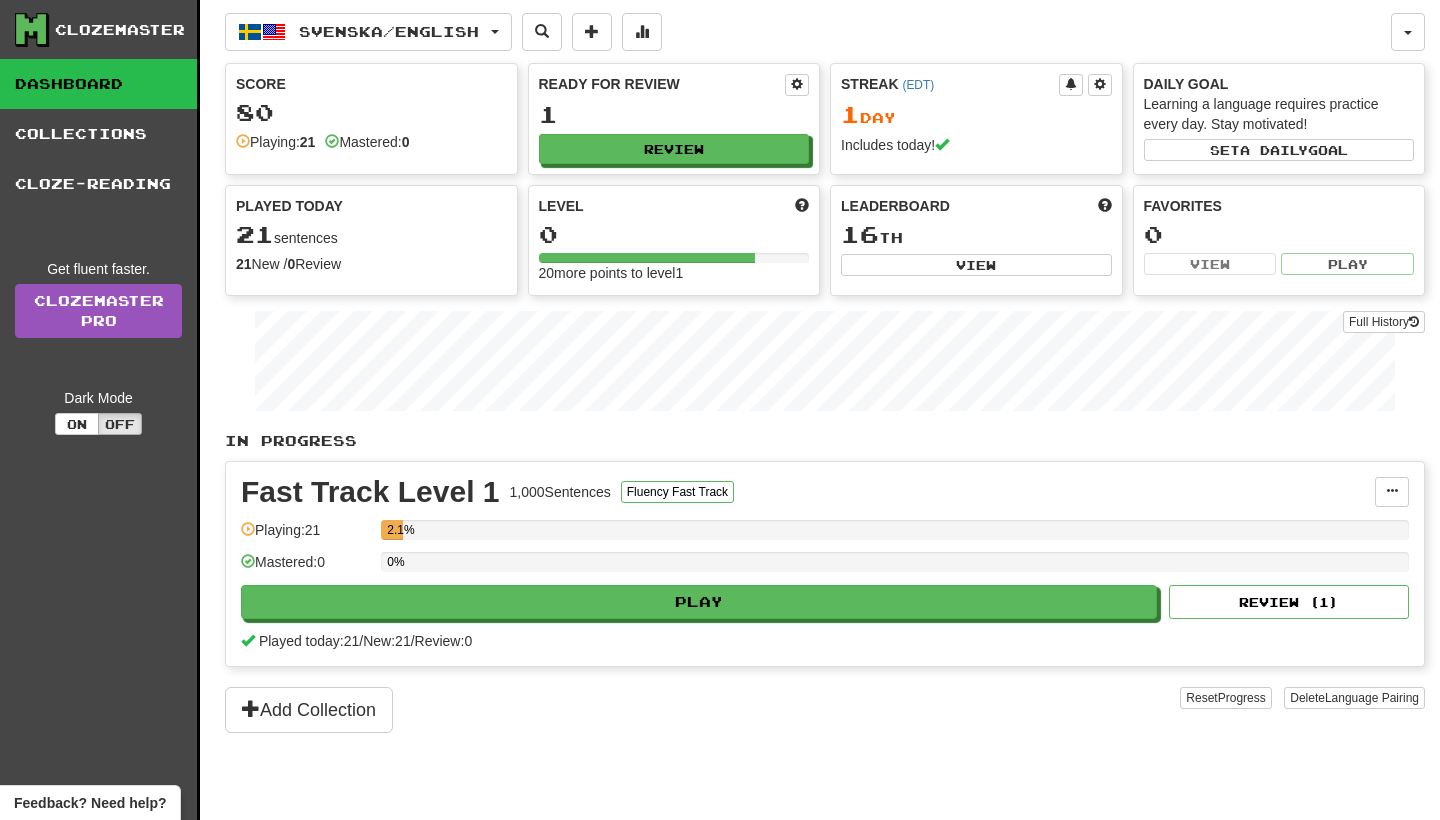 scroll, scrollTop: 0, scrollLeft: 0, axis: both 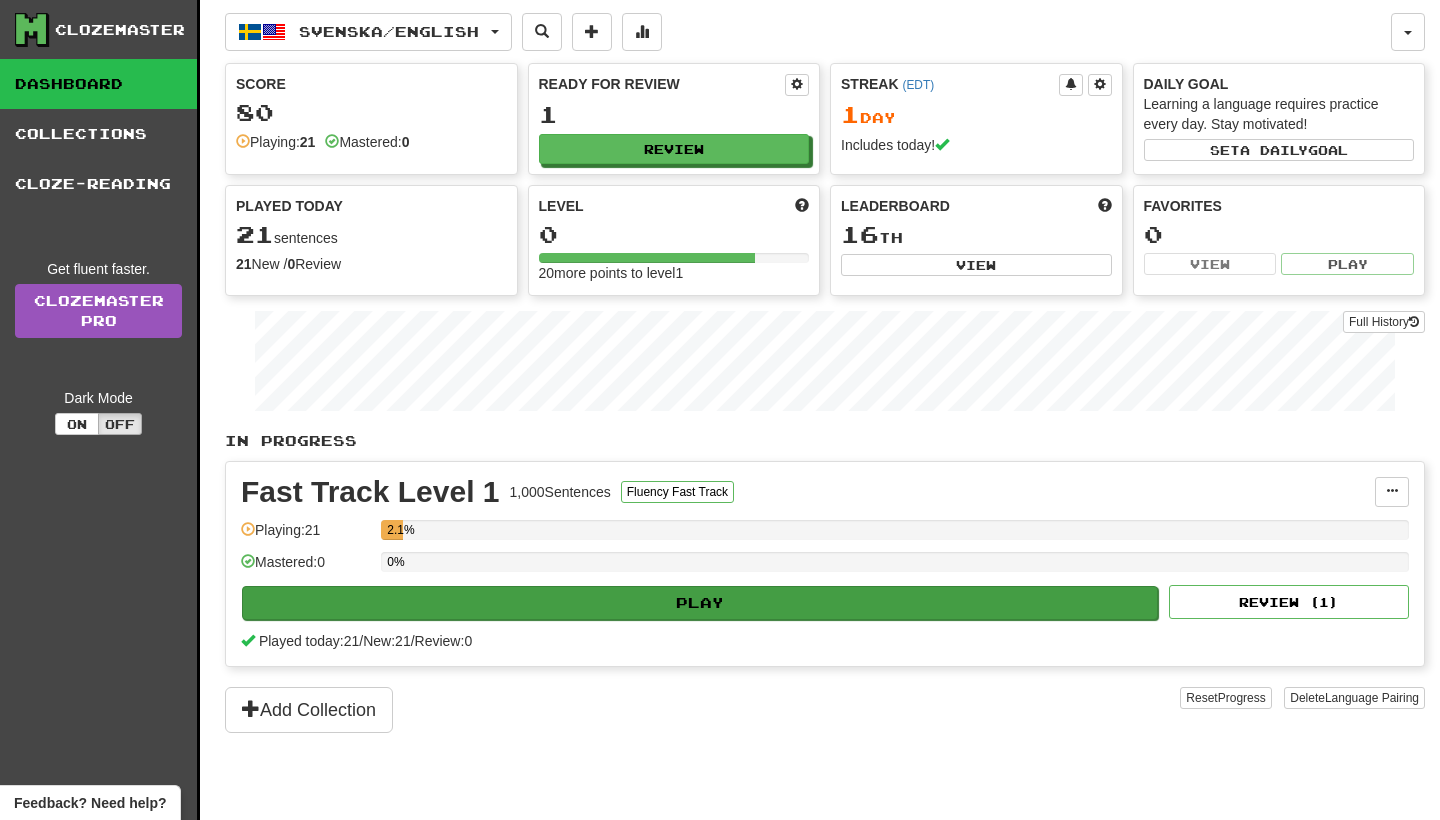 click on "Play" at bounding box center (700, 603) 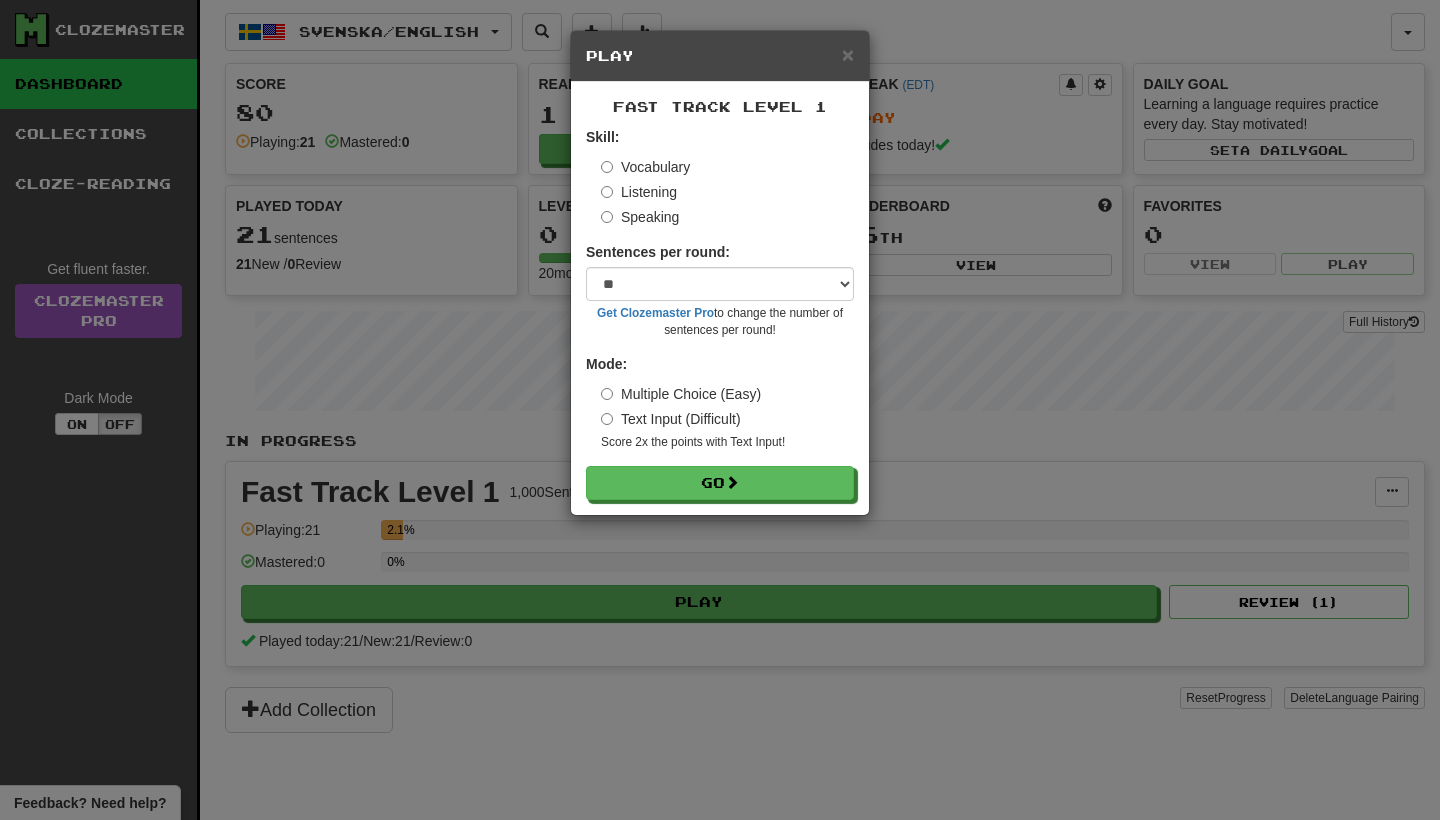 click on "Listening" at bounding box center (639, 192) 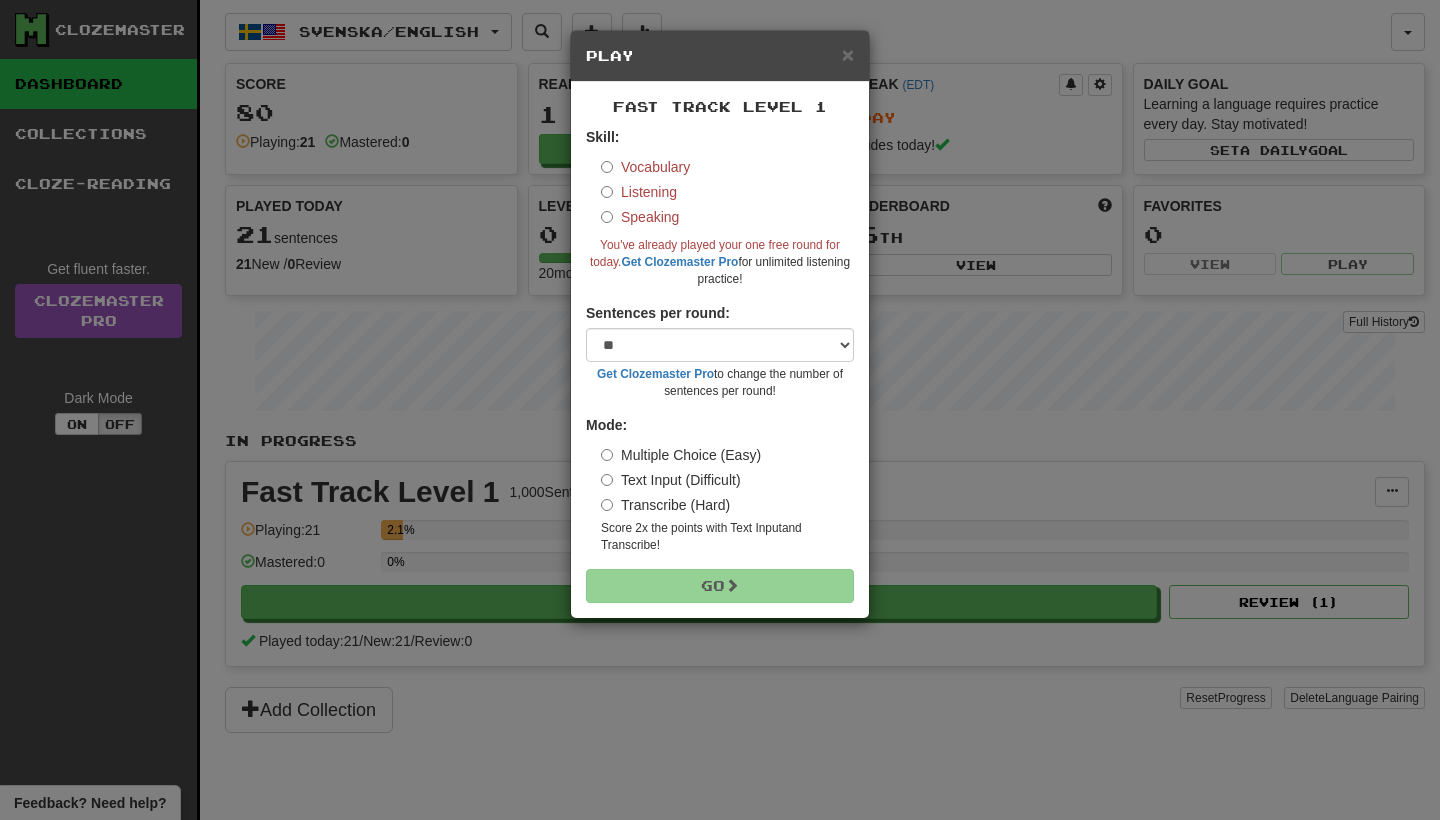 click on "× Play" at bounding box center (720, 56) 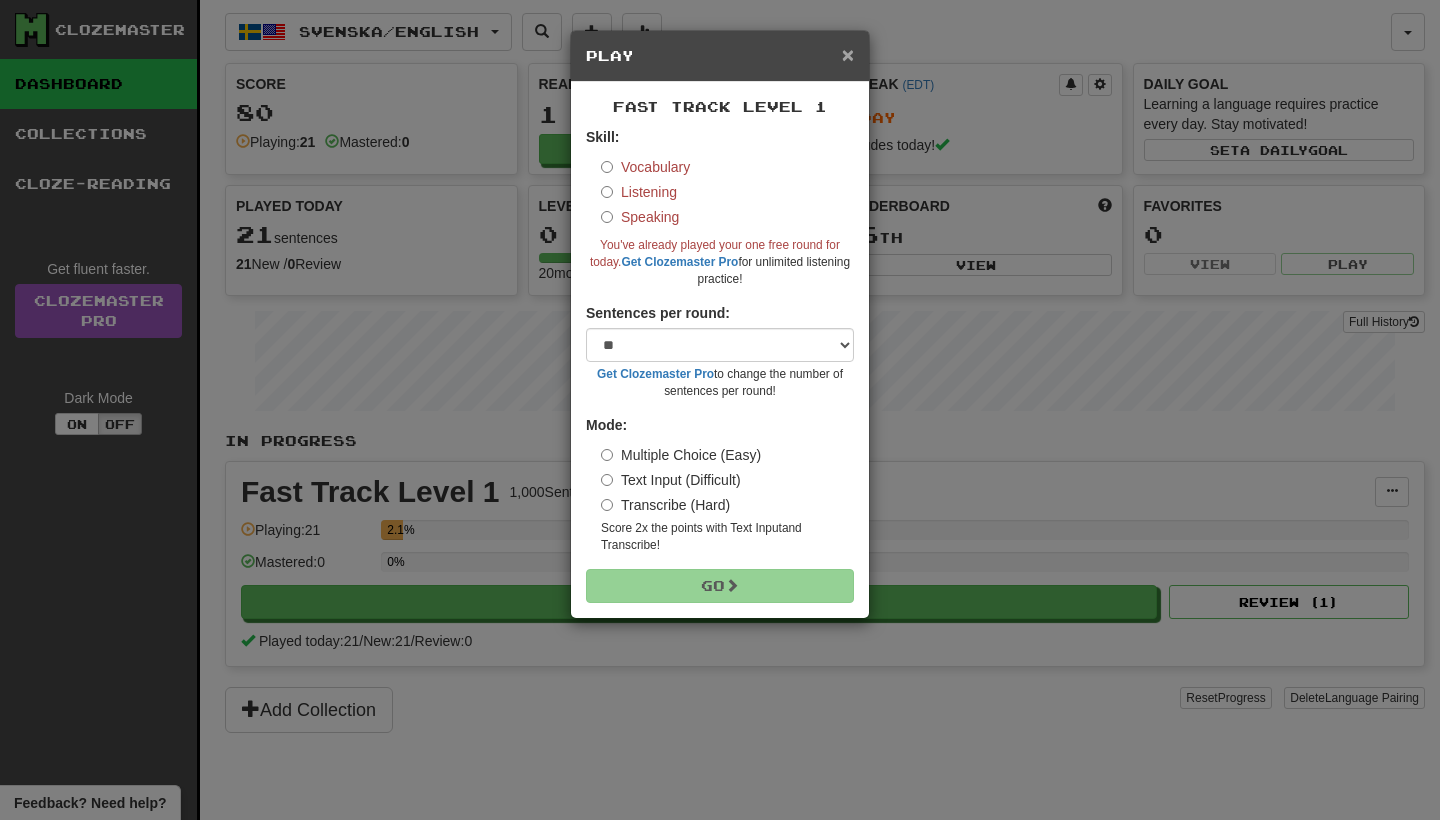 click on "×" at bounding box center (848, 54) 